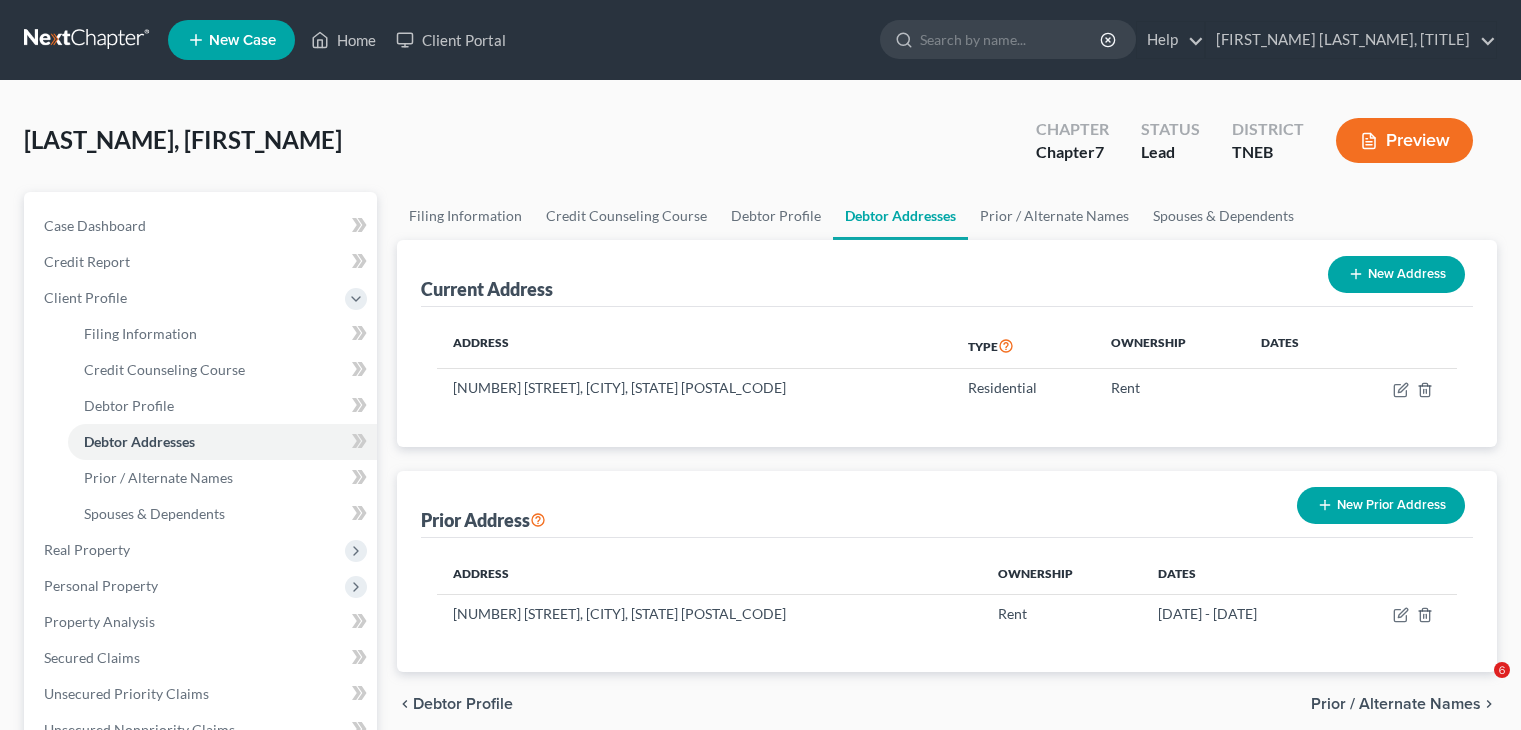 scroll, scrollTop: 0, scrollLeft: 0, axis: both 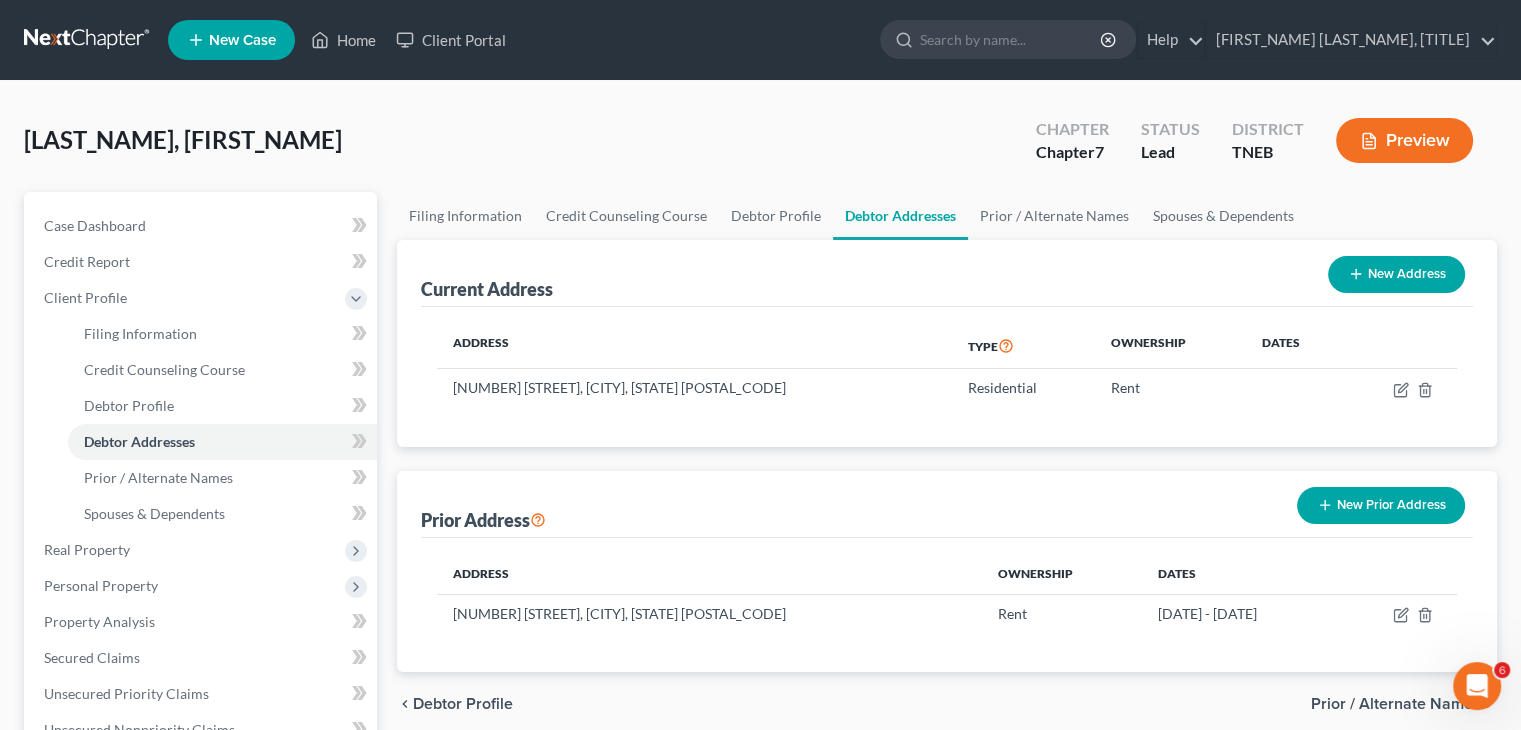 click at bounding box center [88, 40] 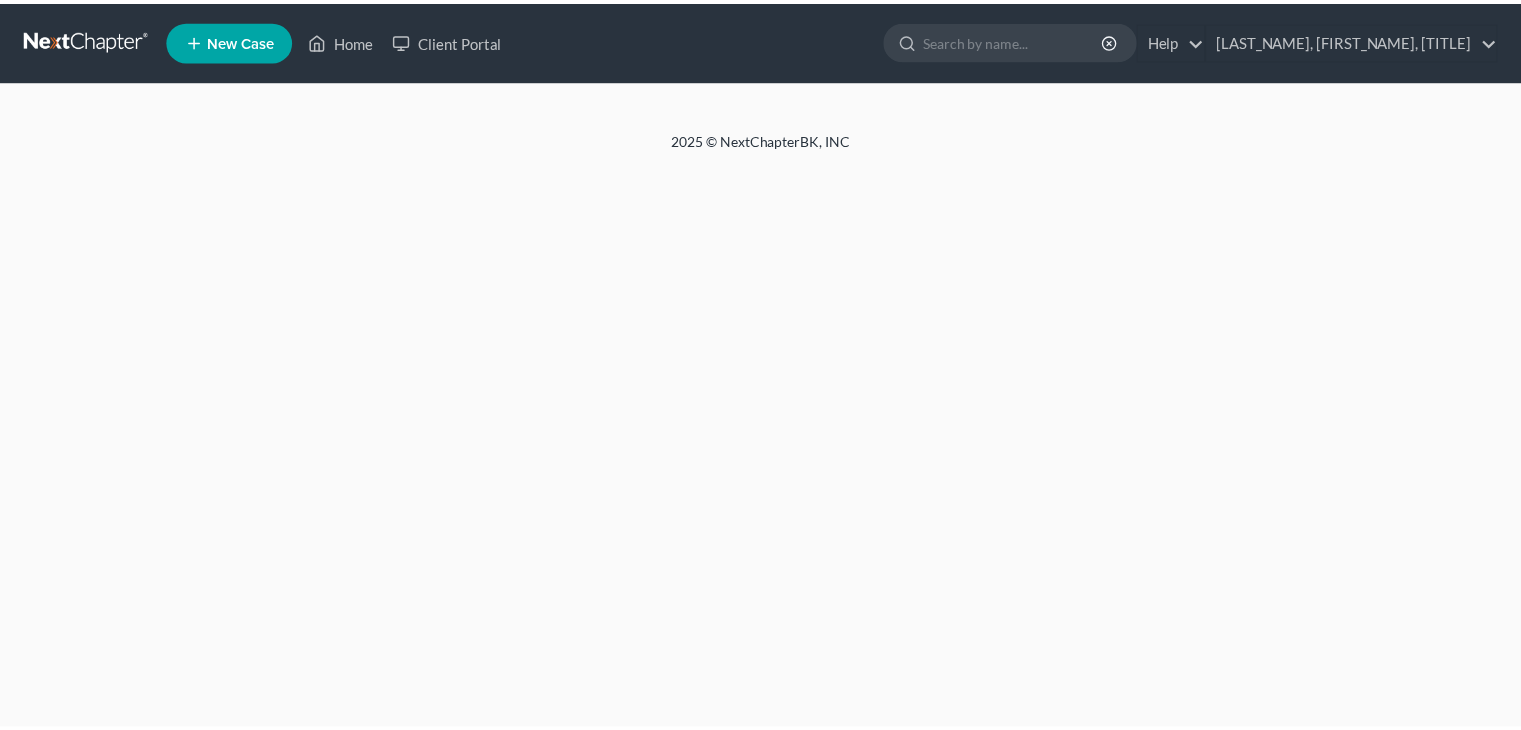 scroll, scrollTop: 0, scrollLeft: 0, axis: both 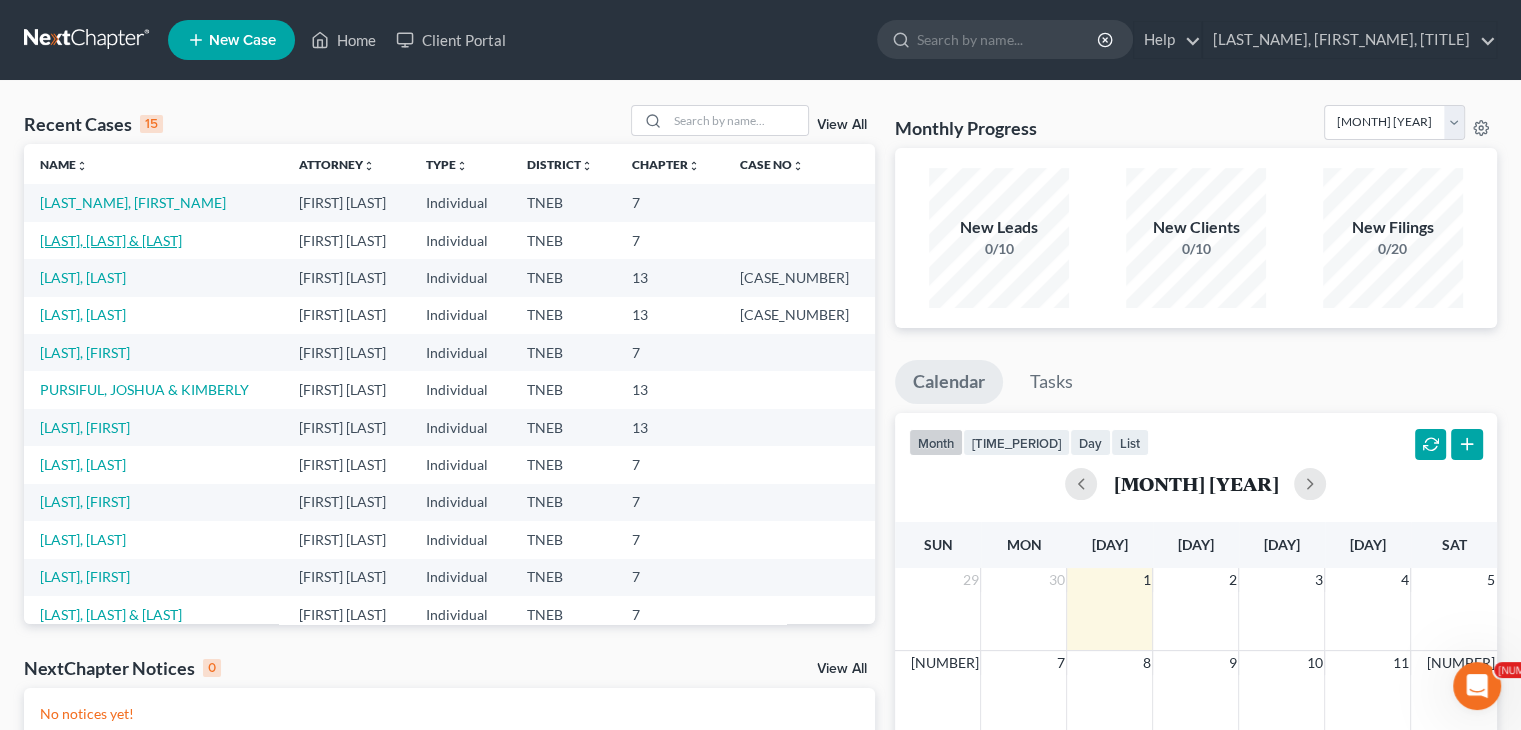 click on "[LAST], [LAST] & [LAST]" at bounding box center (111, 240) 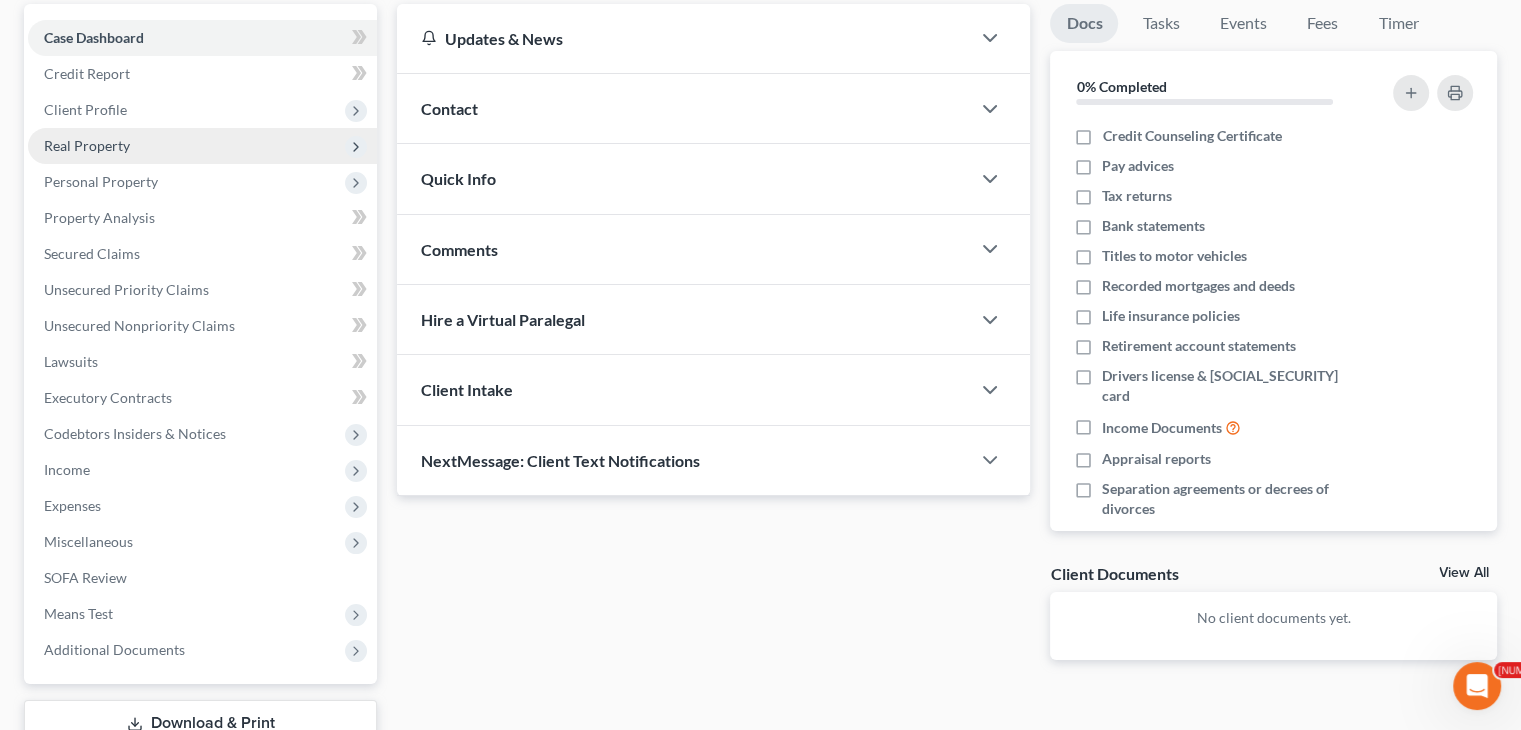 scroll, scrollTop: 216, scrollLeft: 0, axis: vertical 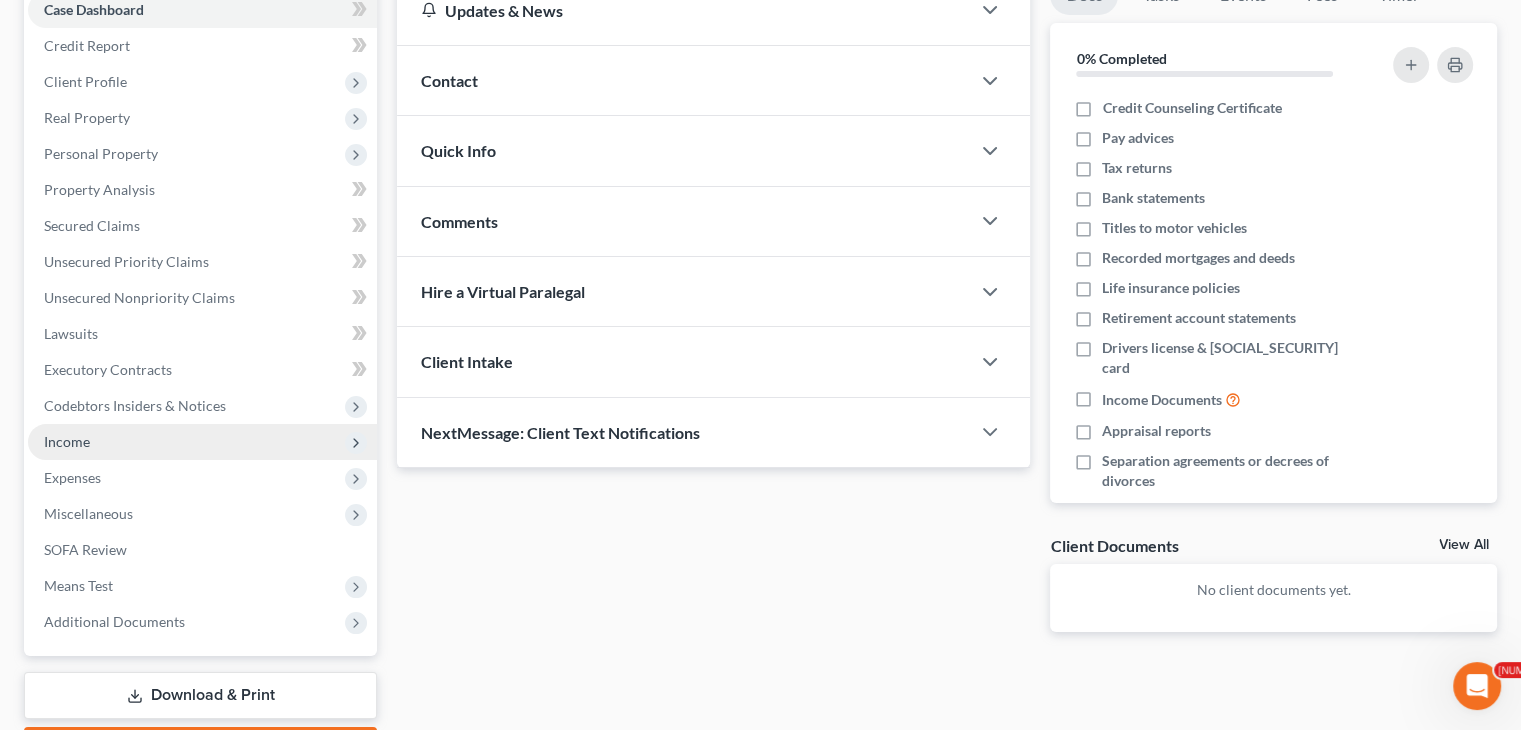 click on "Income" at bounding box center (0, 0) 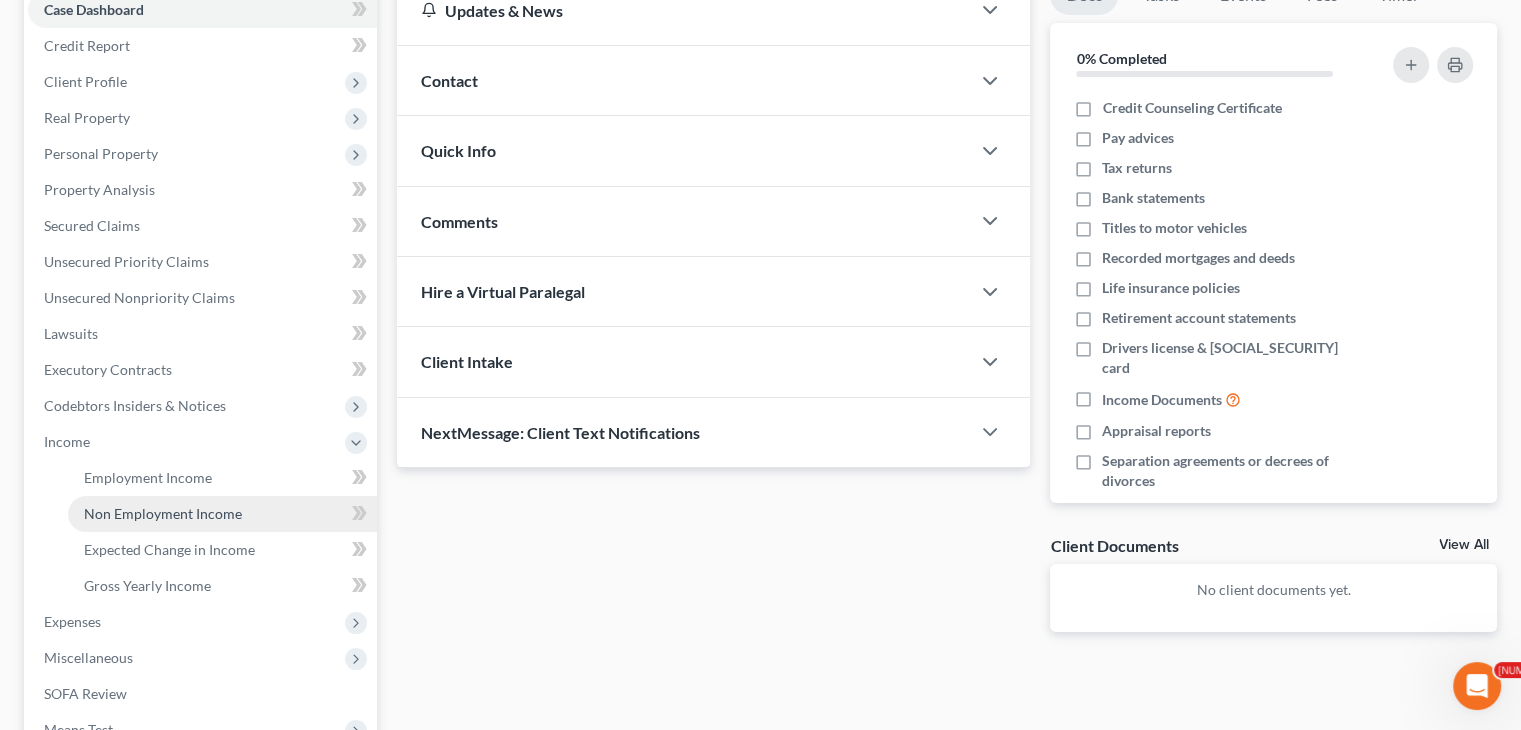 click on "Non Employment Income" at bounding box center [222, 514] 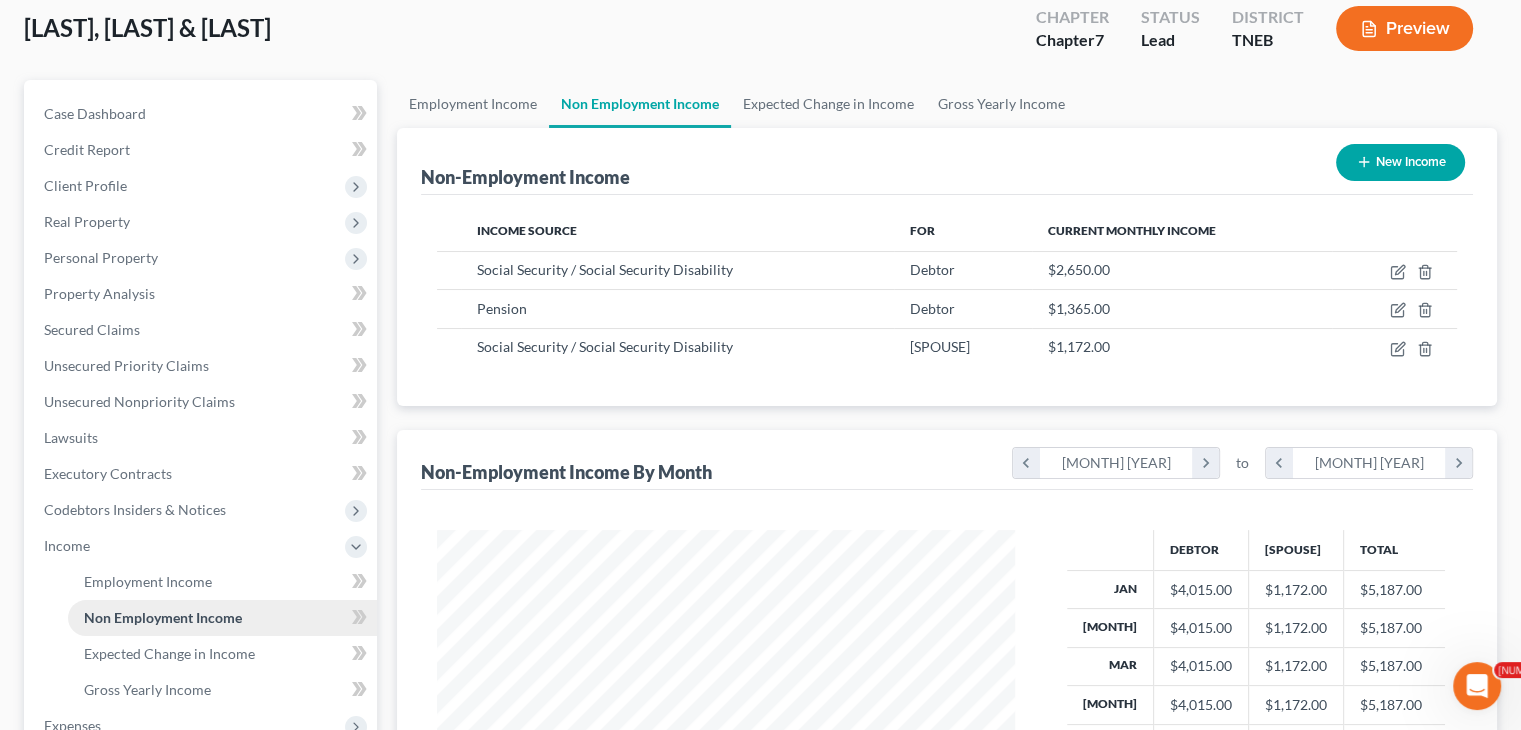 scroll, scrollTop: 0, scrollLeft: 0, axis: both 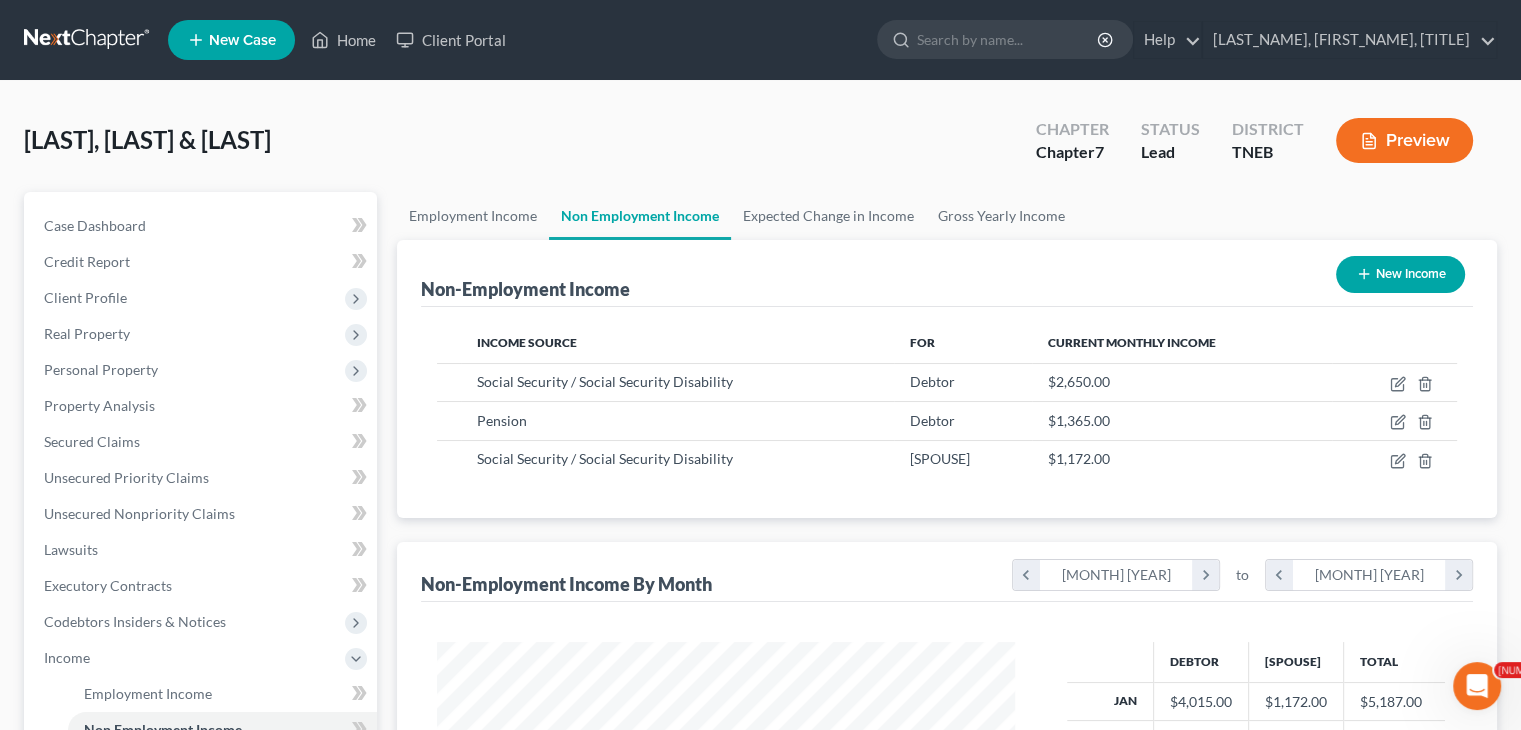 click on "Preview" at bounding box center [1404, 140] 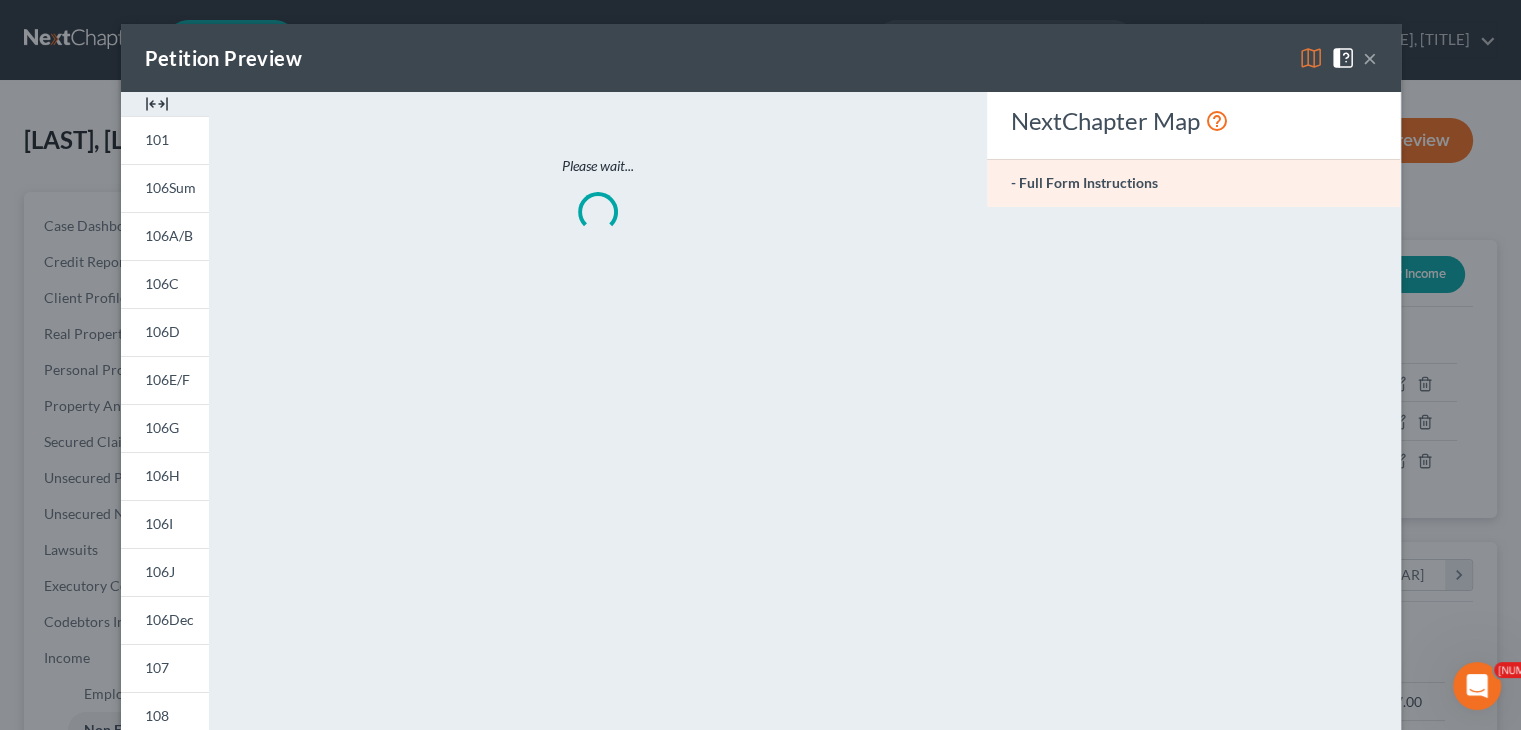 scroll, scrollTop: 999643, scrollLeft: 999375, axis: both 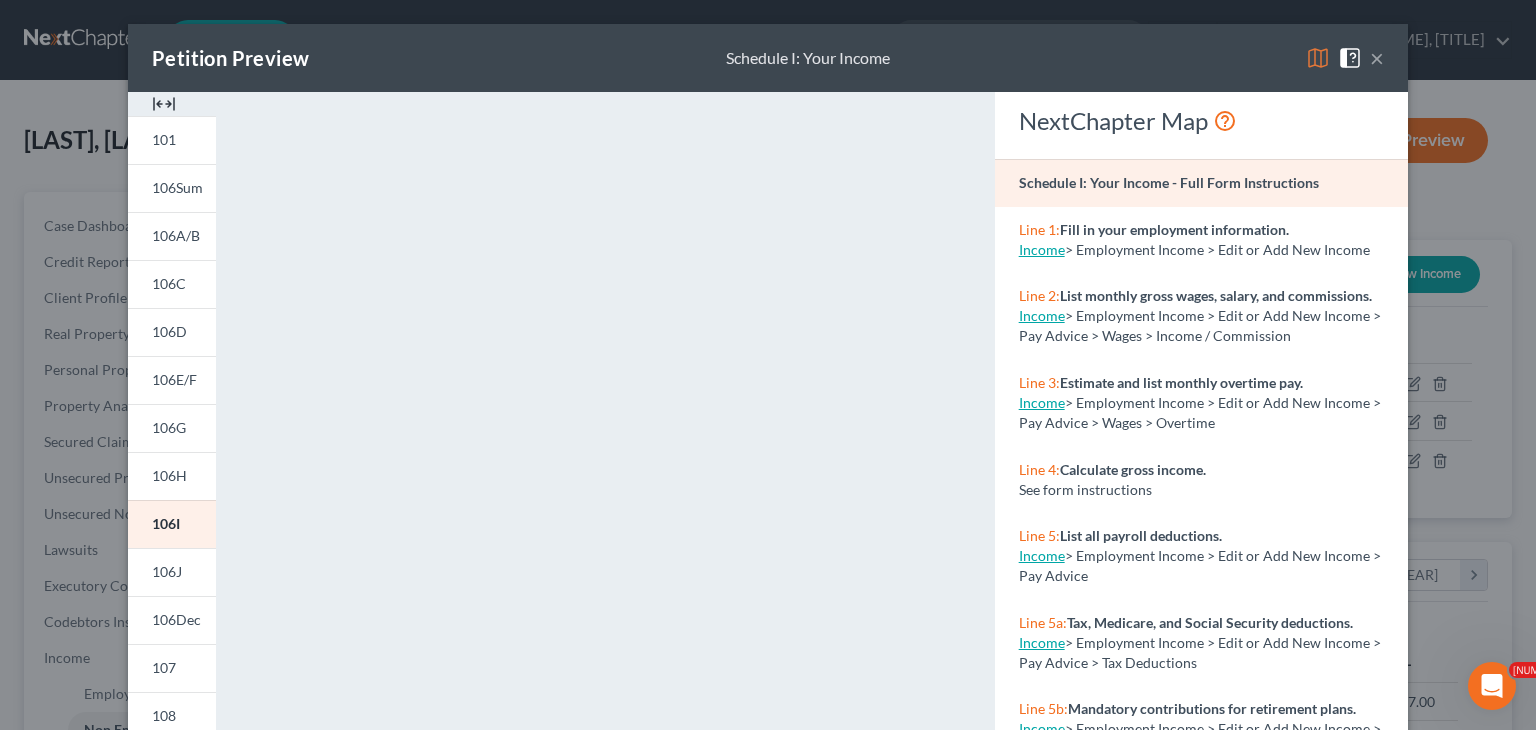click at bounding box center [1318, 58] 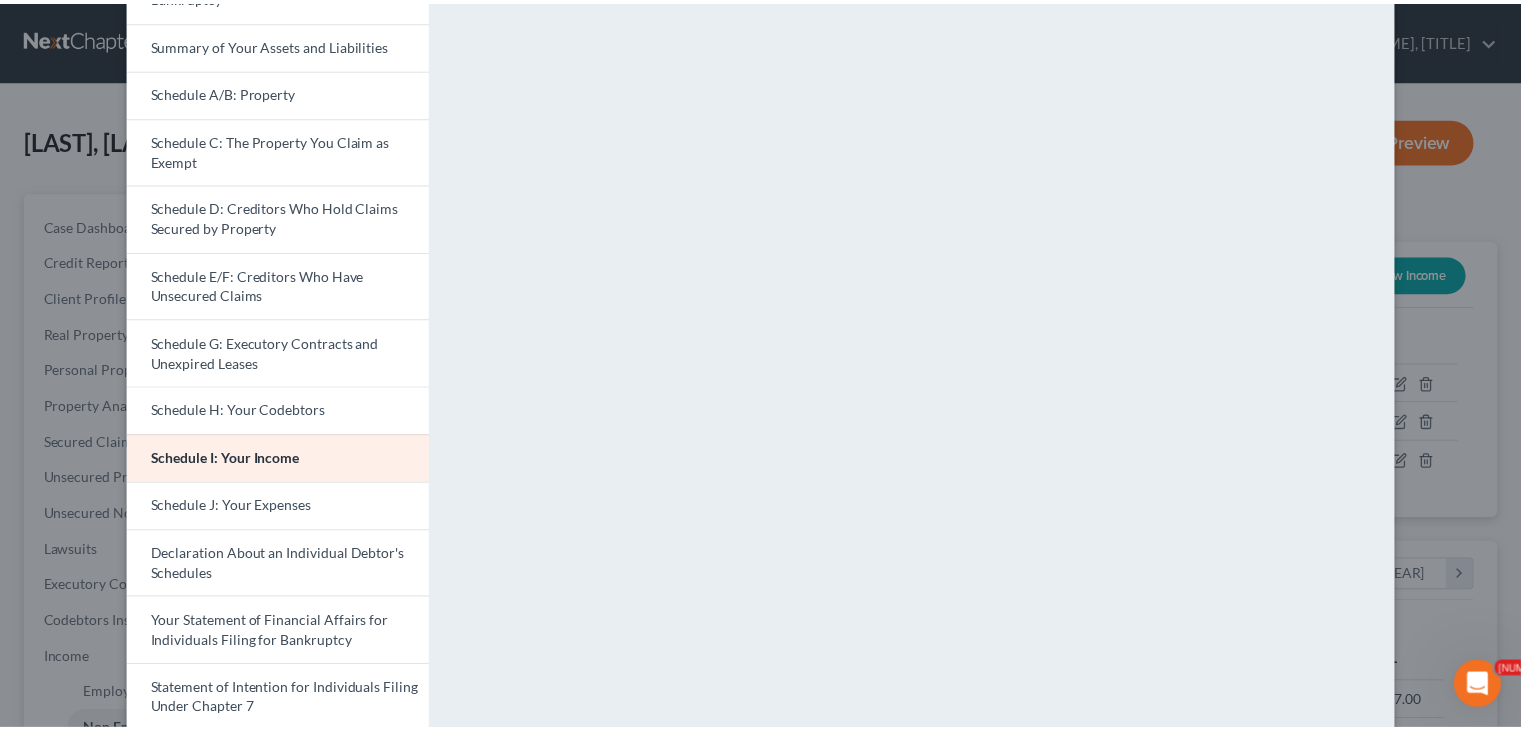 scroll, scrollTop: 0, scrollLeft: 0, axis: both 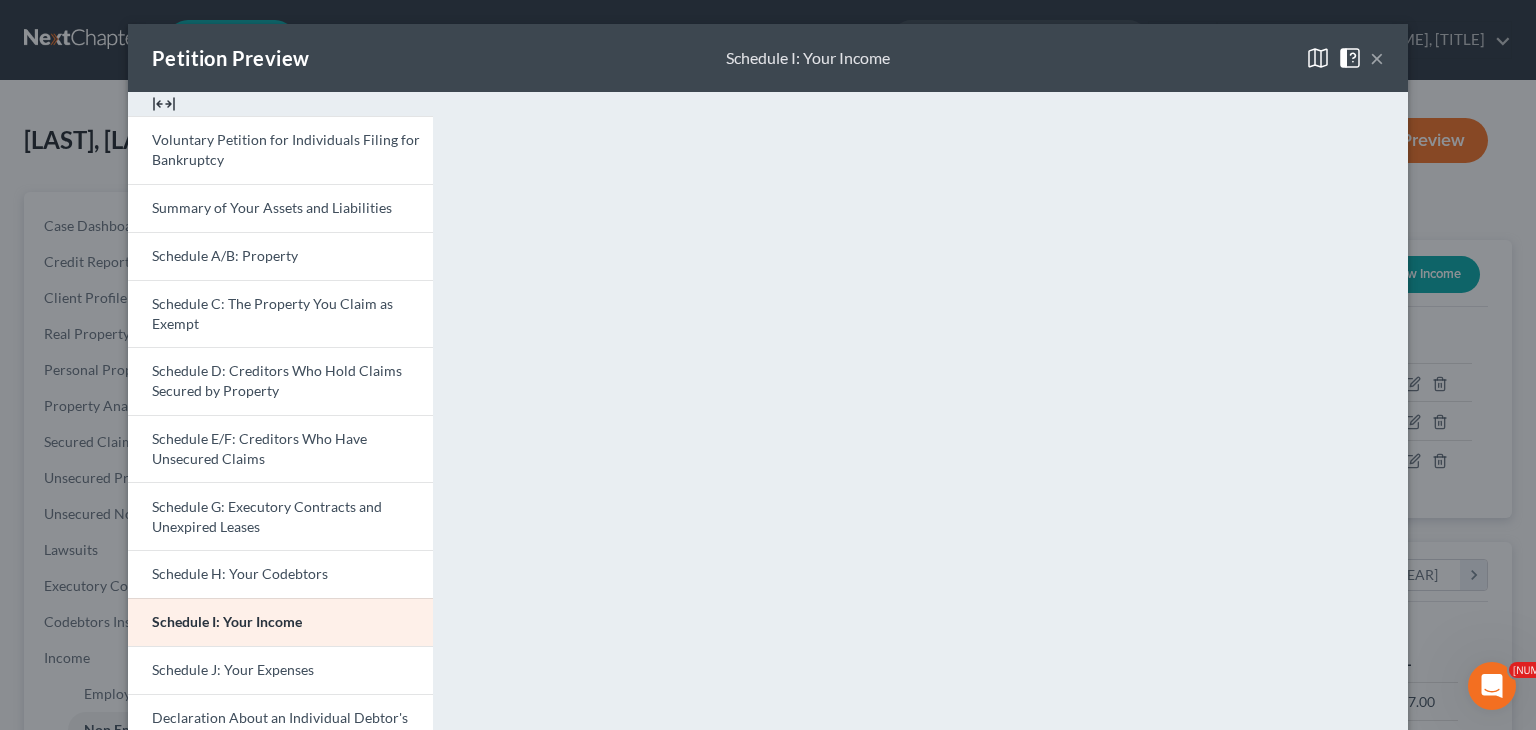 click on "×" at bounding box center (1377, 58) 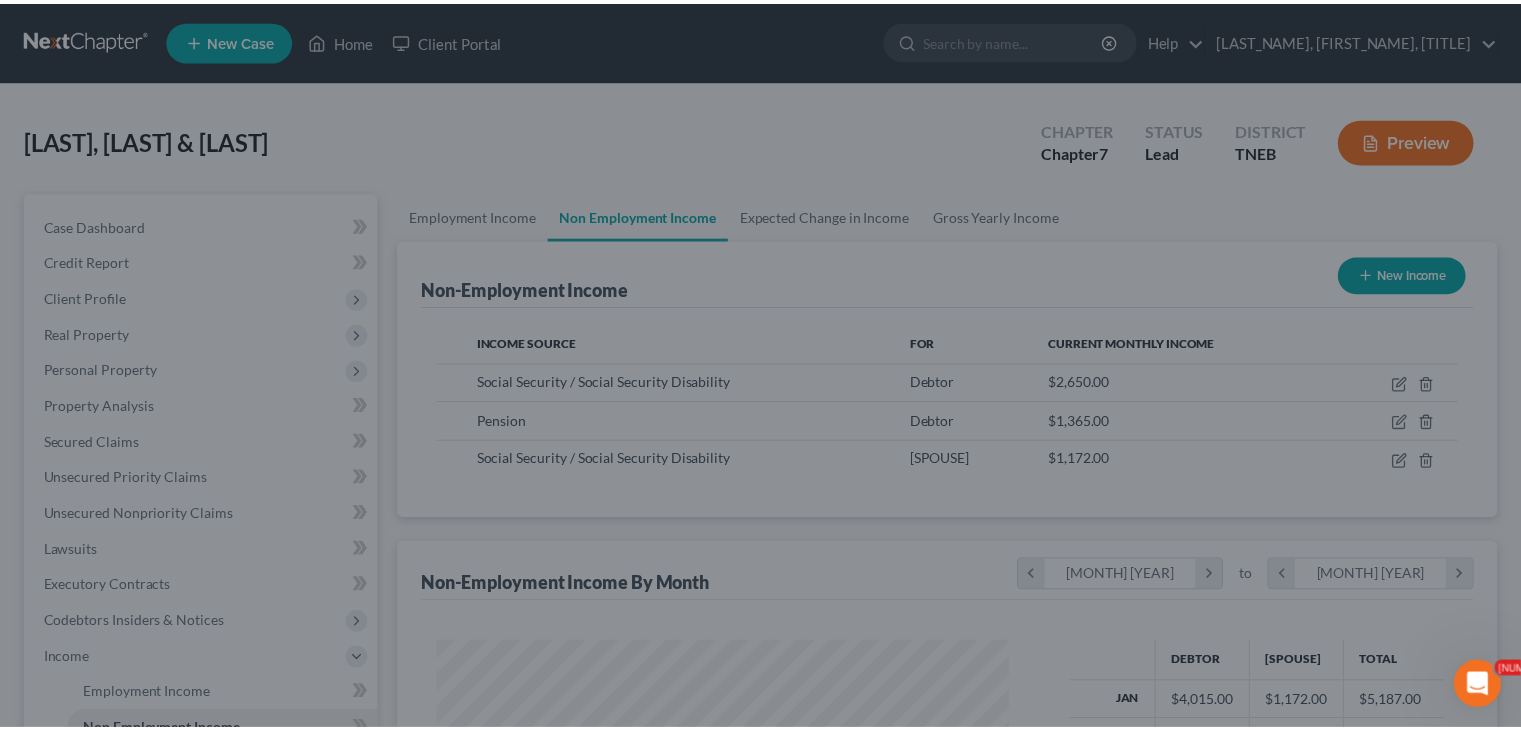 scroll, scrollTop: 356, scrollLeft: 617, axis: both 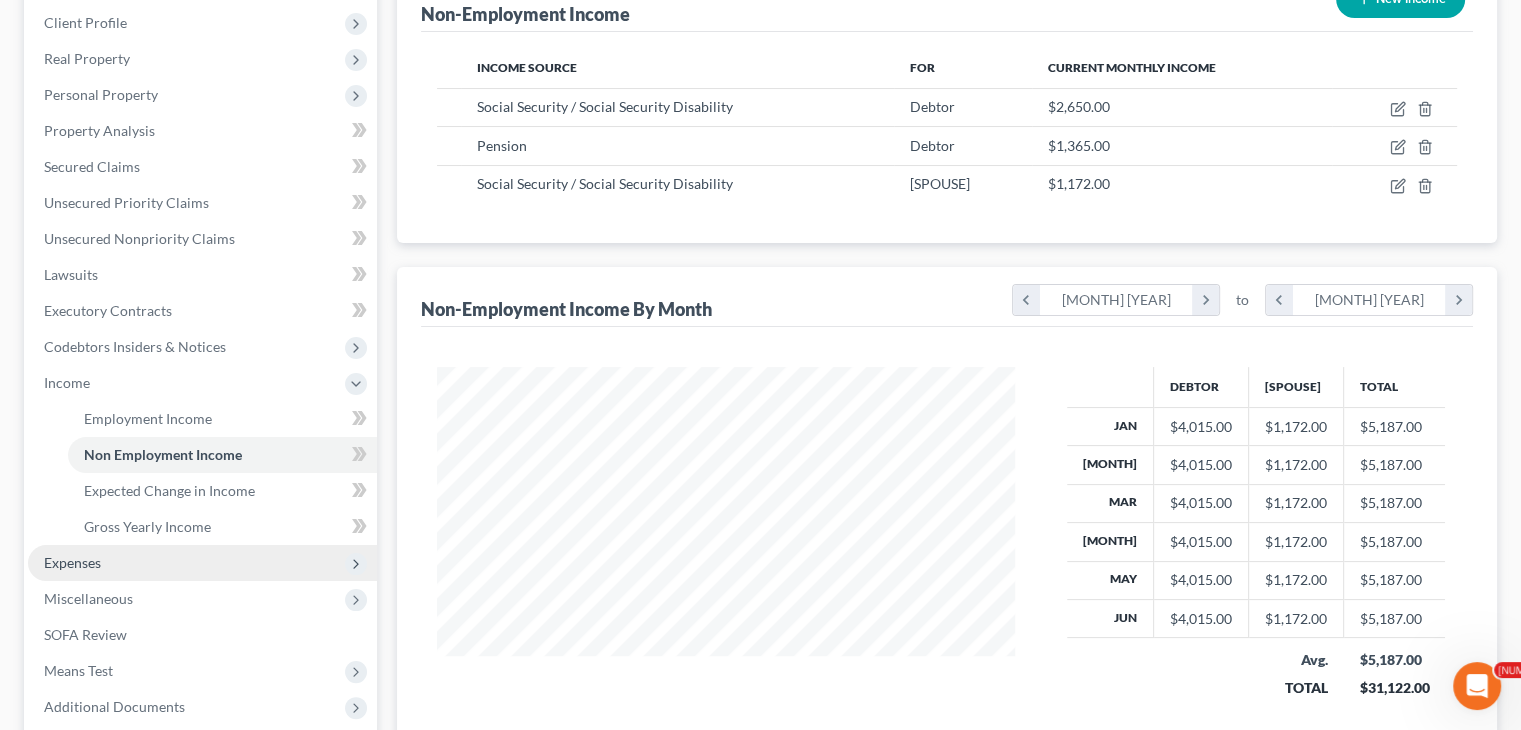 click on "Expenses" at bounding box center [0, 0] 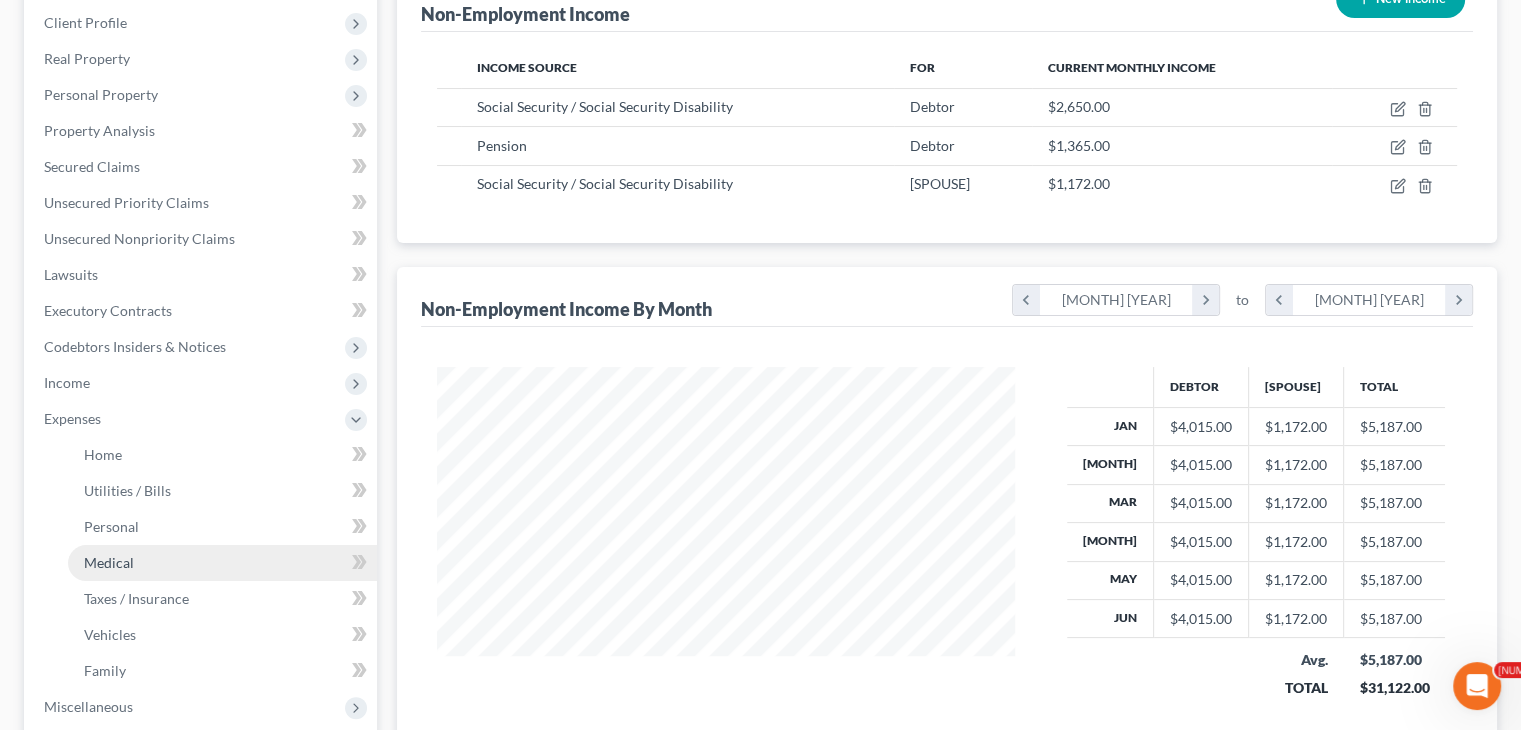 click on "Medical" at bounding box center [222, 563] 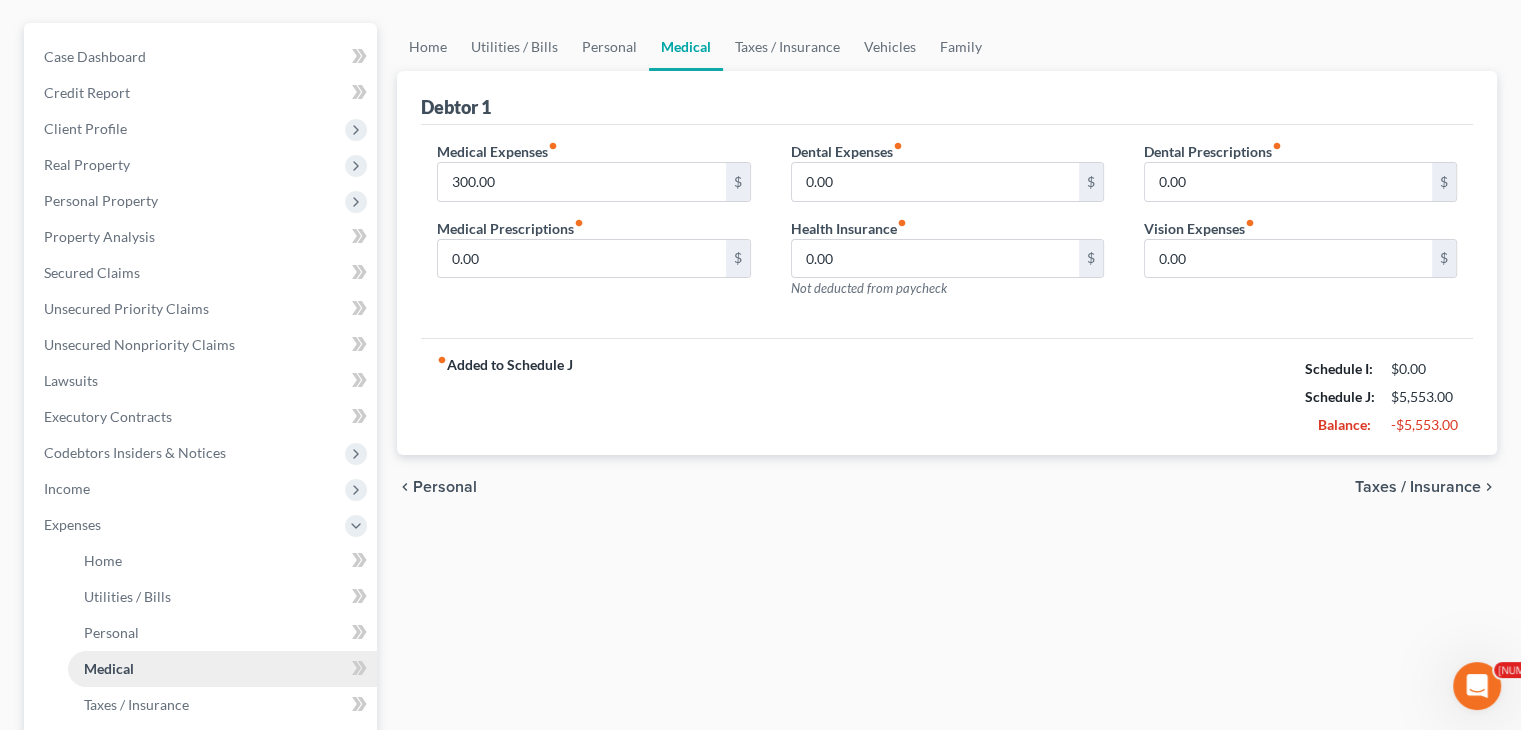 scroll, scrollTop: 0, scrollLeft: 0, axis: both 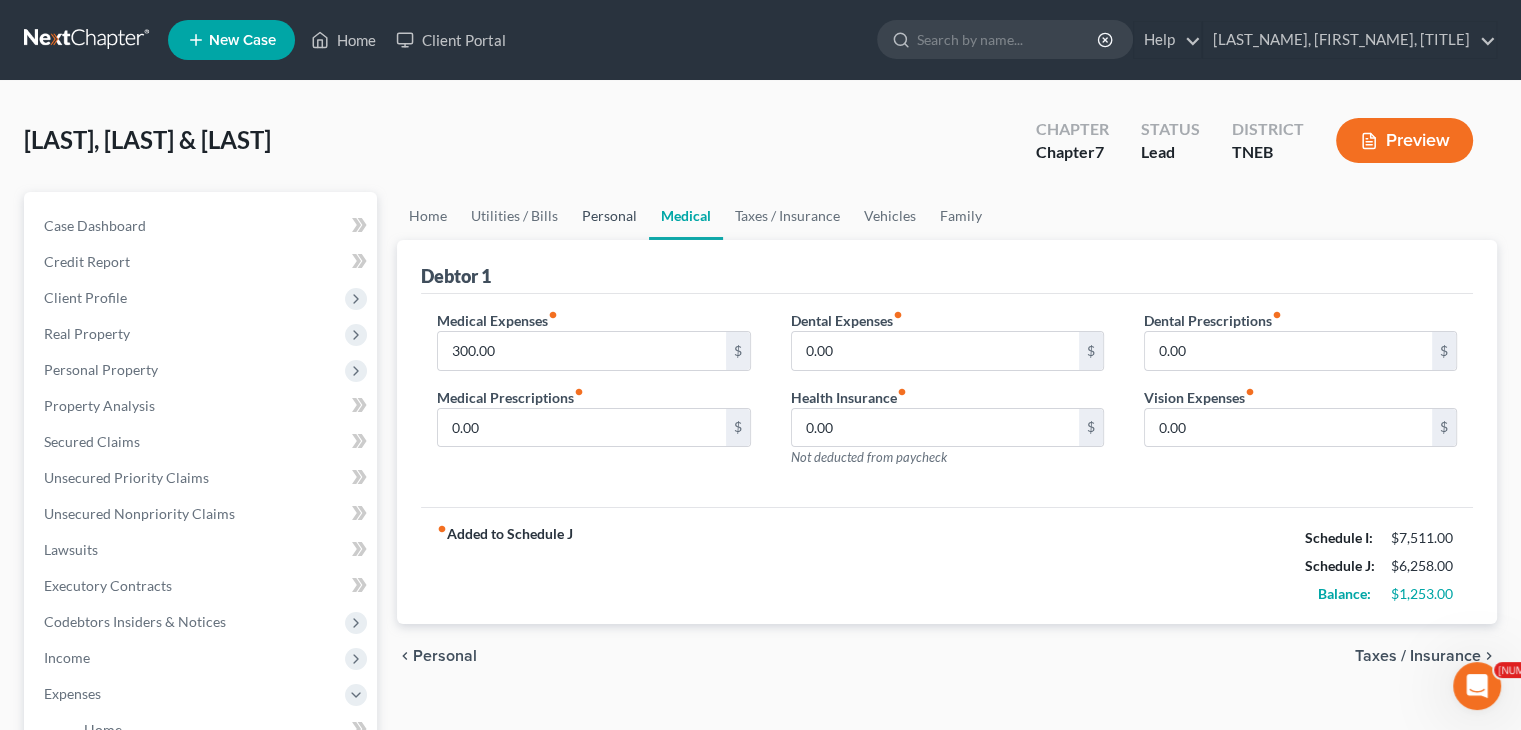 click on "Personal" at bounding box center (609, 216) 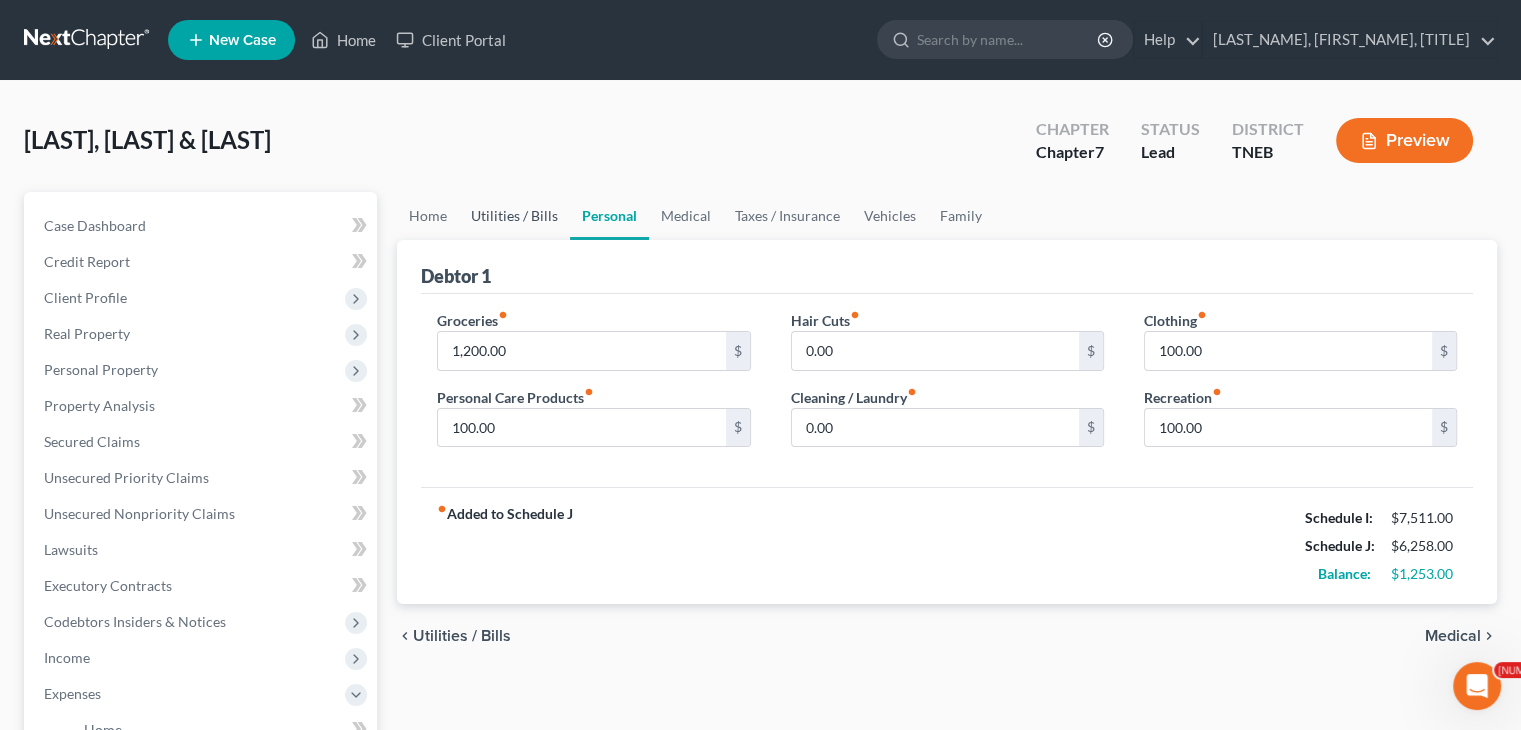 click on "Utilities / Bills" at bounding box center [514, 216] 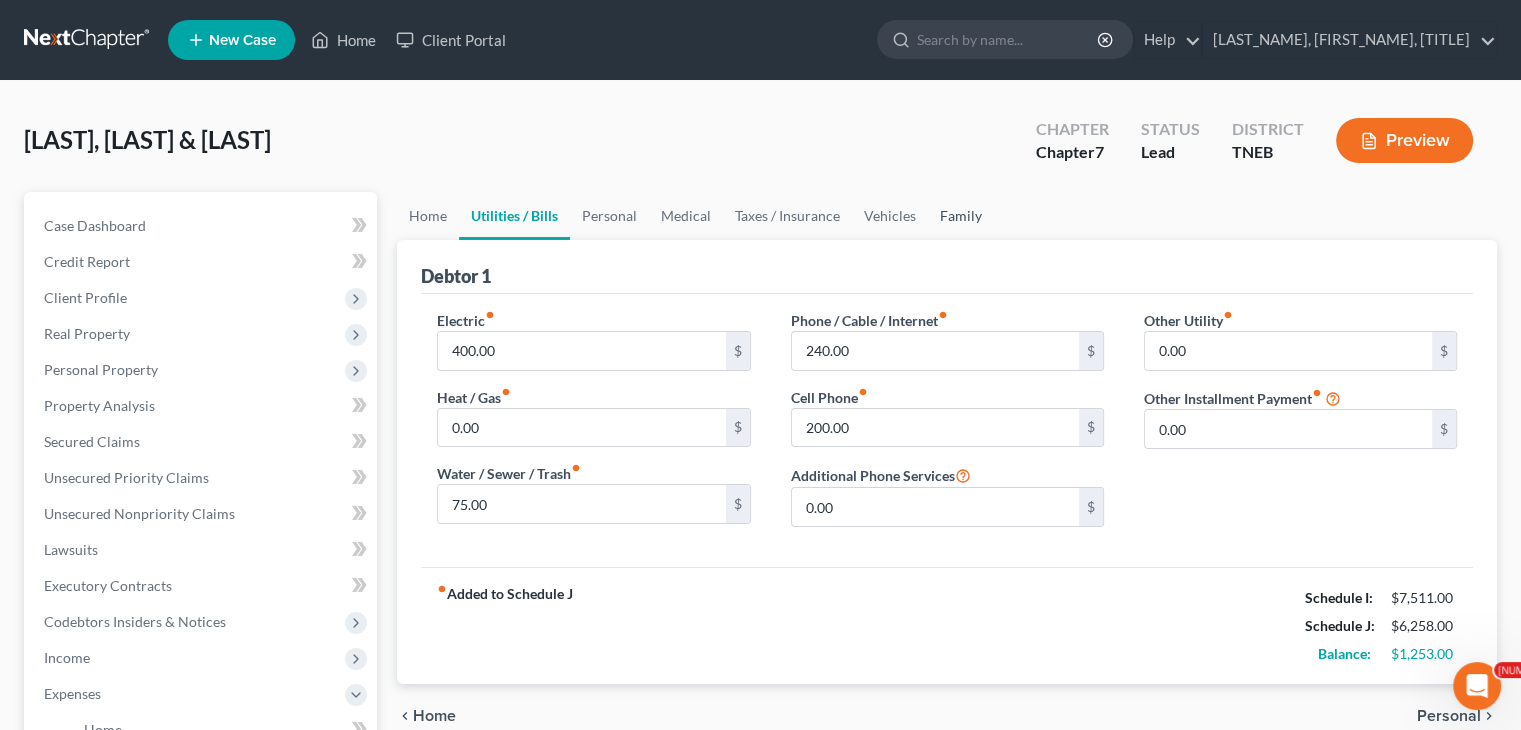 click on "Family" at bounding box center [961, 216] 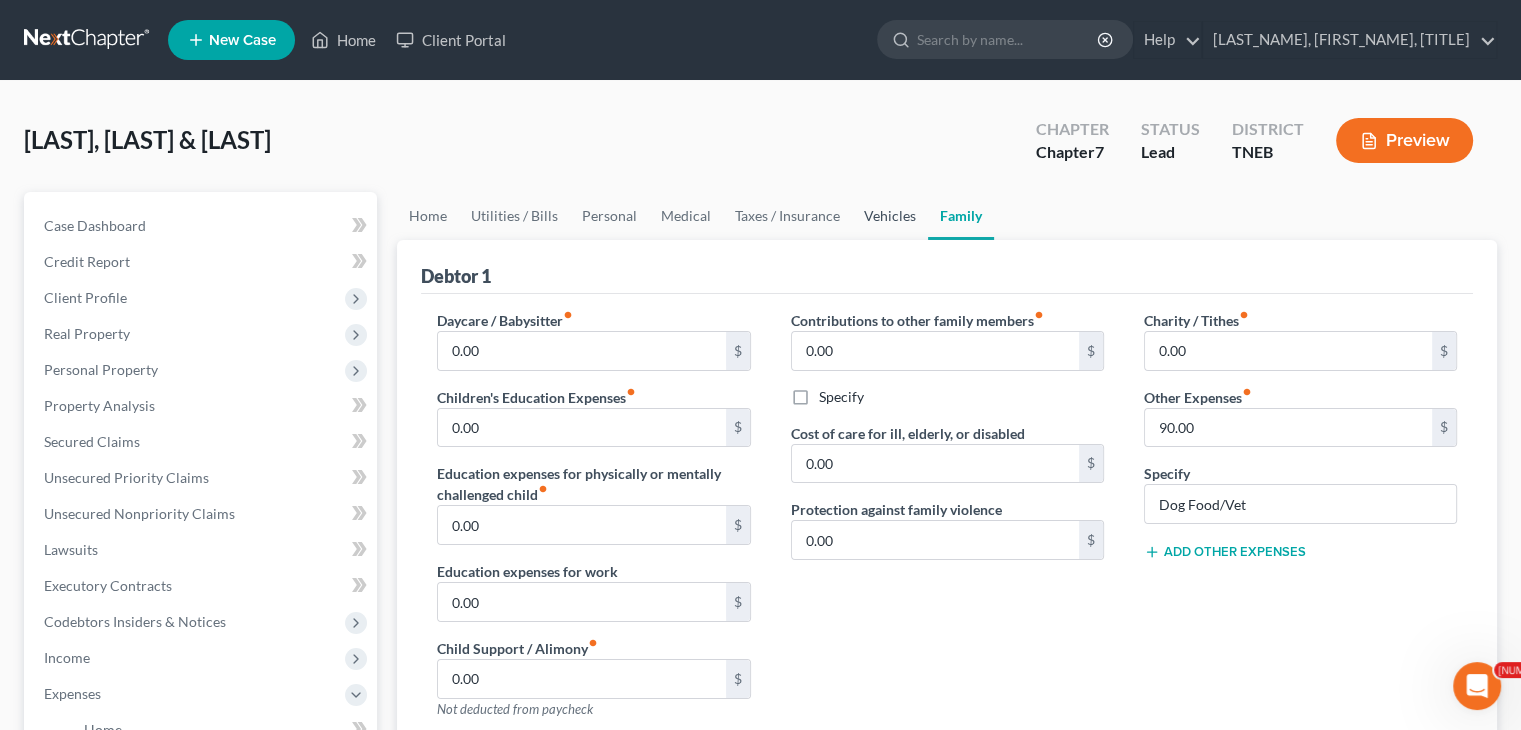 click on "Vehicles" at bounding box center (890, 216) 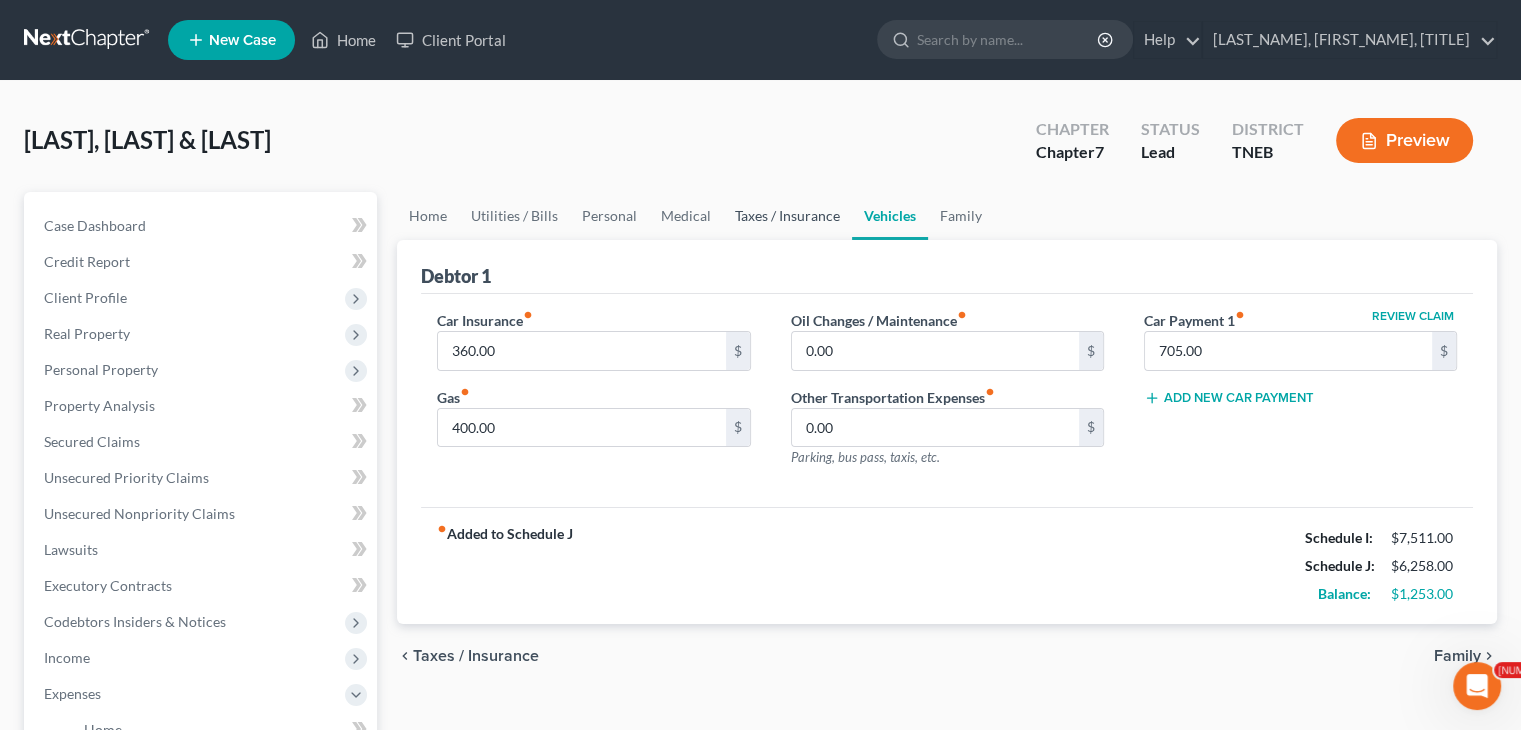 click on "Taxes / Insurance" at bounding box center [787, 216] 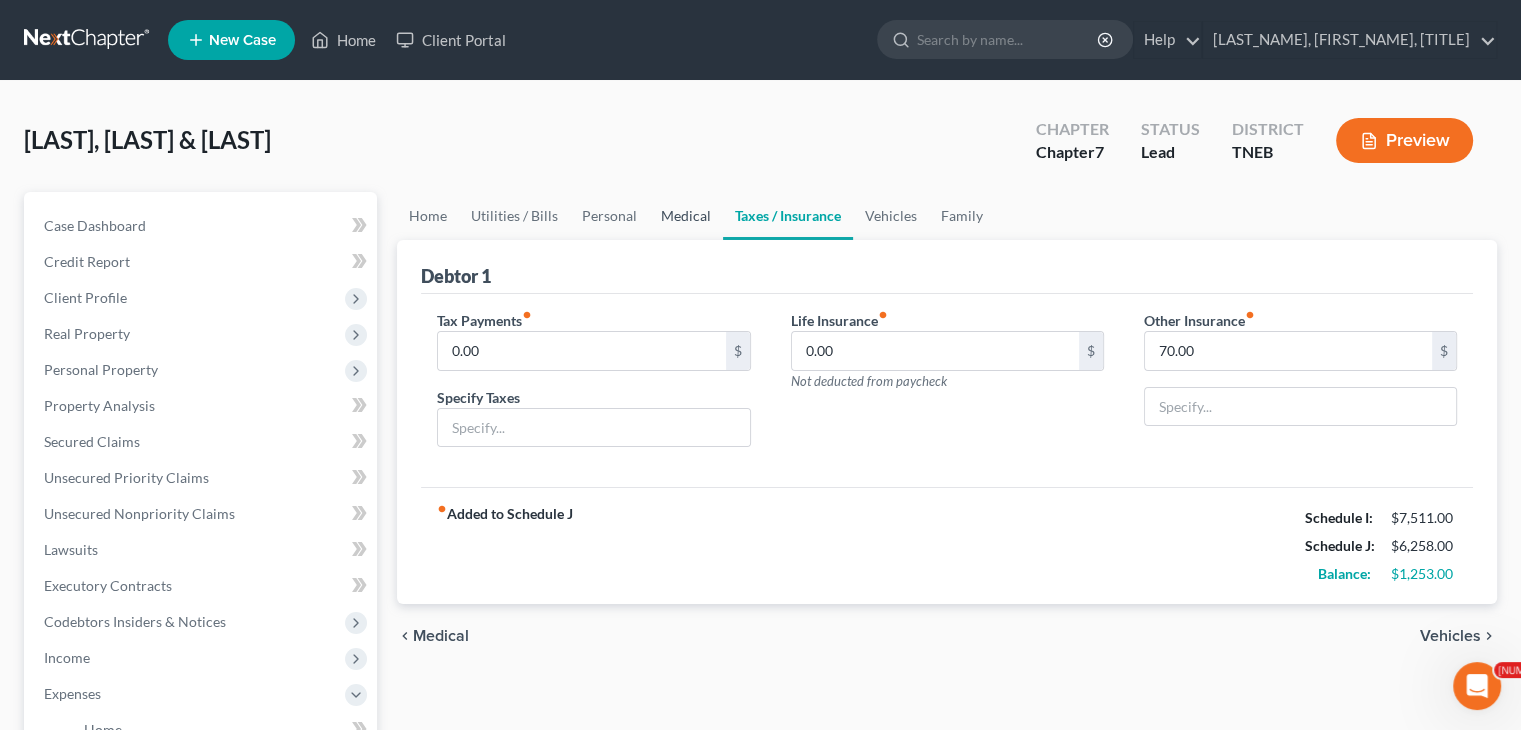 click on "Medical" at bounding box center [686, 216] 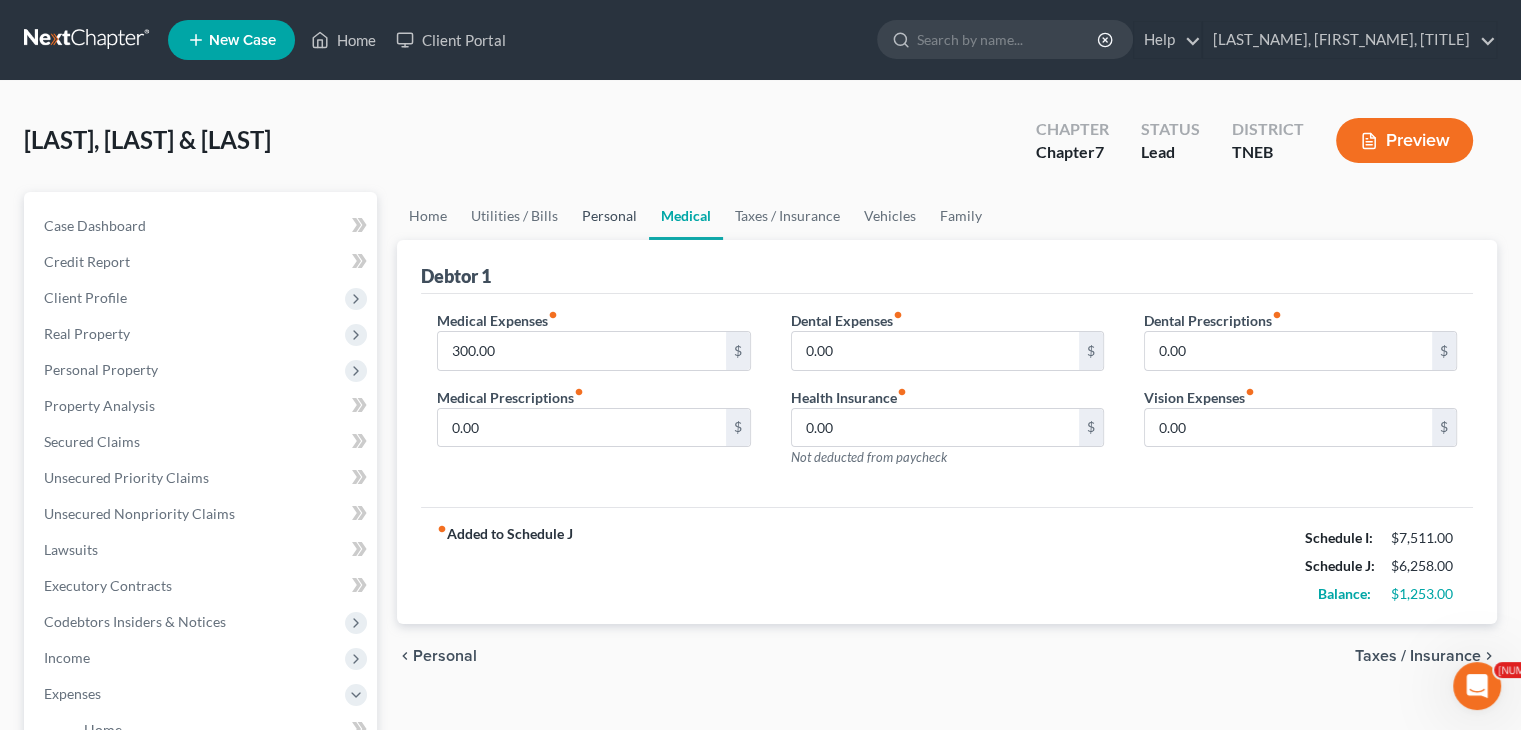 click on "Personal" at bounding box center (609, 216) 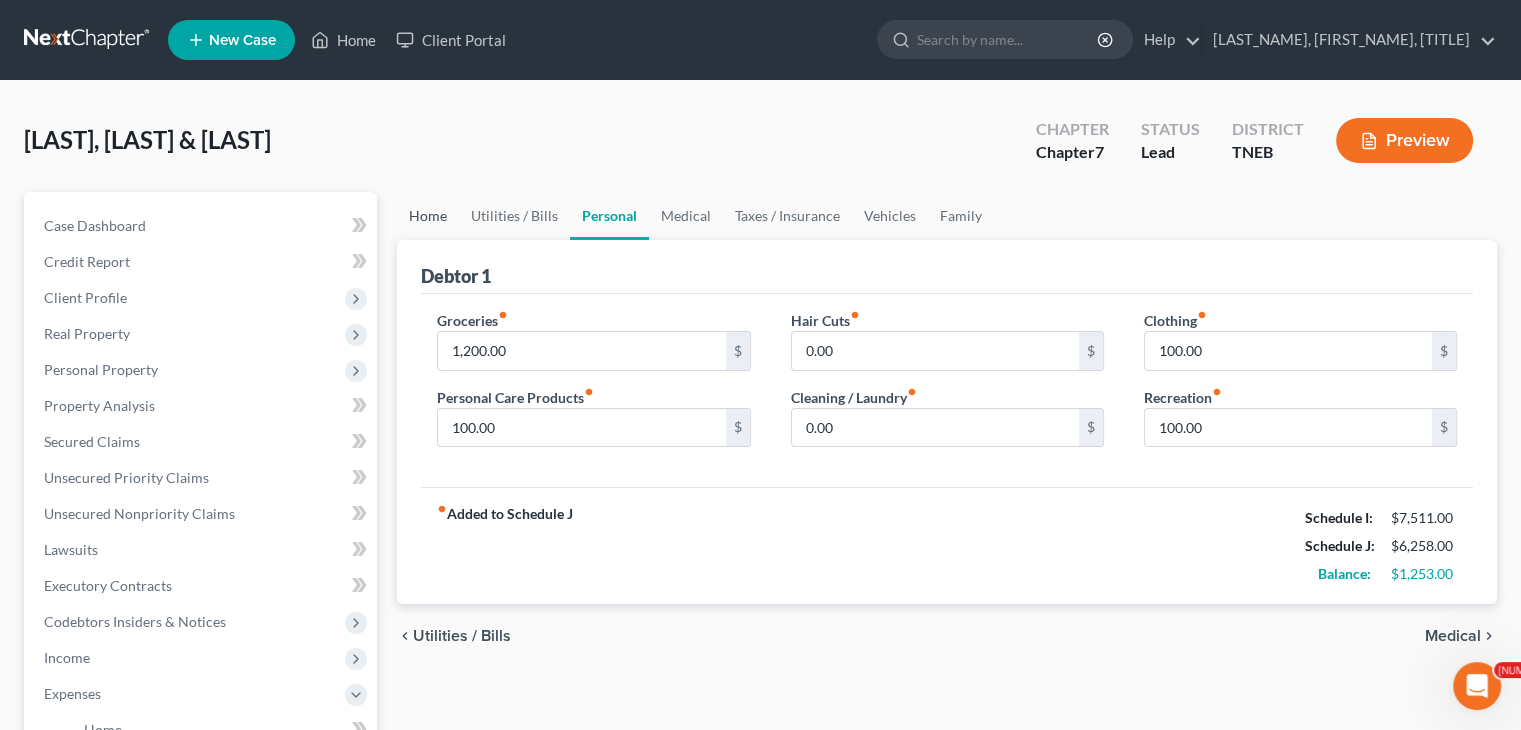 click on "Home" at bounding box center (428, 216) 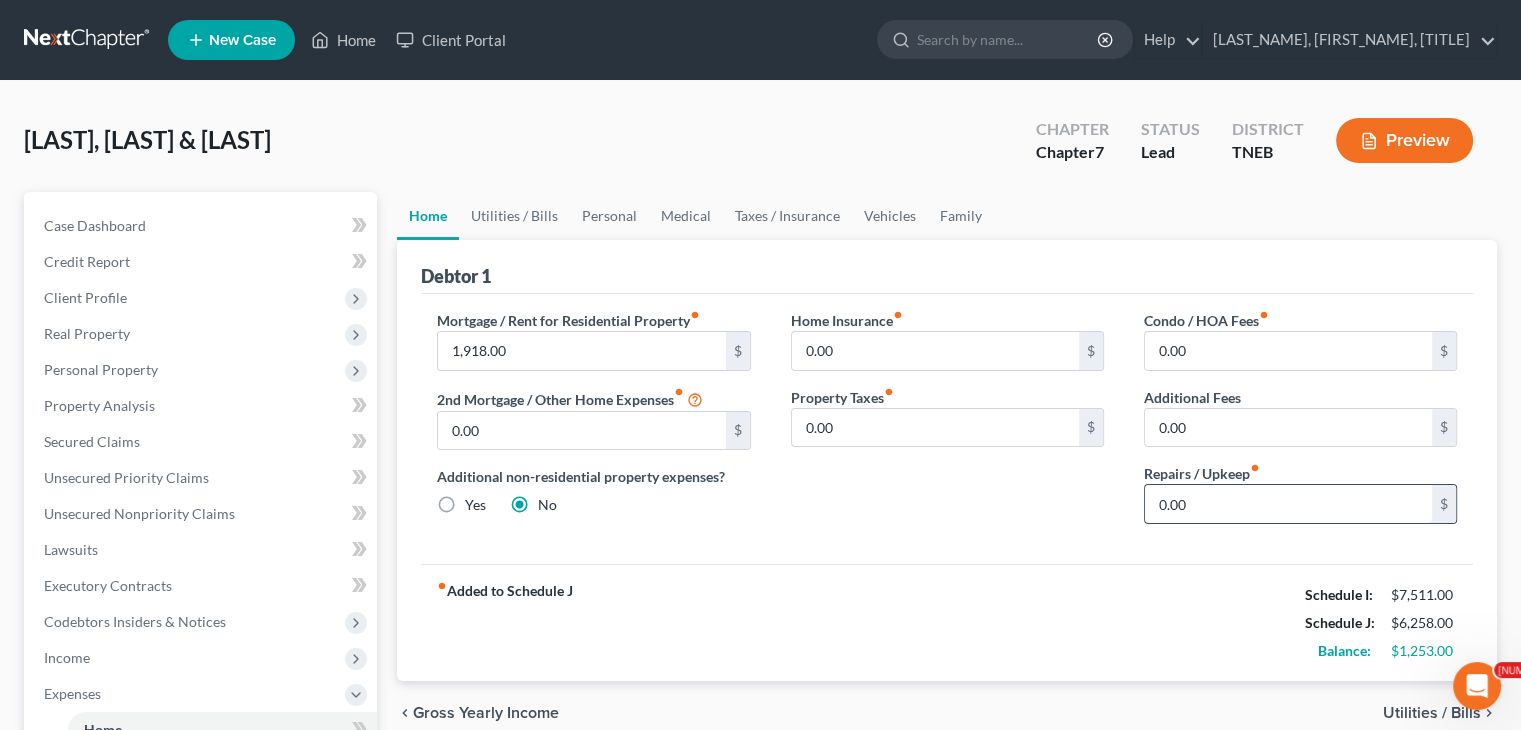 click on "0.00" at bounding box center [1288, 504] 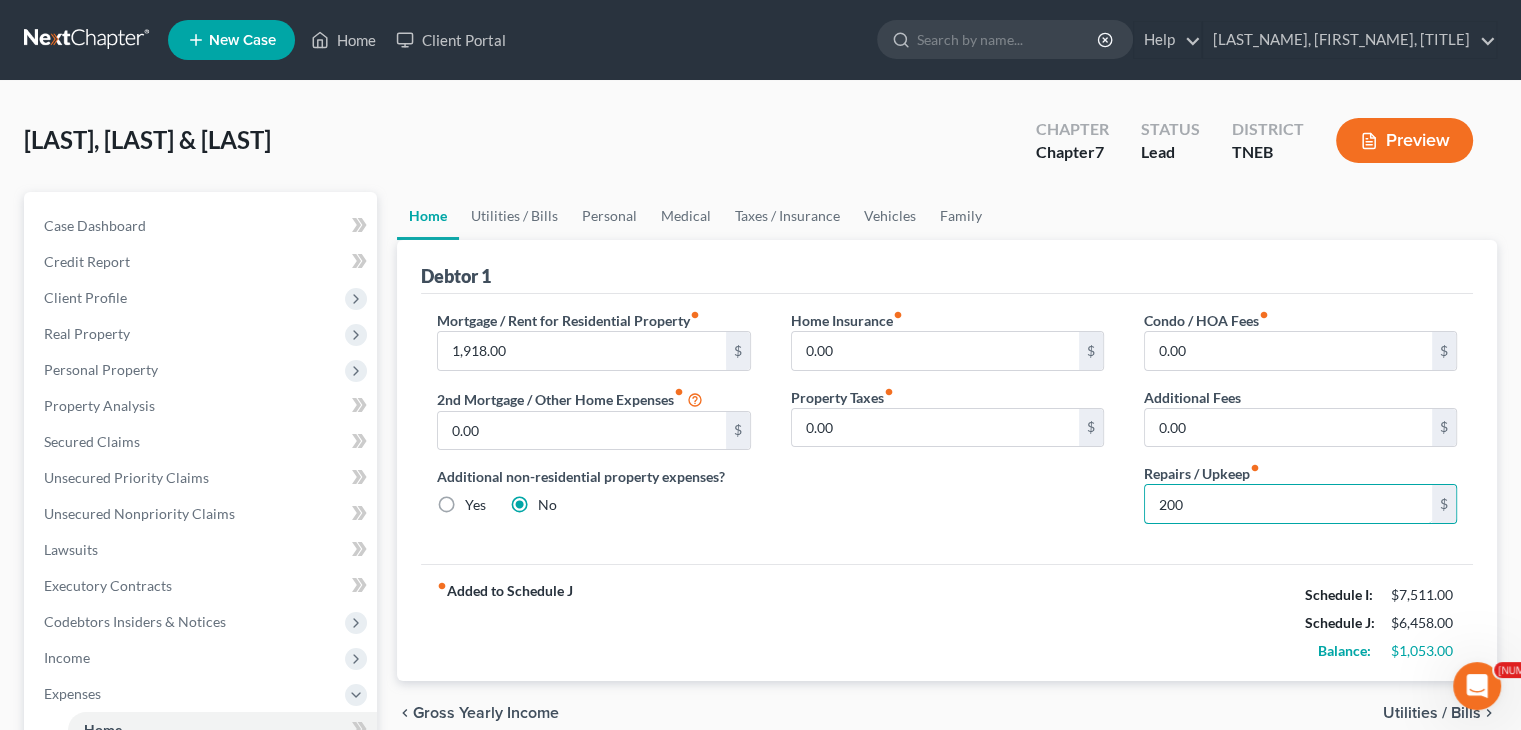 scroll, scrollTop: 40, scrollLeft: 0, axis: vertical 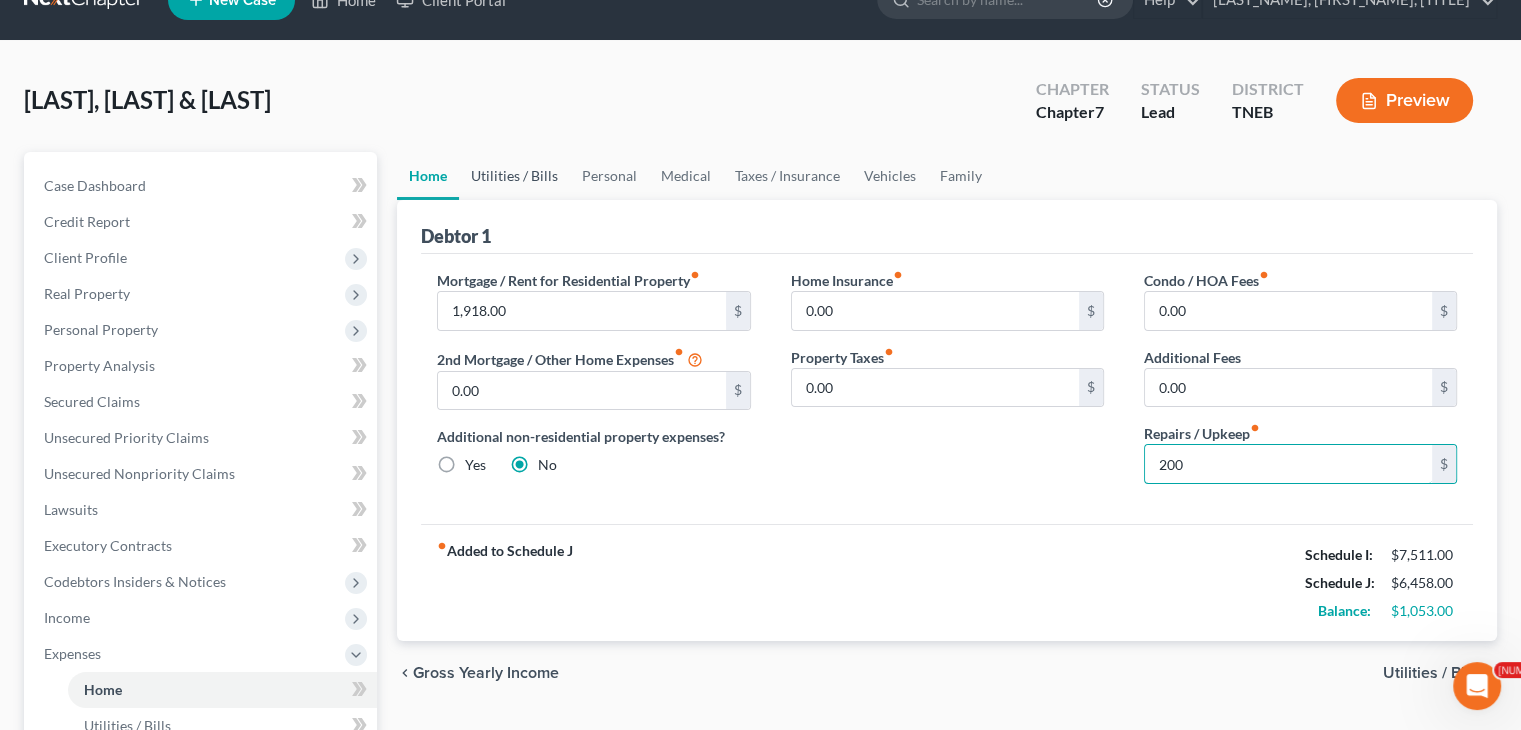 type on "200" 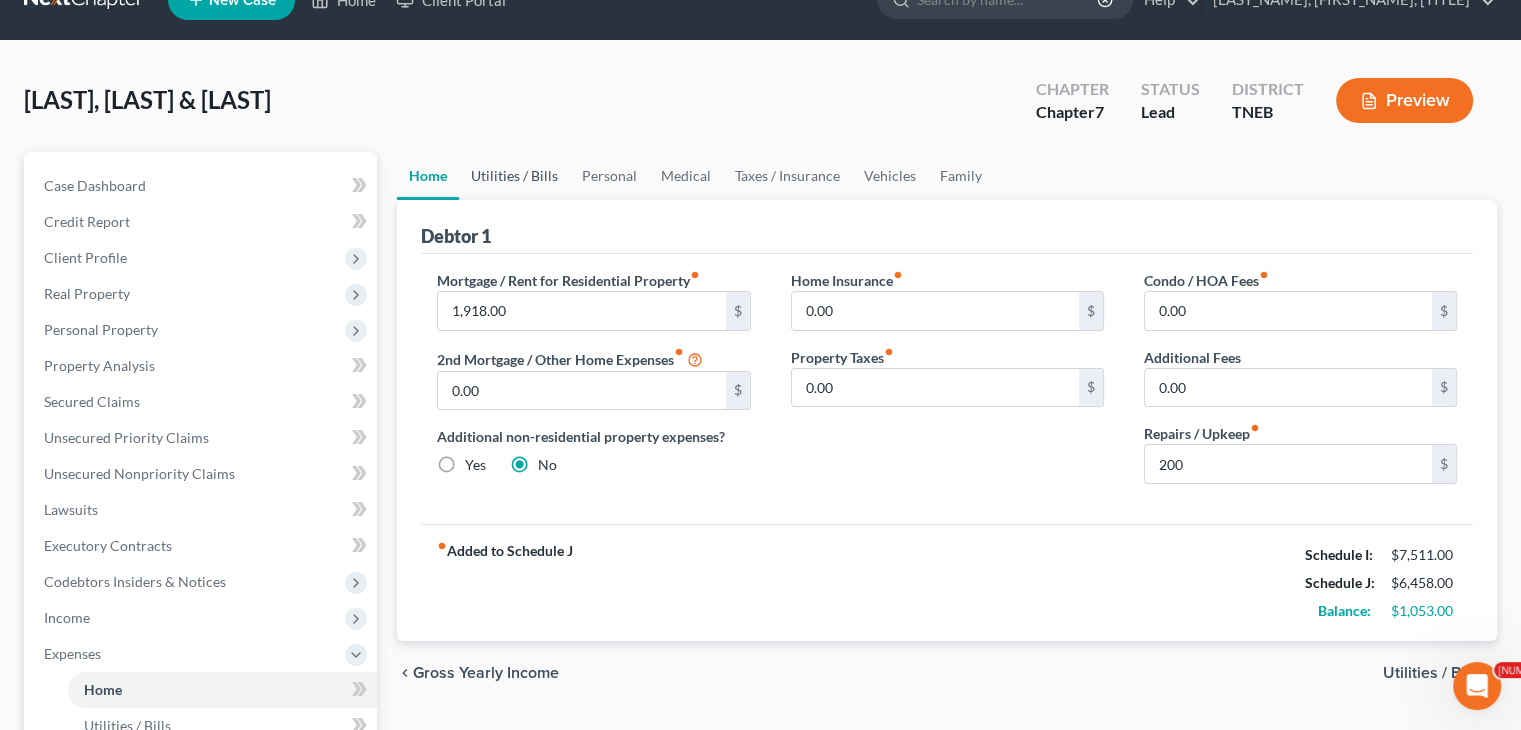 click on "Utilities / Bills" at bounding box center (514, 176) 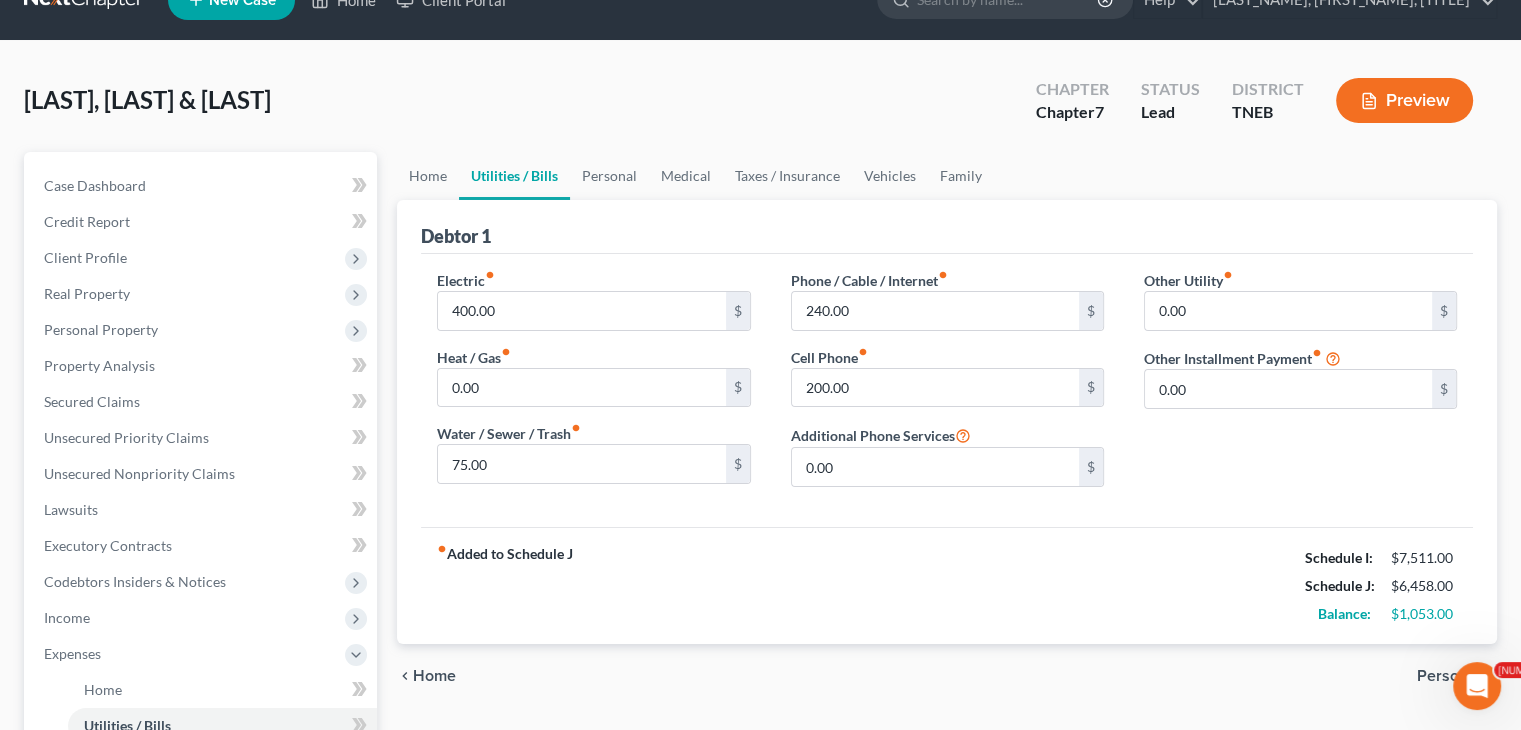 scroll, scrollTop: 0, scrollLeft: 0, axis: both 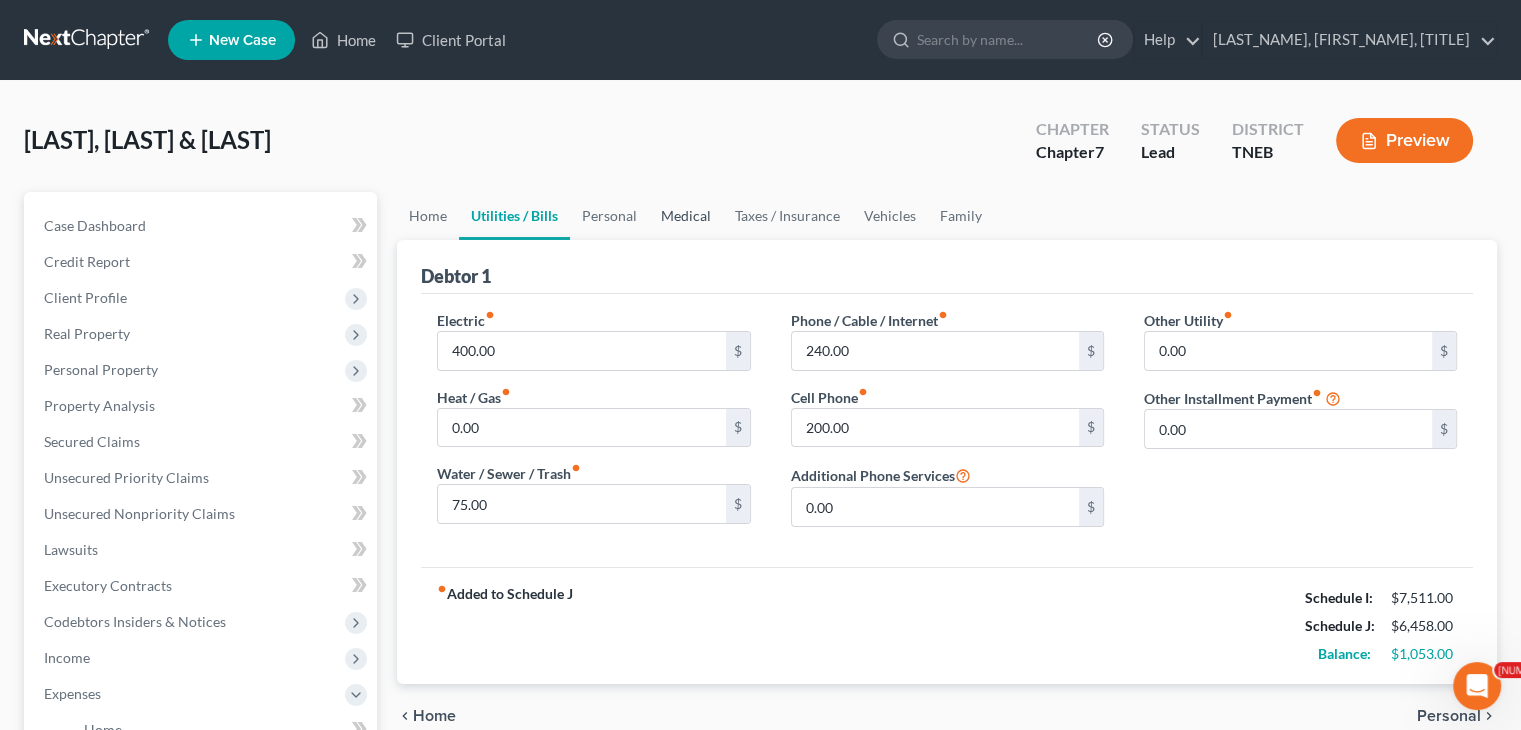 click on "Medical" at bounding box center [686, 216] 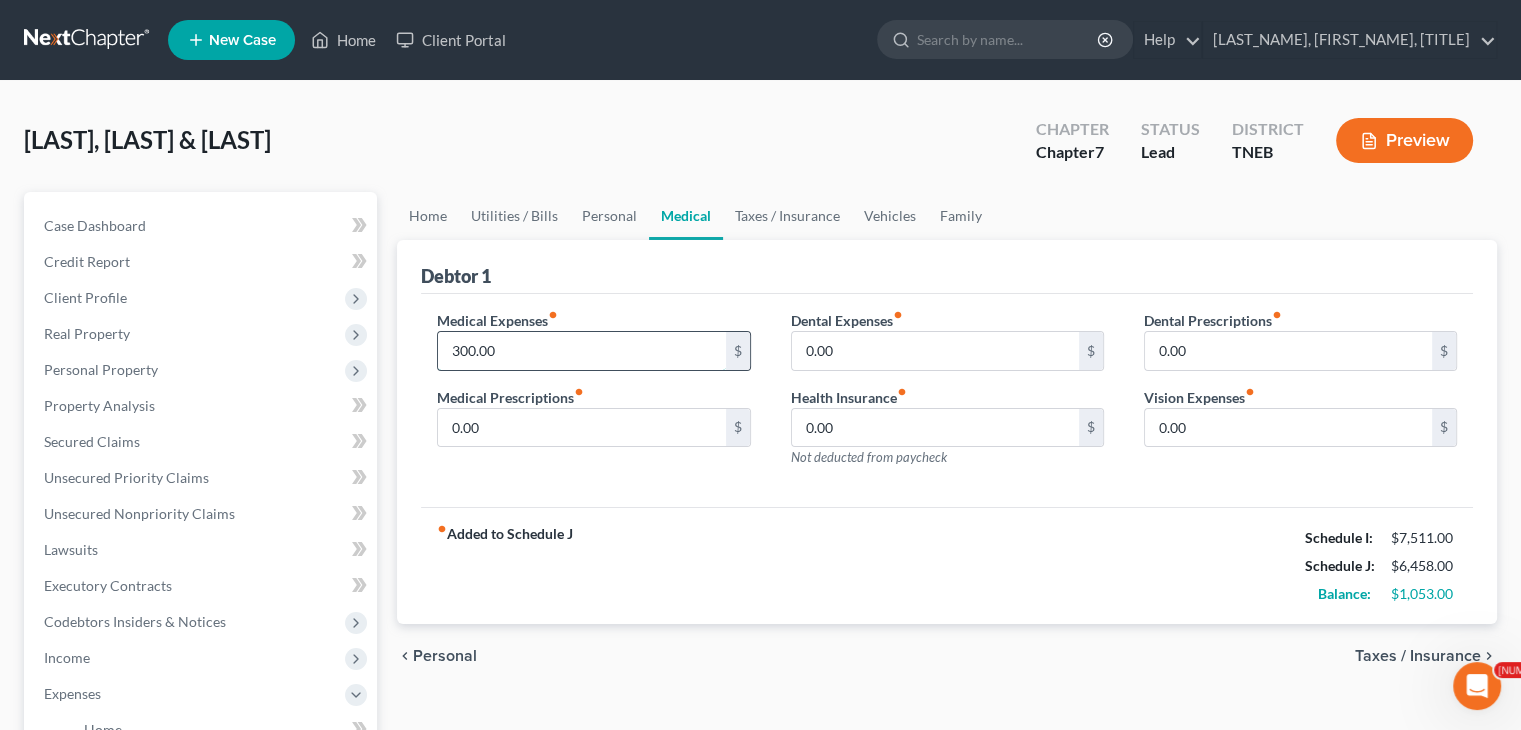 click on "300.00" at bounding box center [581, 351] 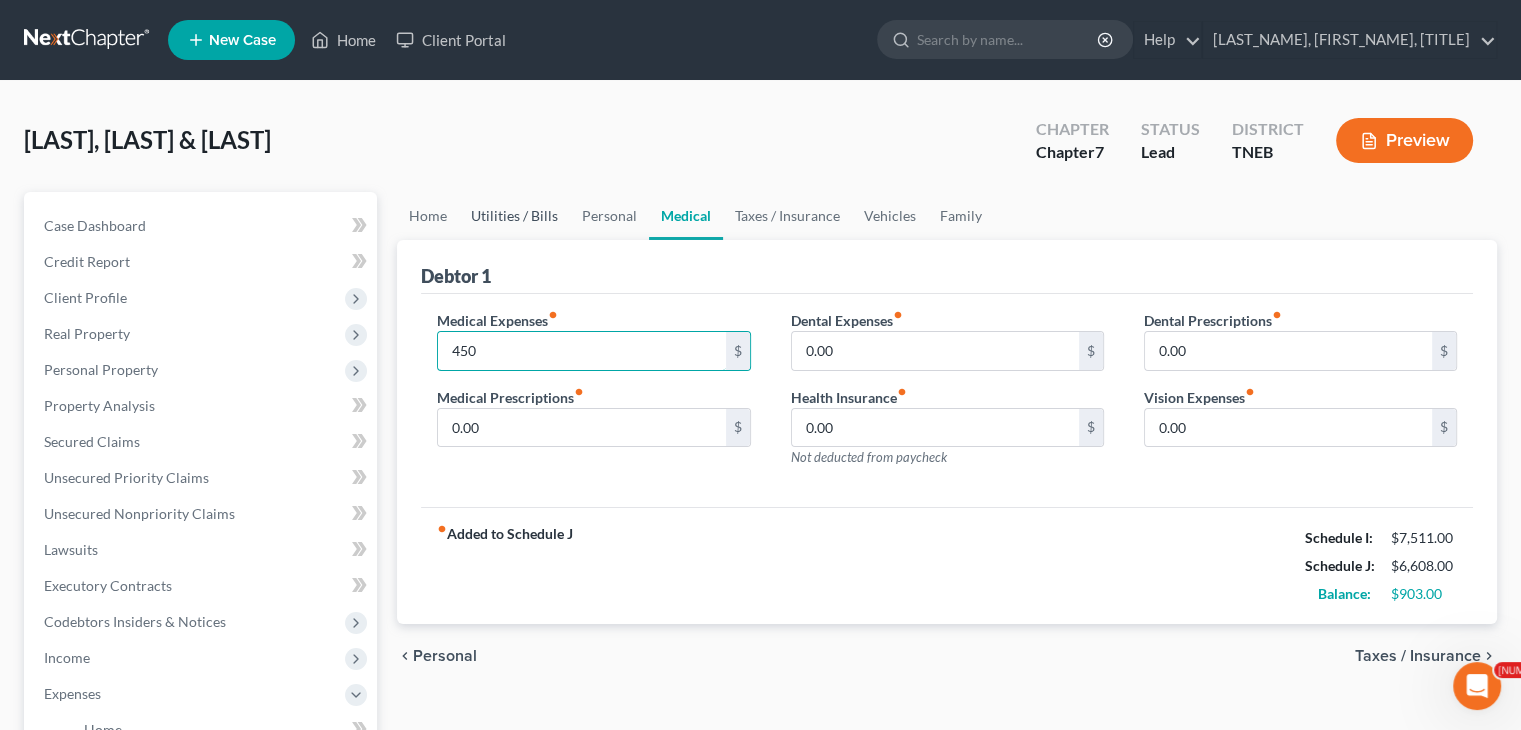 type on "450" 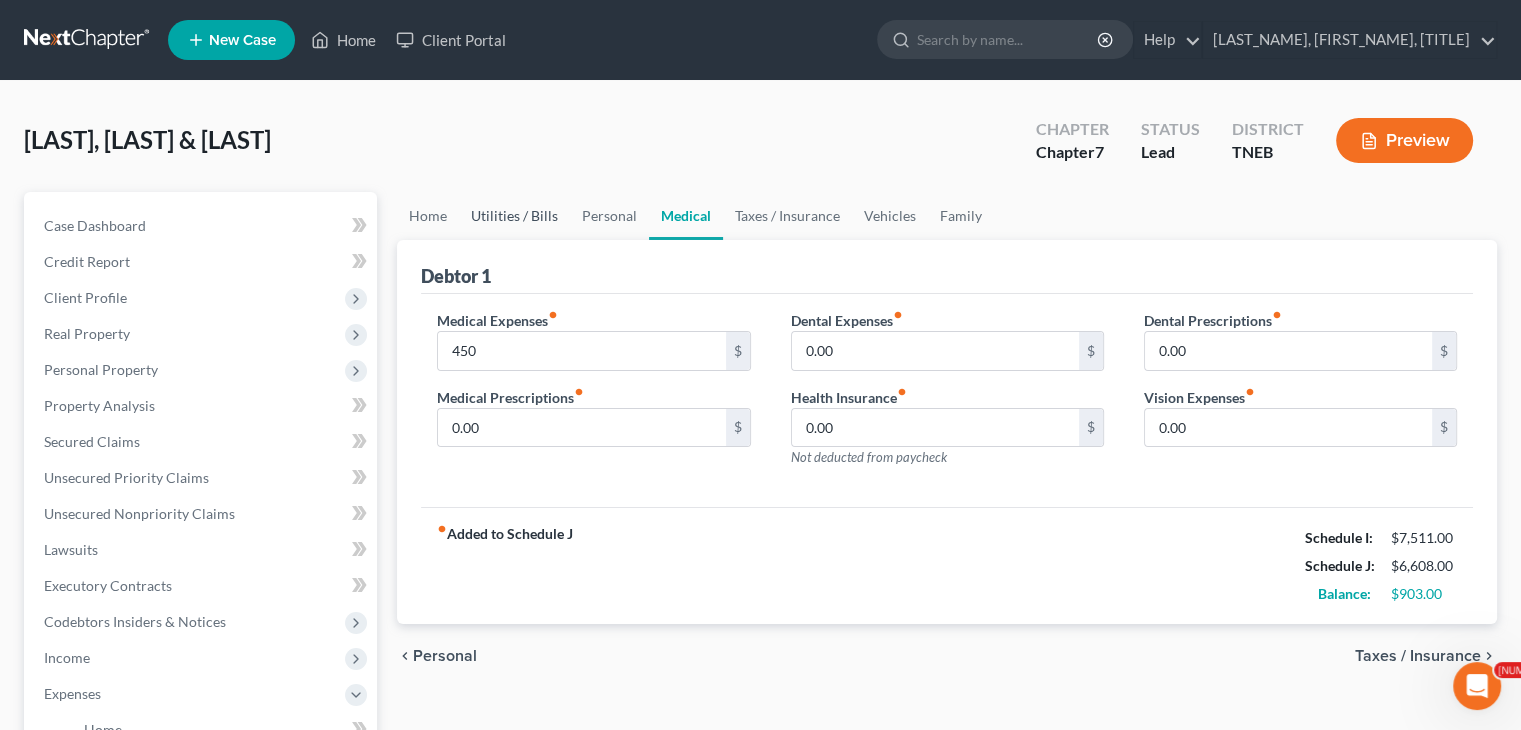 click on "Utilities / Bills" at bounding box center [514, 216] 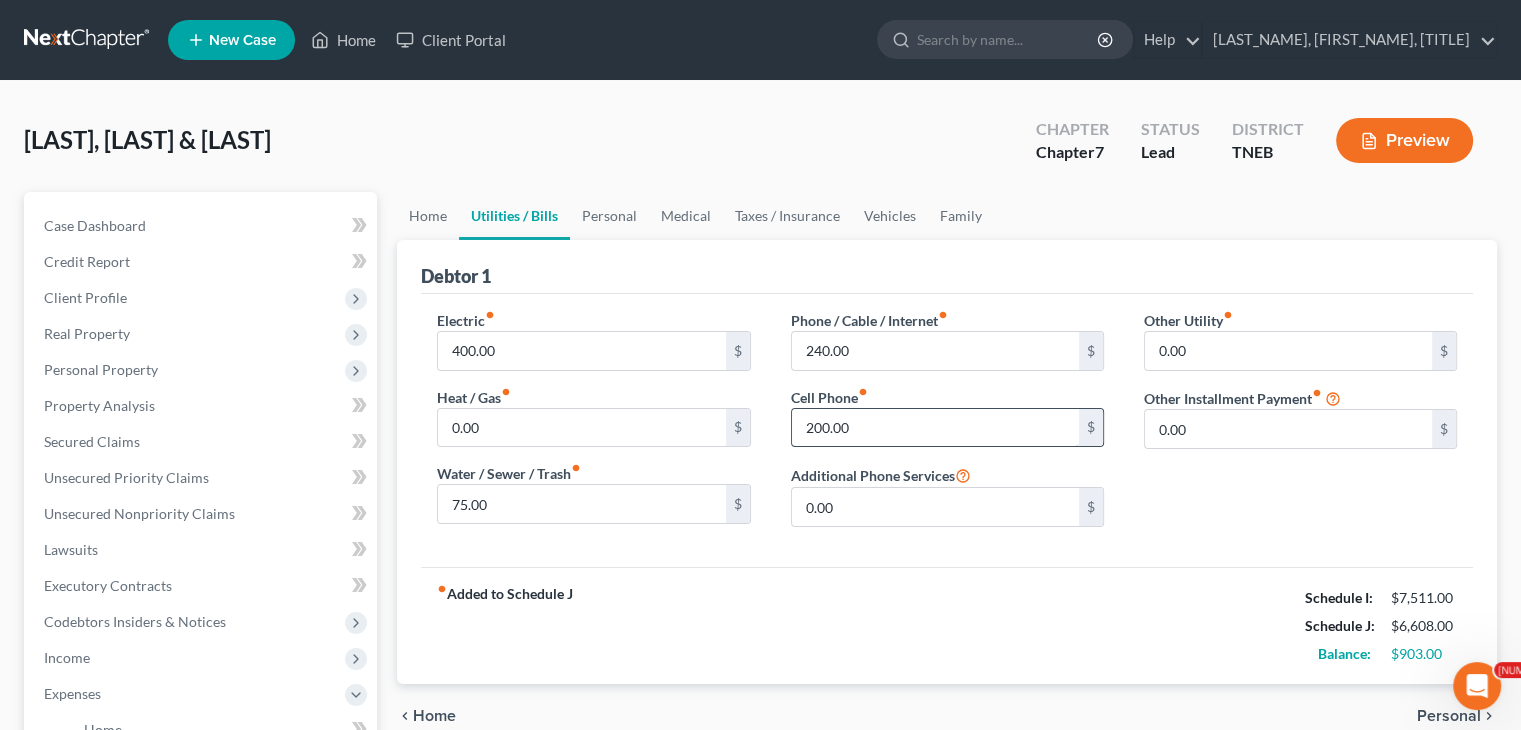 click on "200.00" at bounding box center [935, 428] 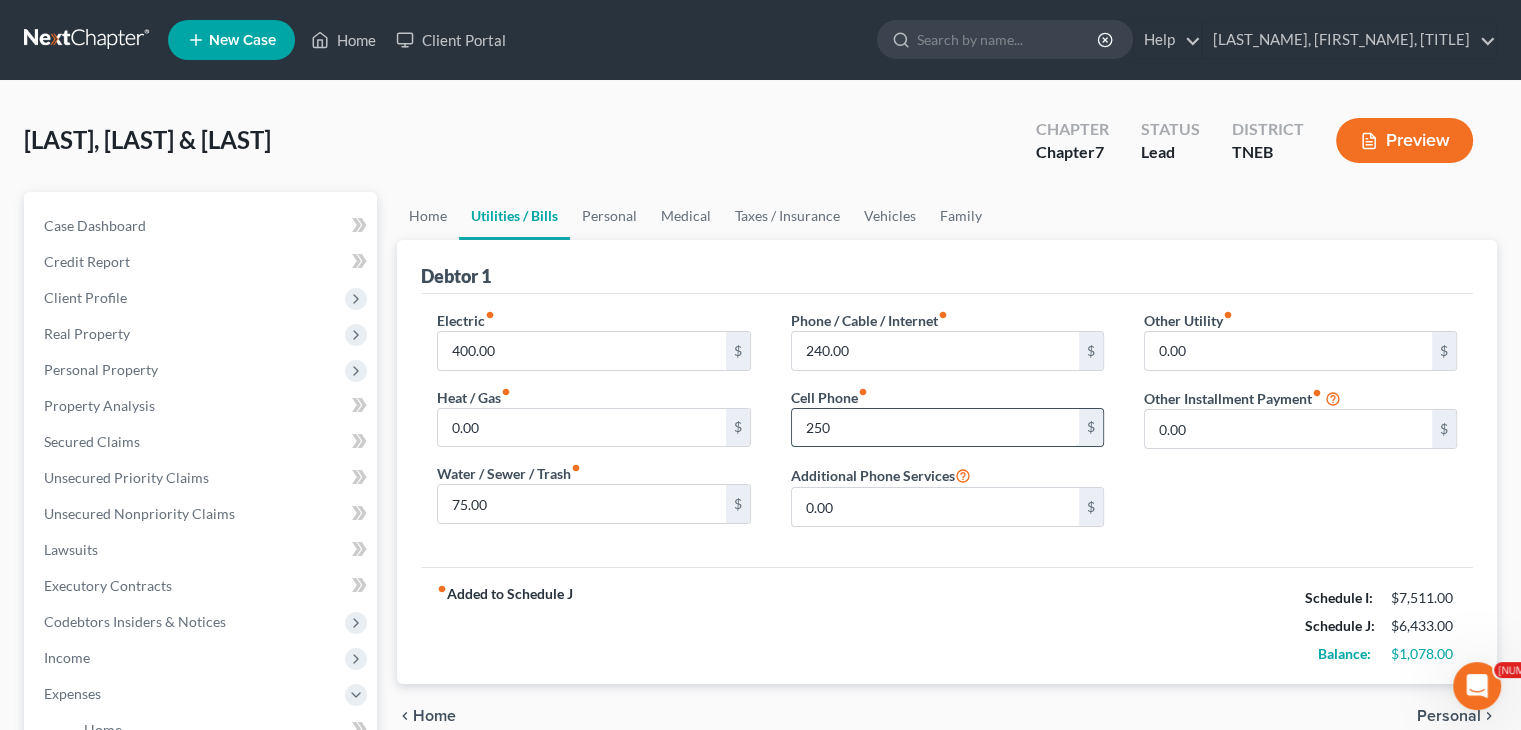 type on "250" 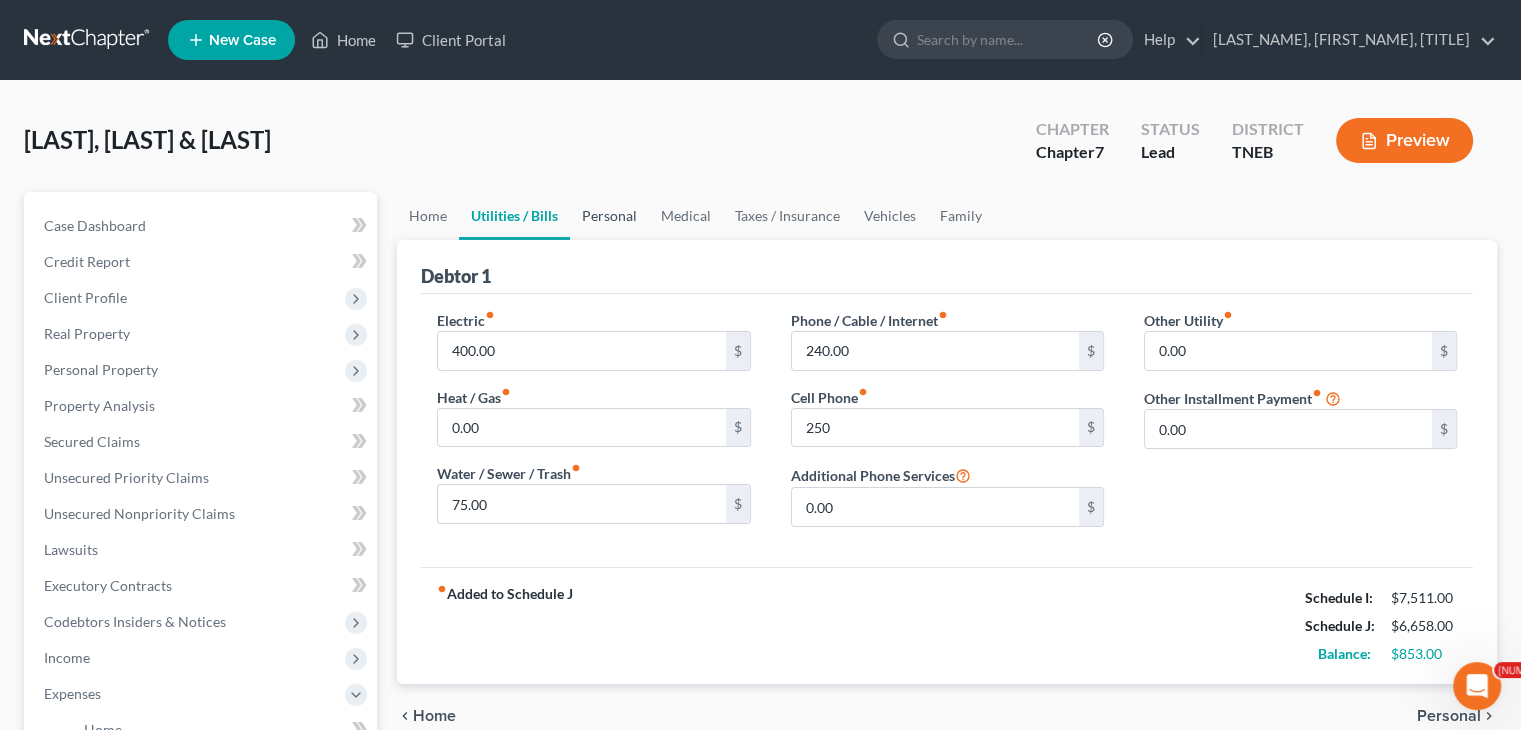 click on "Personal" at bounding box center (609, 216) 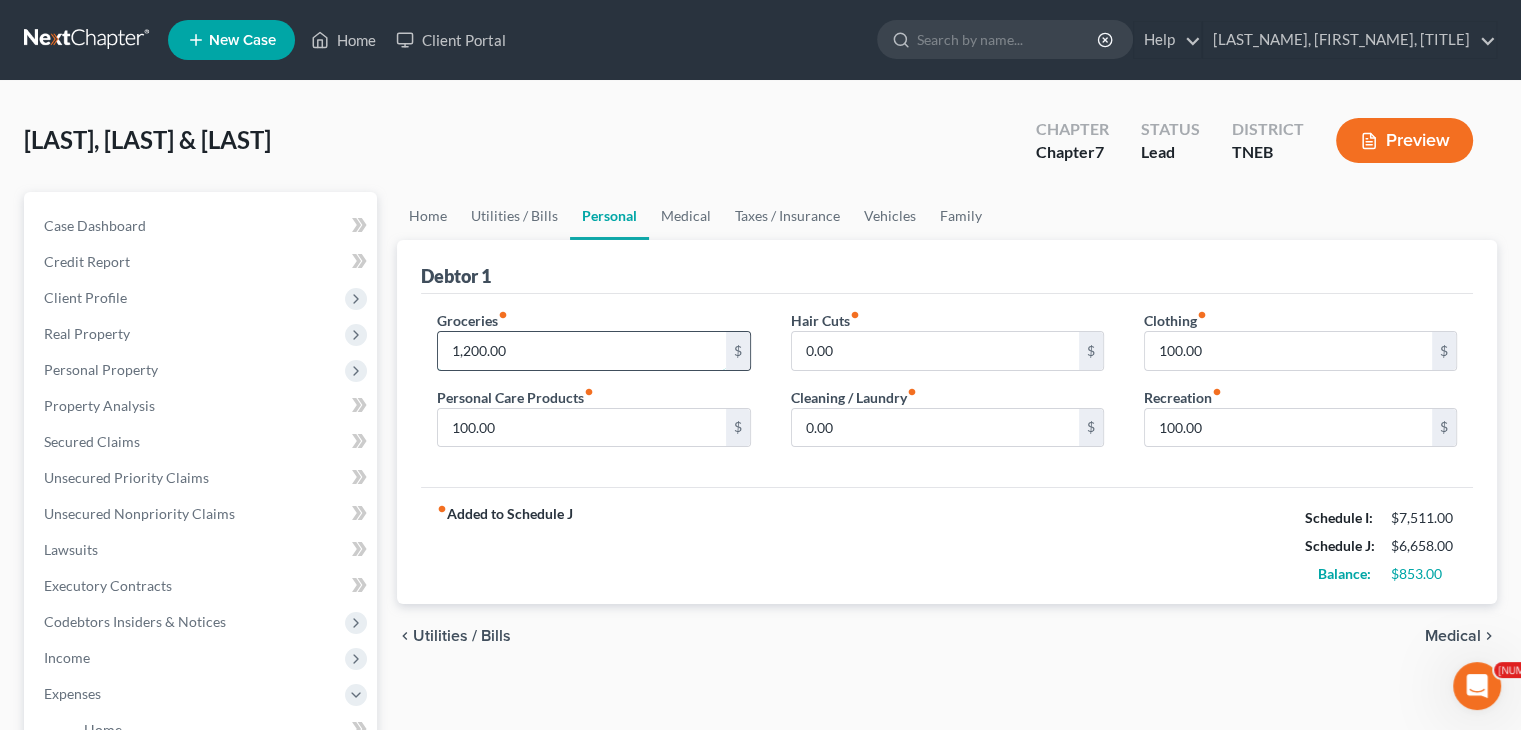 click on "1,200.00" at bounding box center (581, 351) 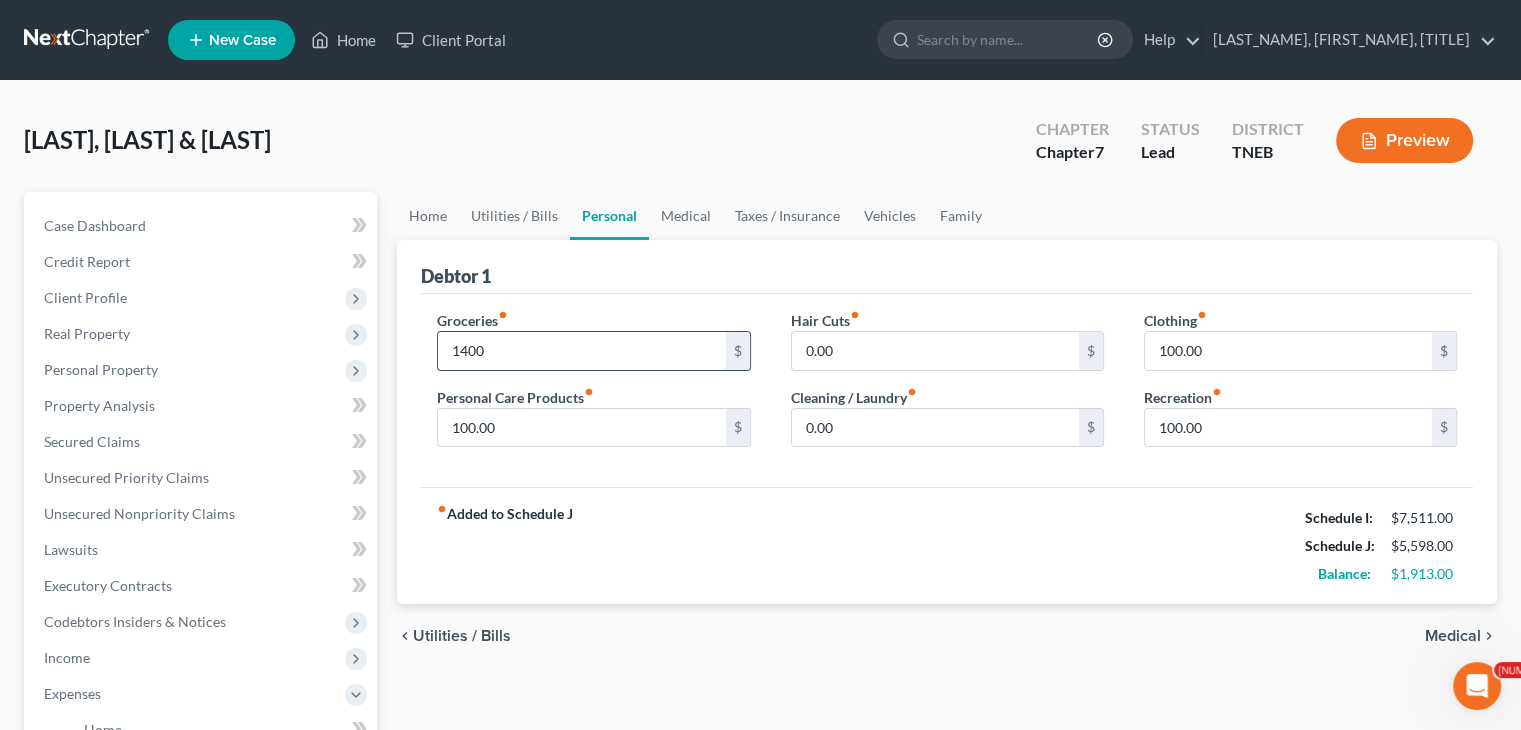type on "1400" 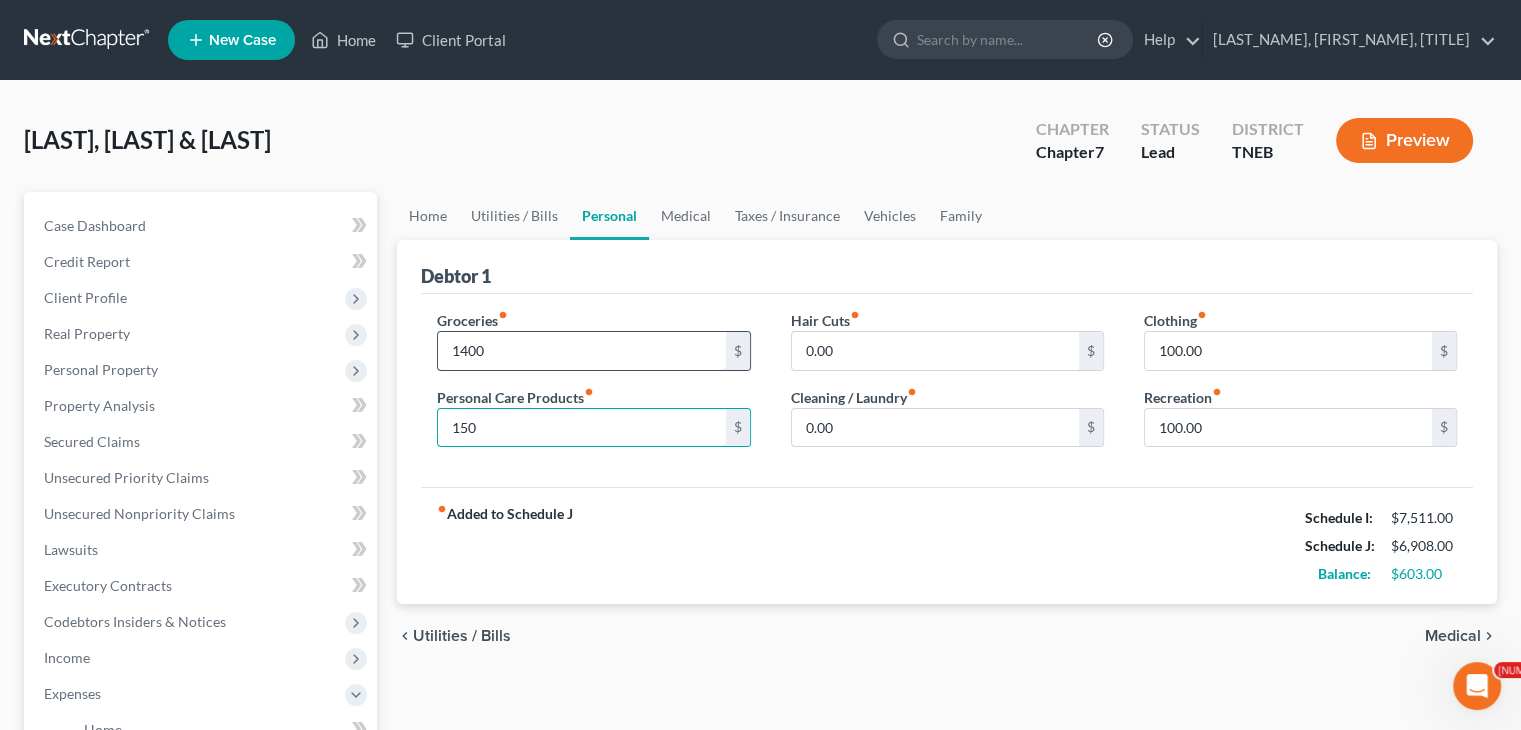type on "150" 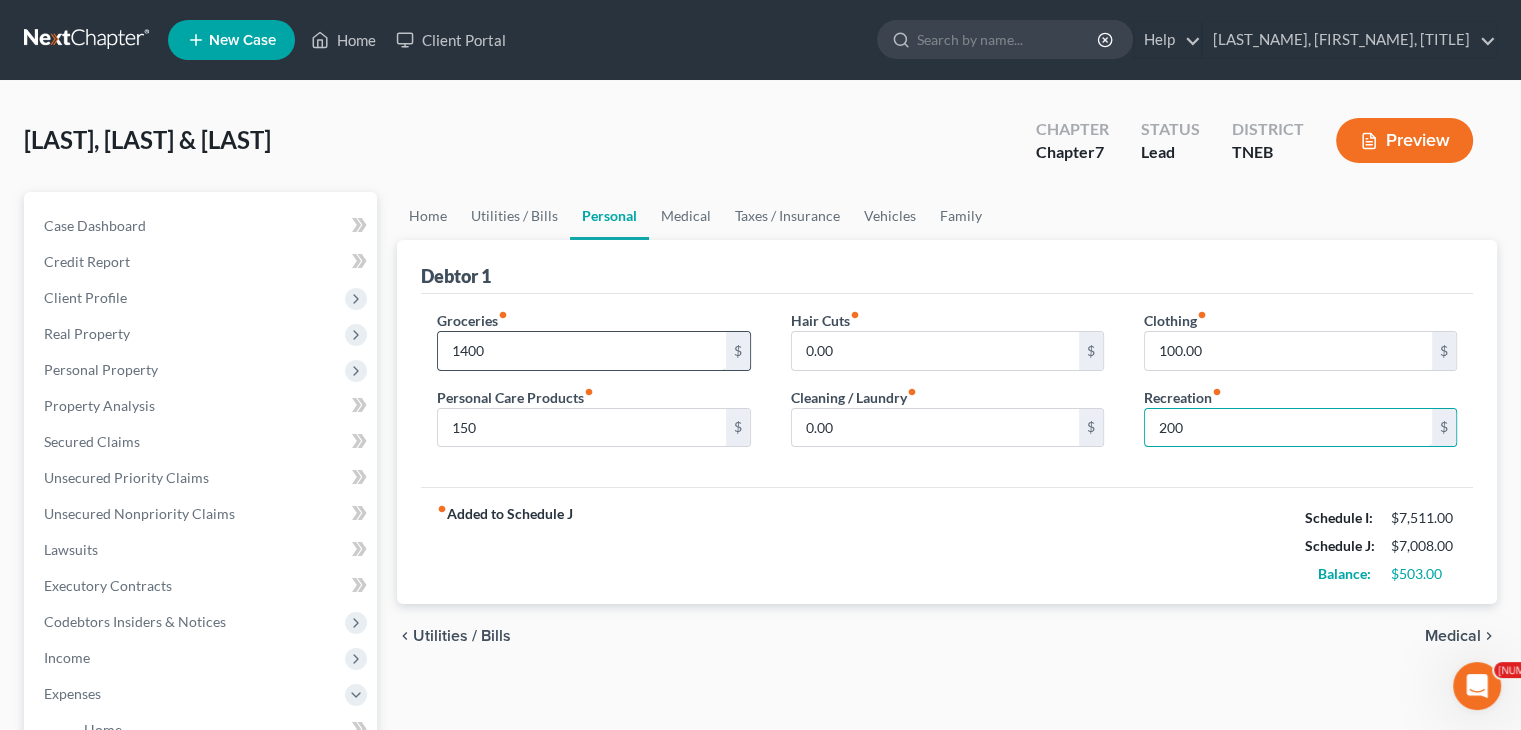 type on "200" 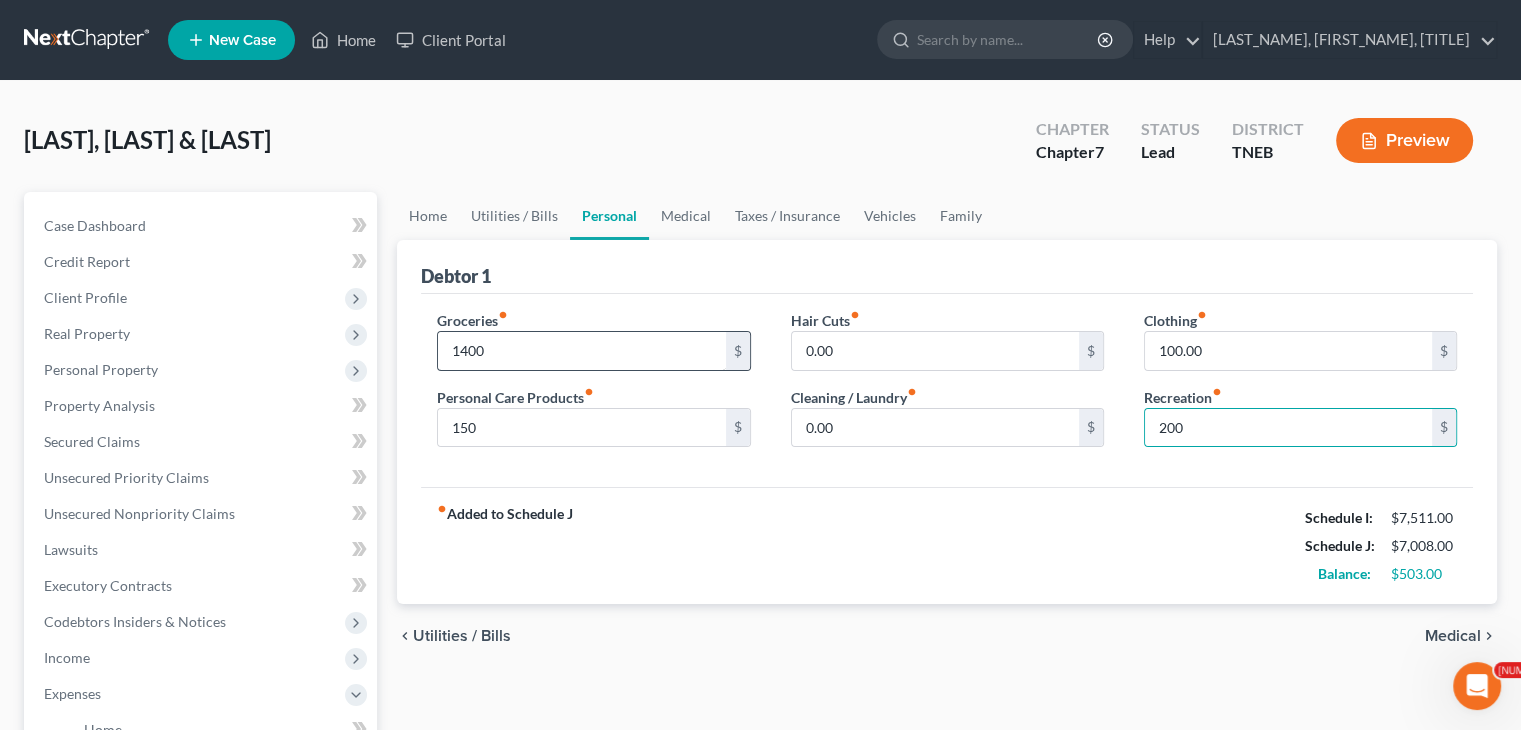 type 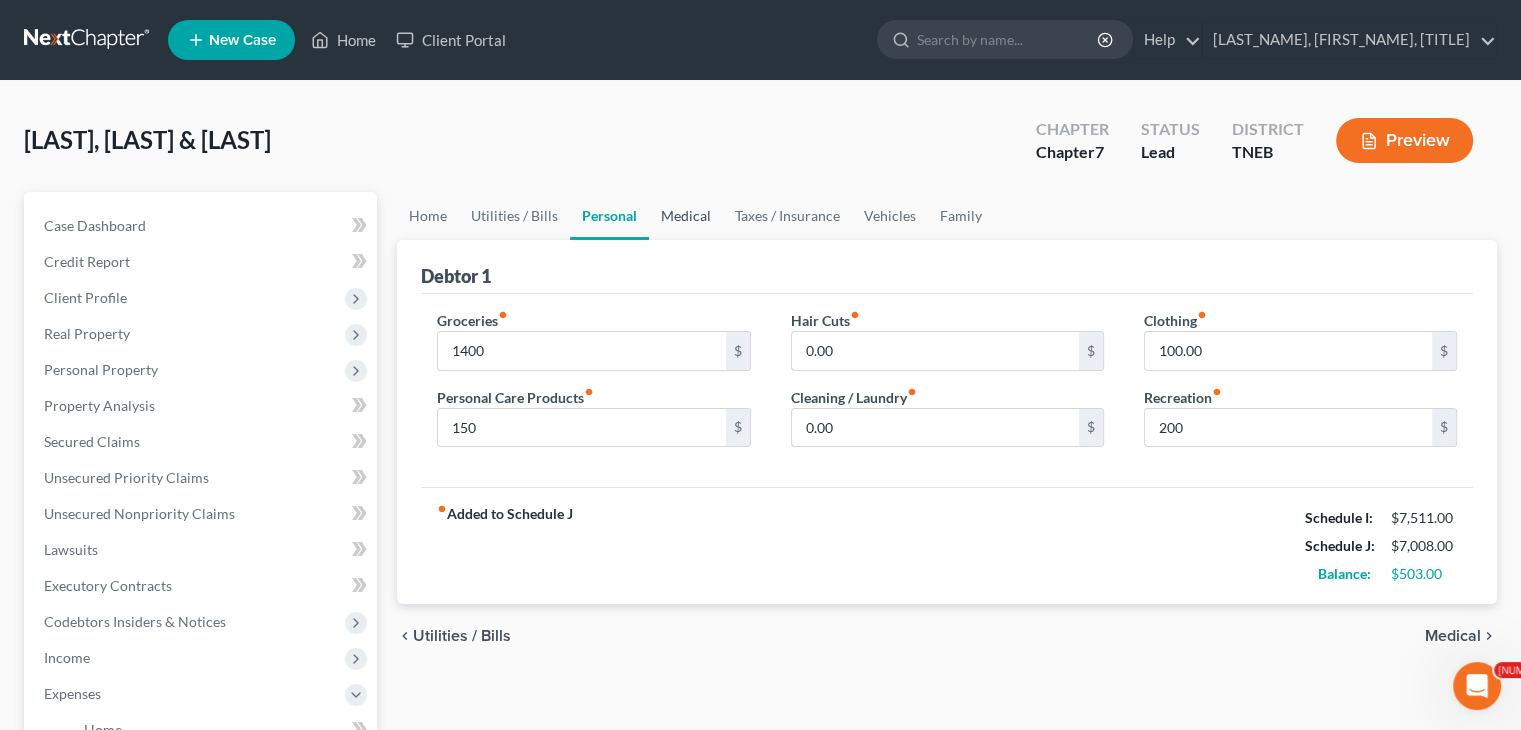click on "Medical" at bounding box center (686, 216) 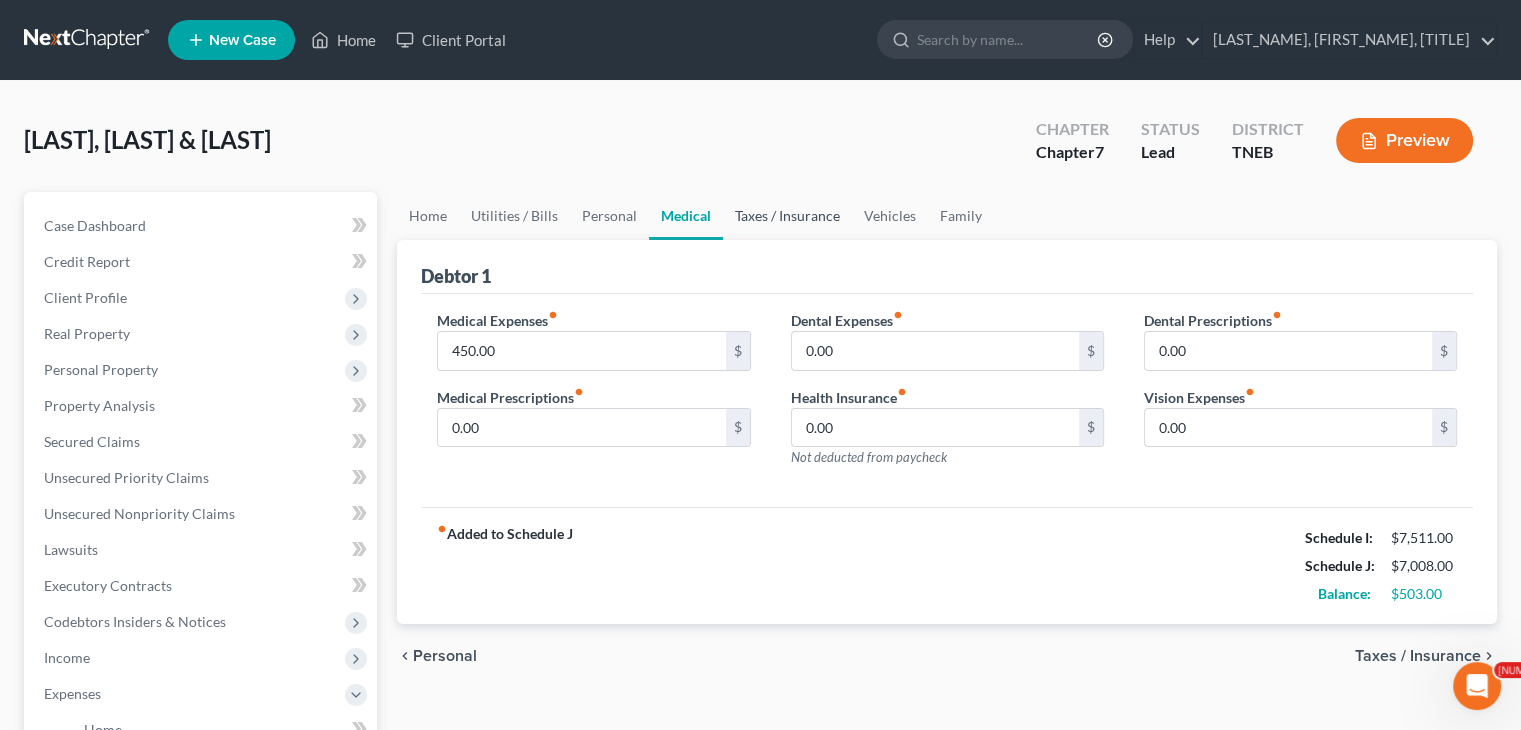 click on "Taxes / Insurance" at bounding box center (787, 216) 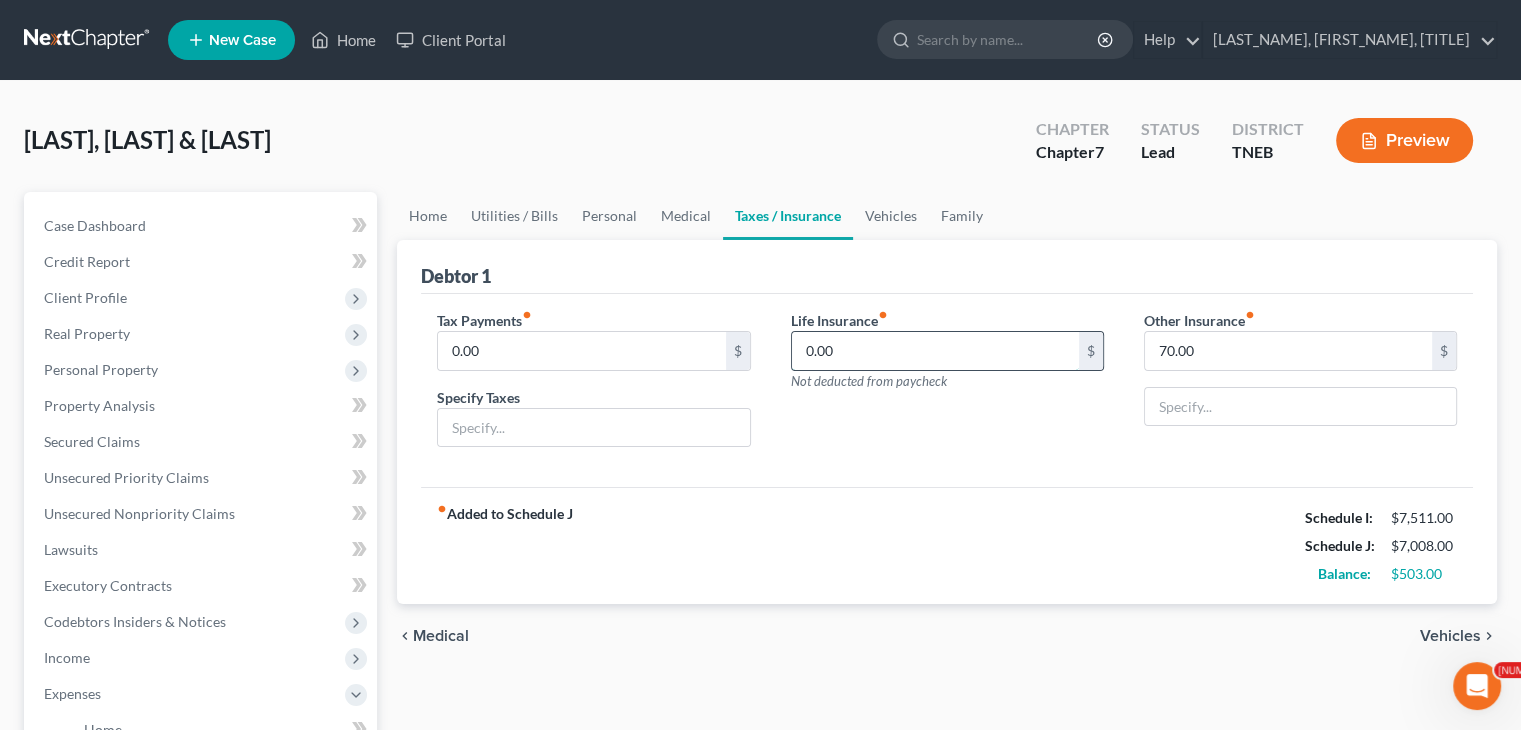 click on "0.00" at bounding box center [935, 351] 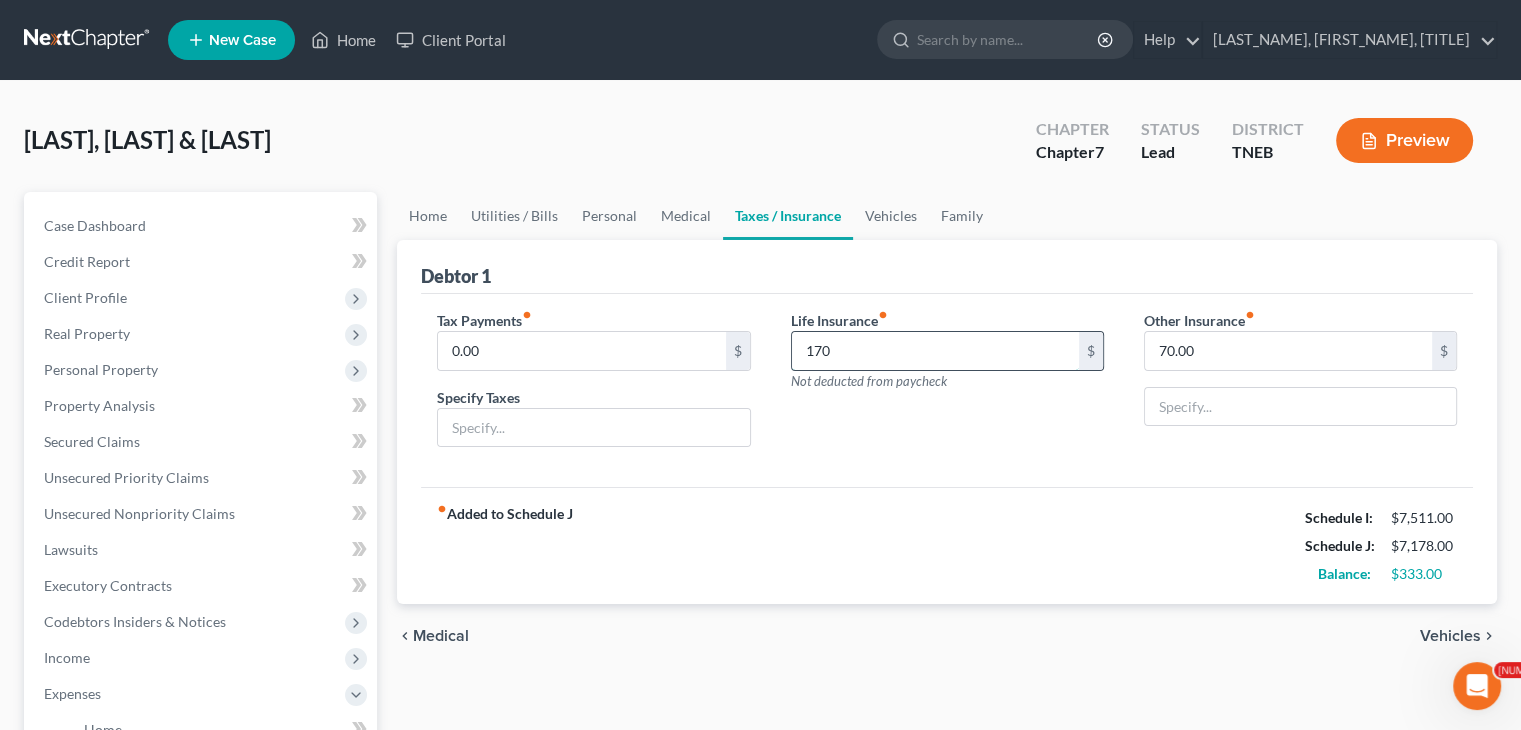 type on "170" 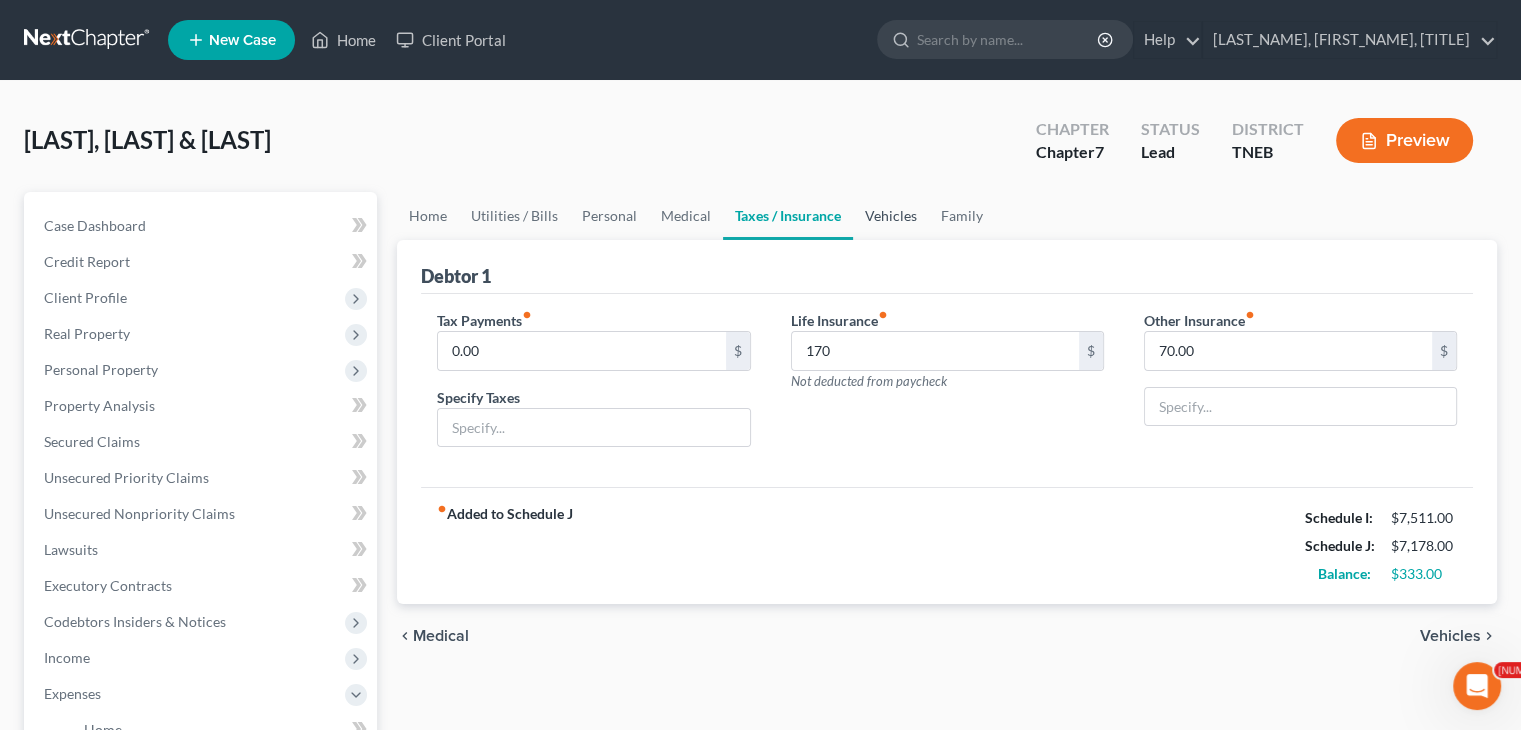 click on "Vehicles" at bounding box center (891, 216) 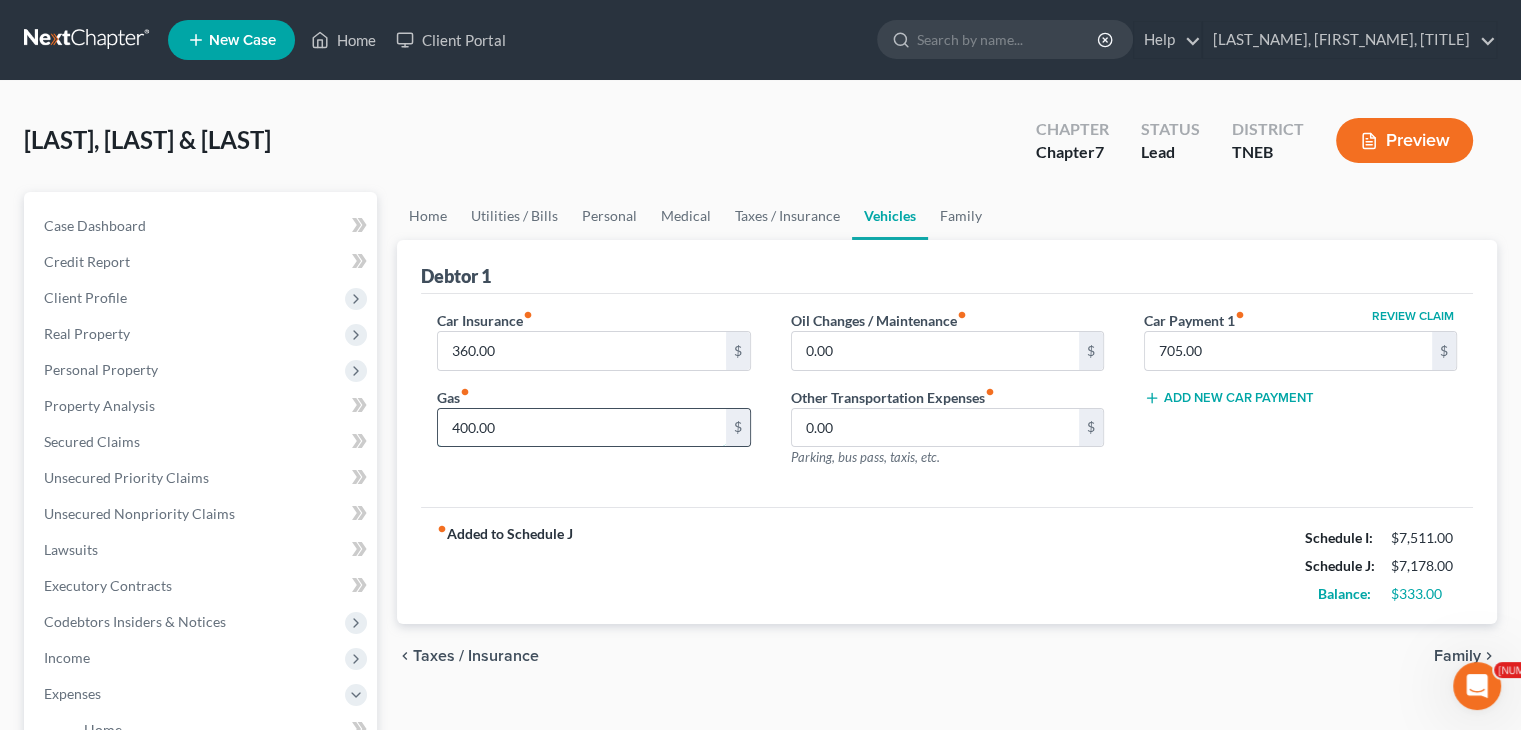 click on "400.00" at bounding box center (581, 428) 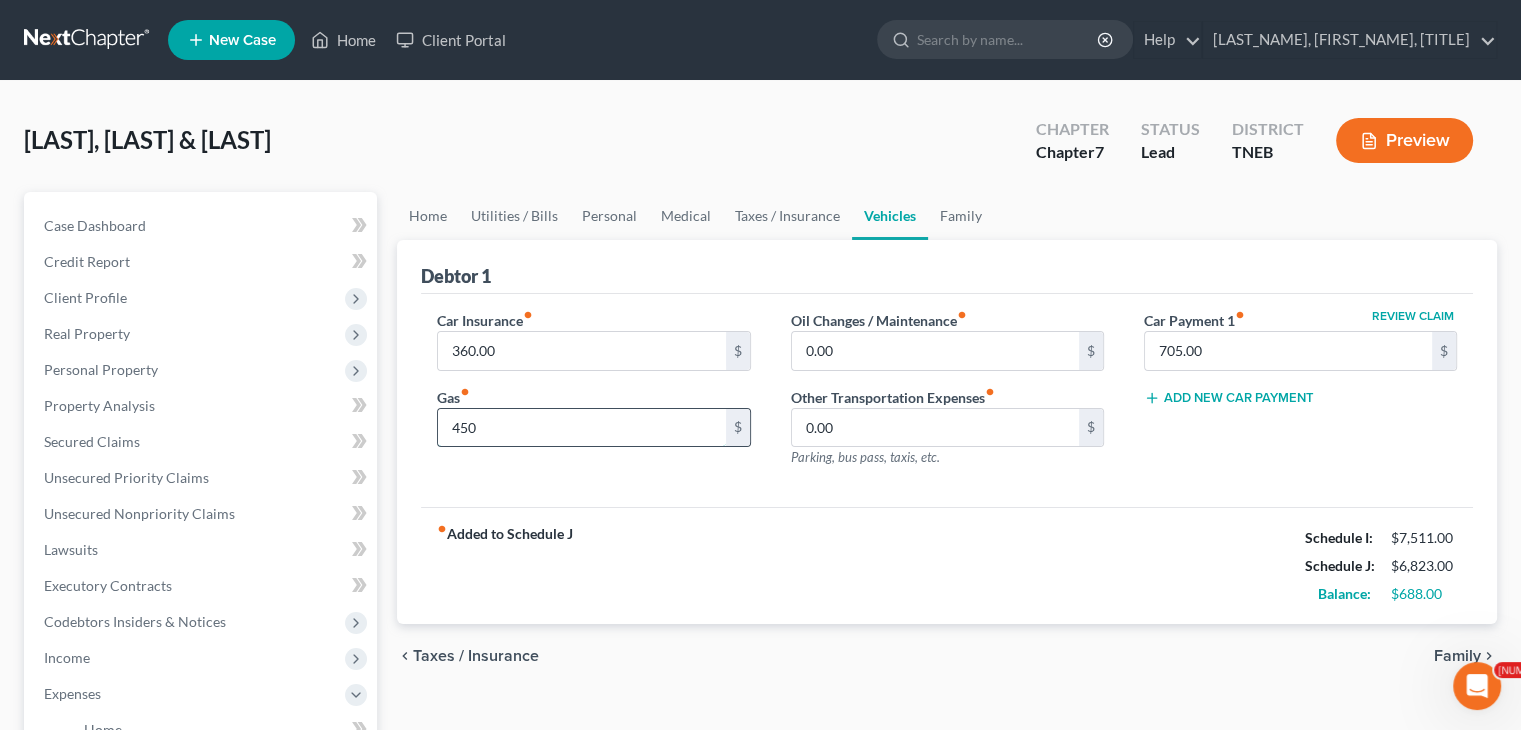 type on "450" 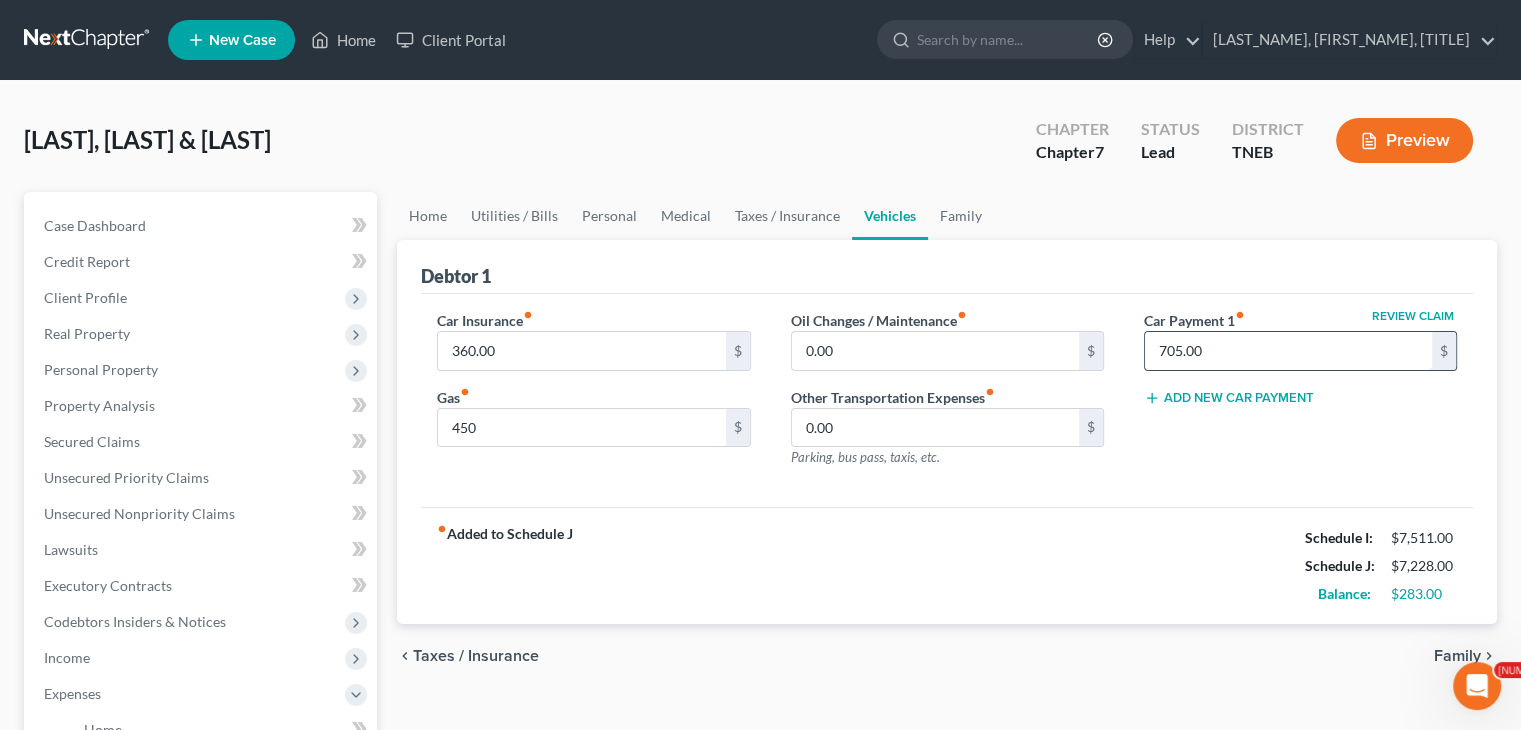 click on "705.00" at bounding box center (1288, 351) 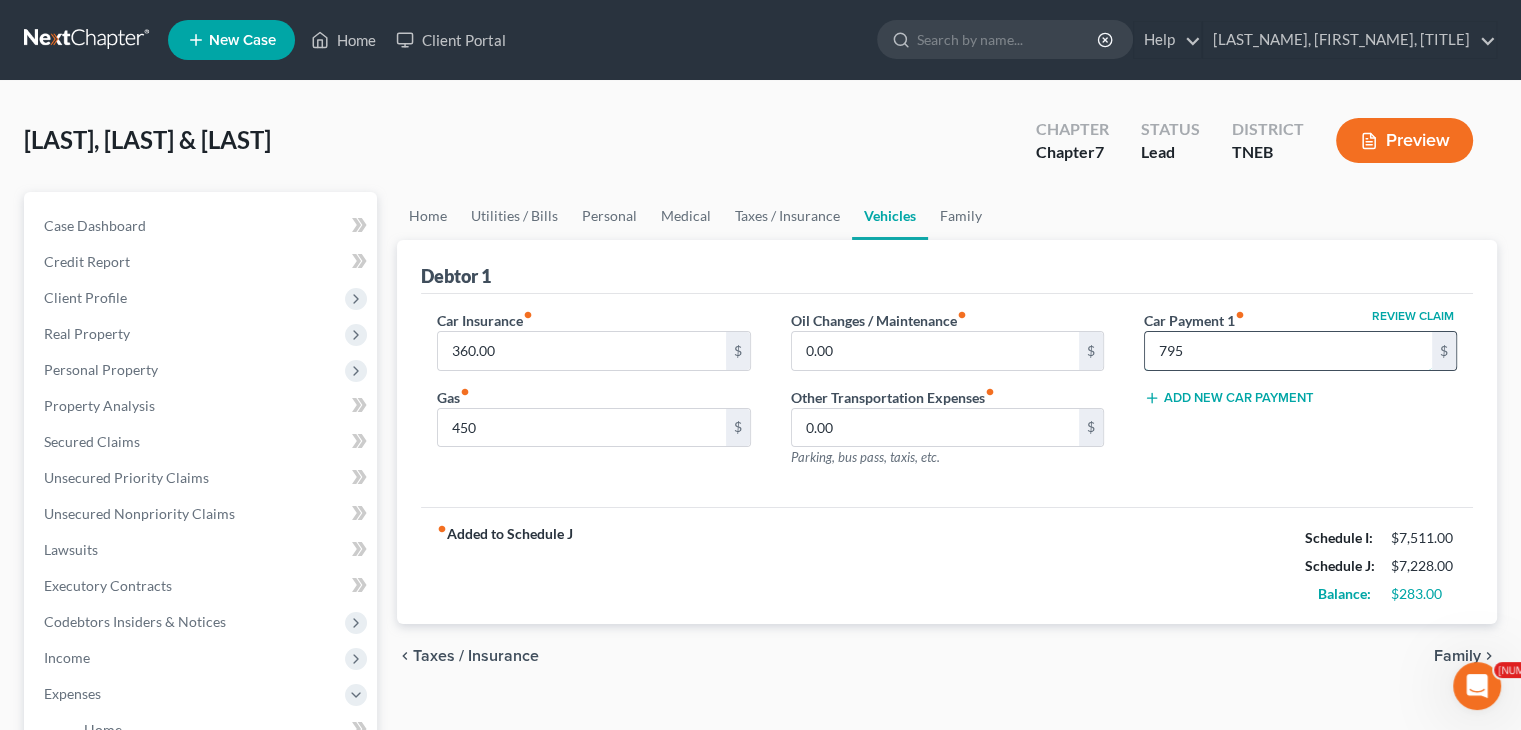 type on "795" 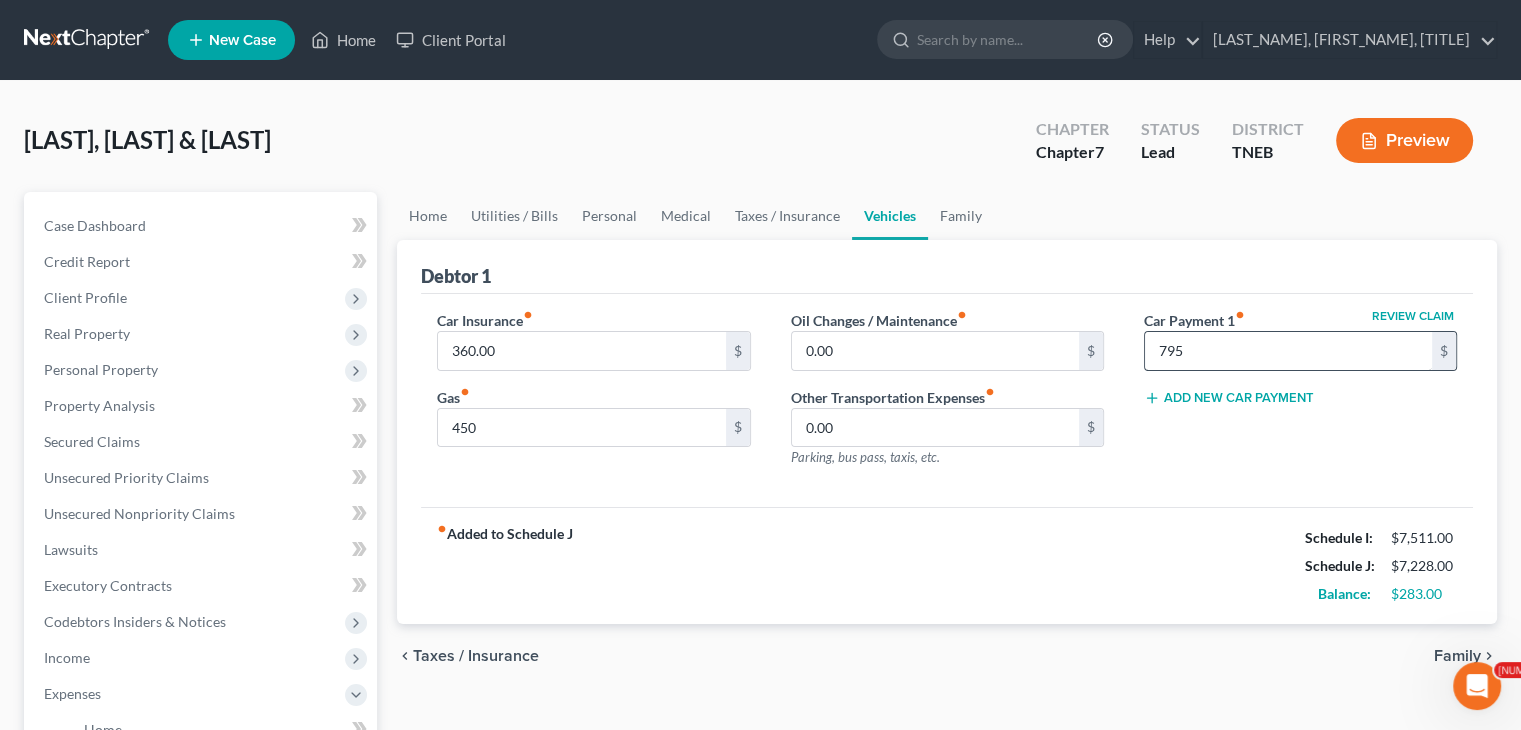 type 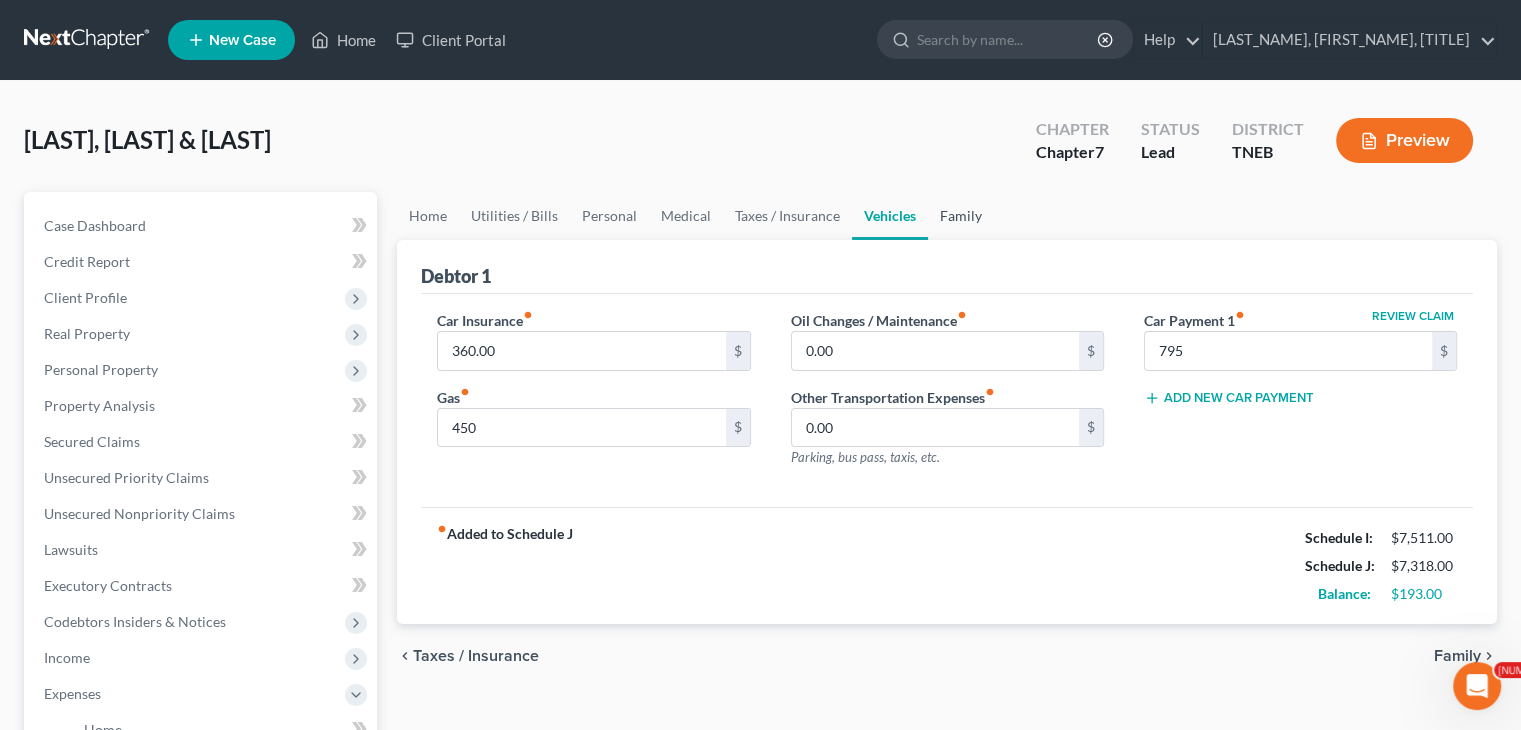 click on "Family" at bounding box center (961, 216) 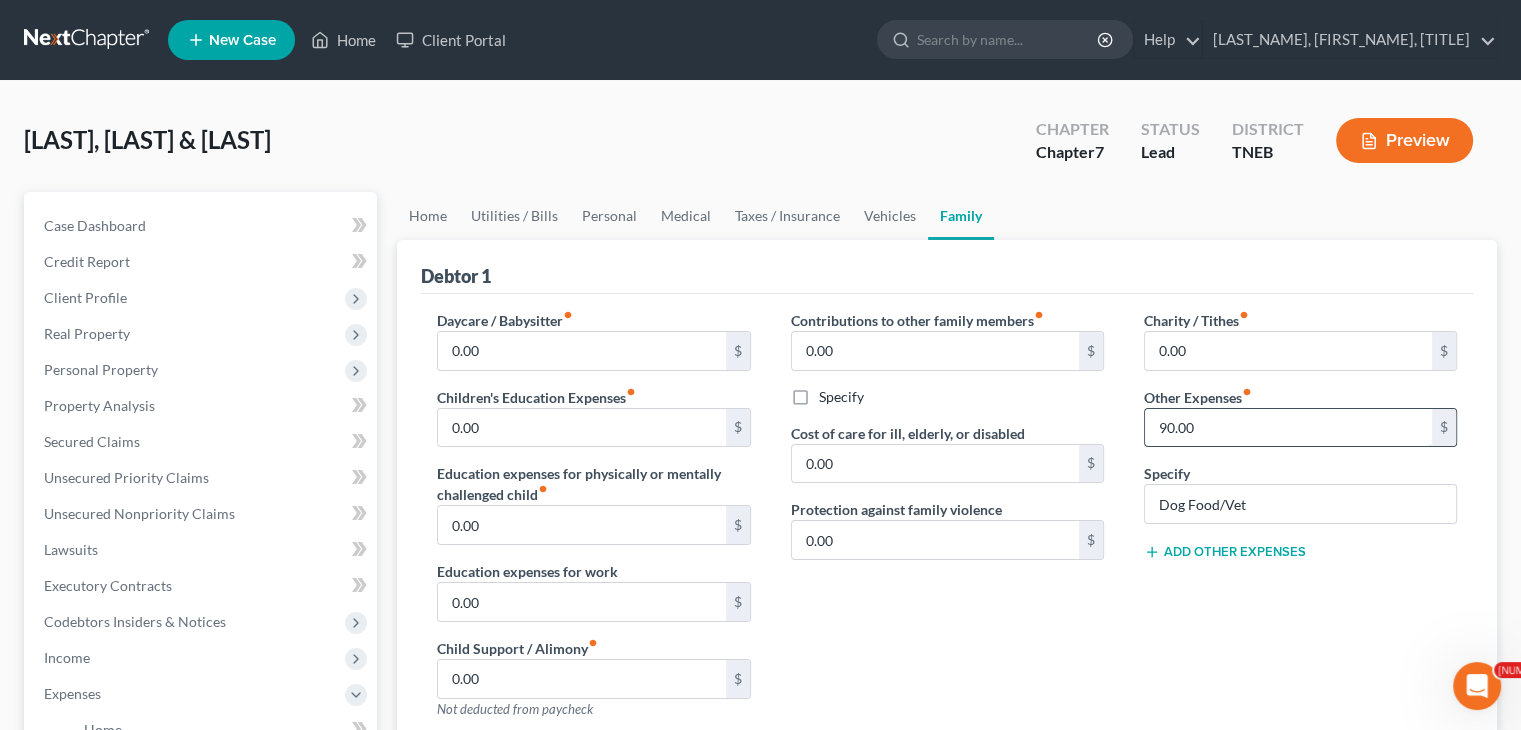 click on "90.00" at bounding box center [1288, 428] 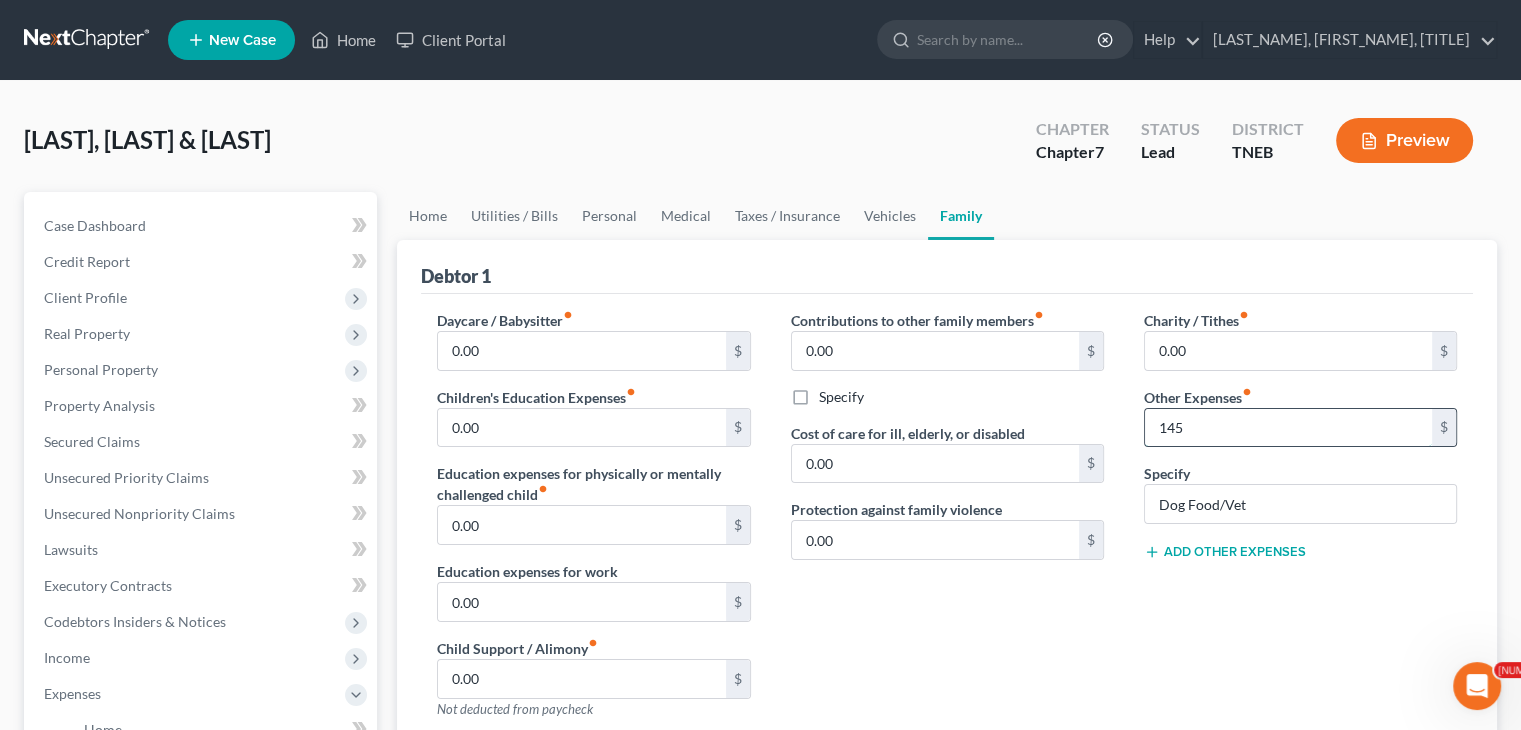 type on "145" 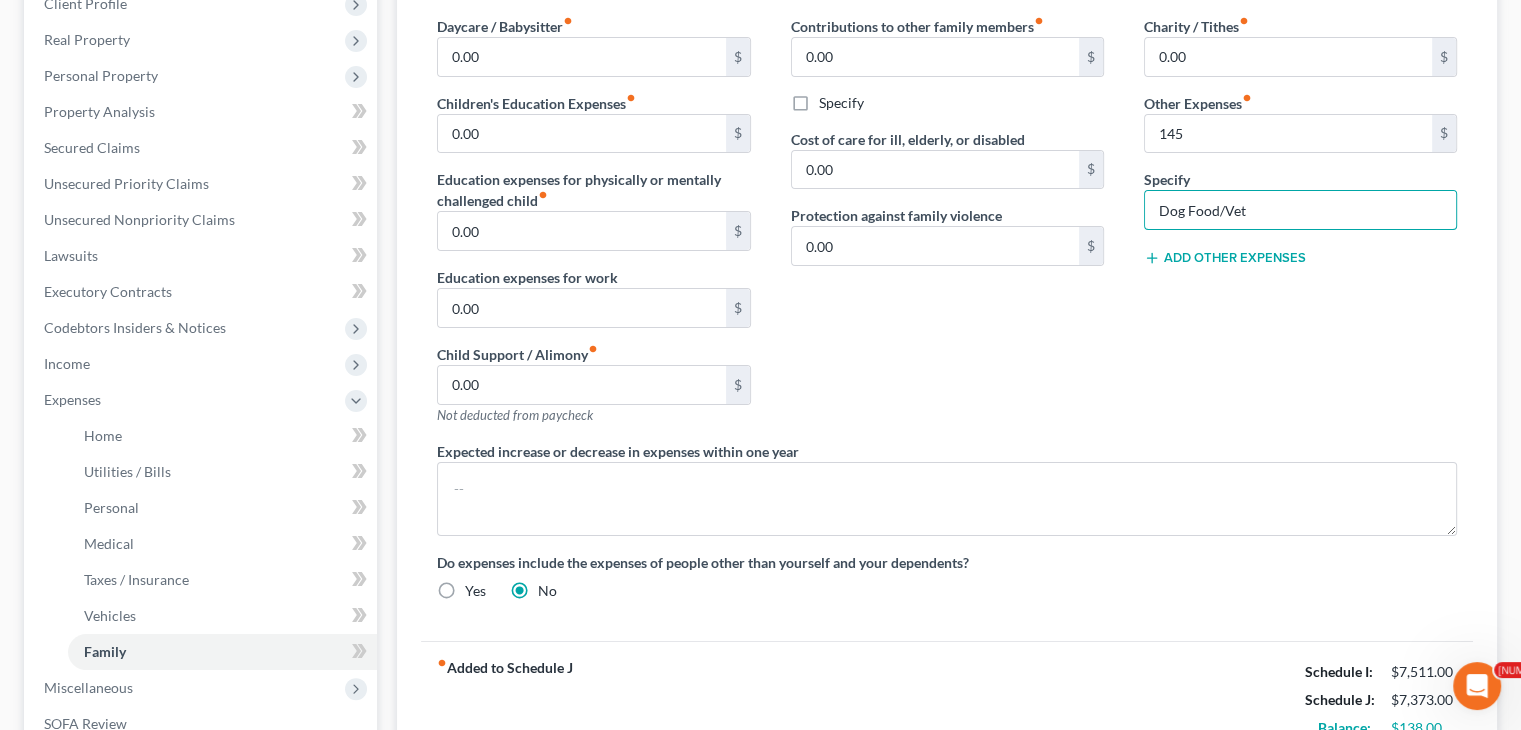 scroll, scrollTop: 226, scrollLeft: 0, axis: vertical 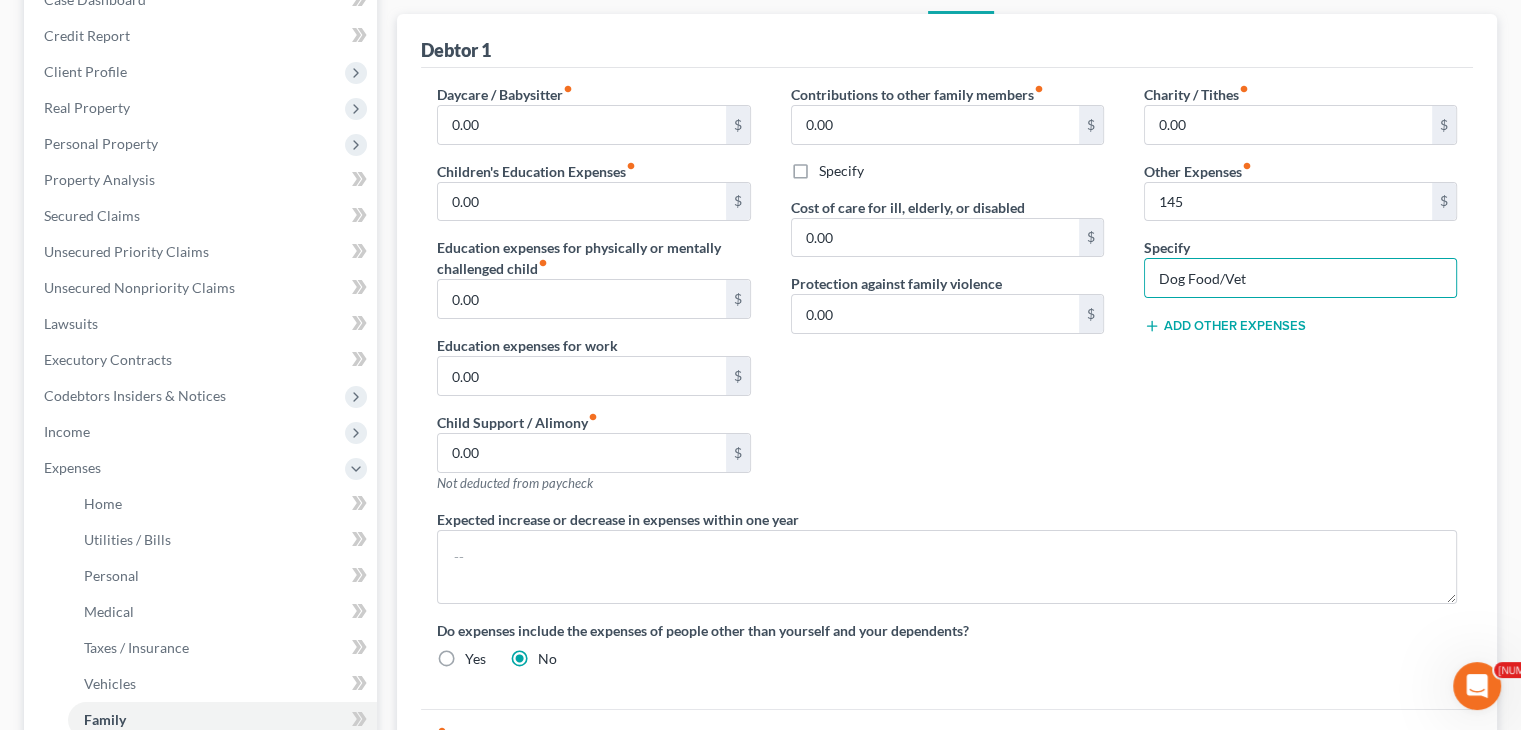 click on "Contributions to other family members  fiber_manual_record 0.00 $ Specify Cost of care for ill, elderly, or disabled 0.00 $ Protection against family violence 0.00 $" at bounding box center (947, 296) 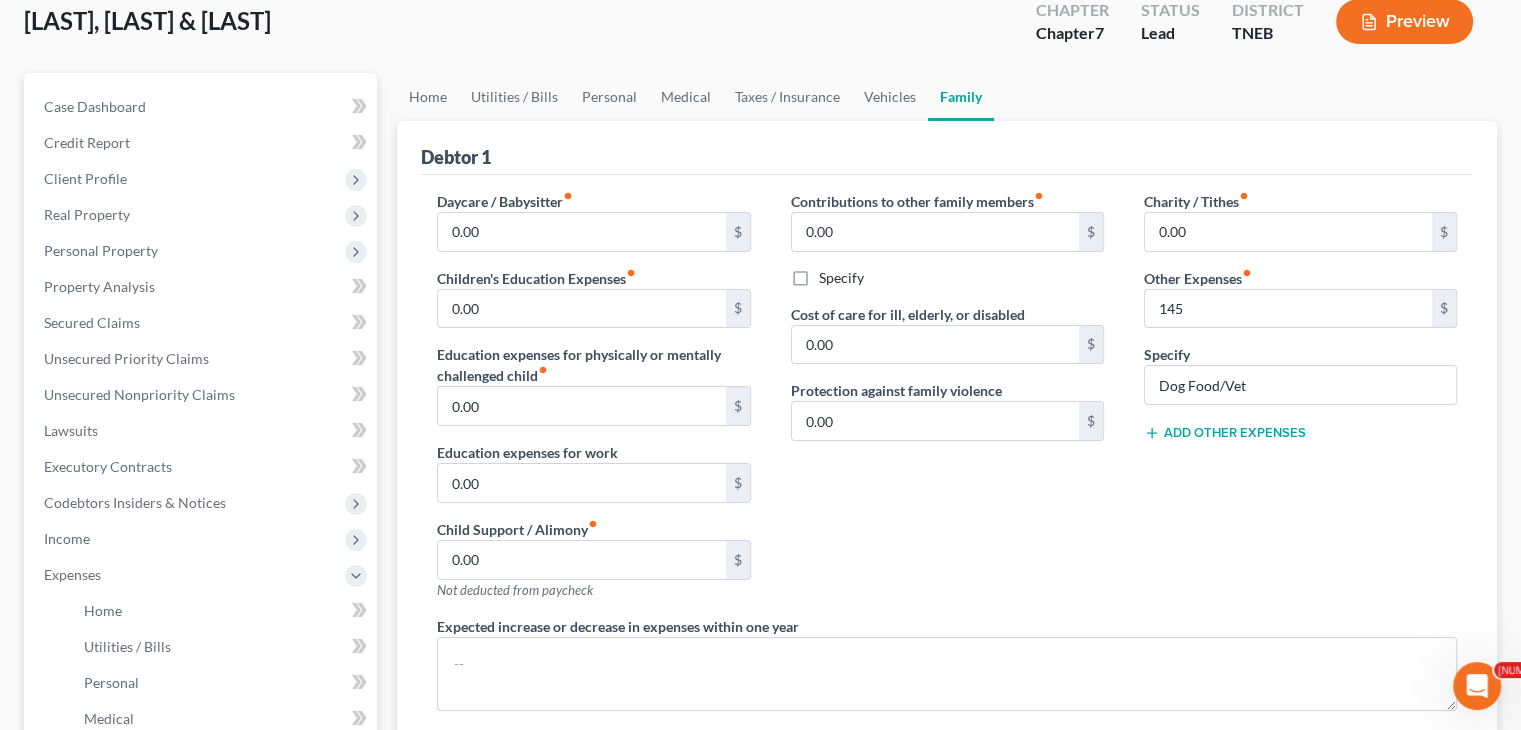 scroll, scrollTop: 114, scrollLeft: 0, axis: vertical 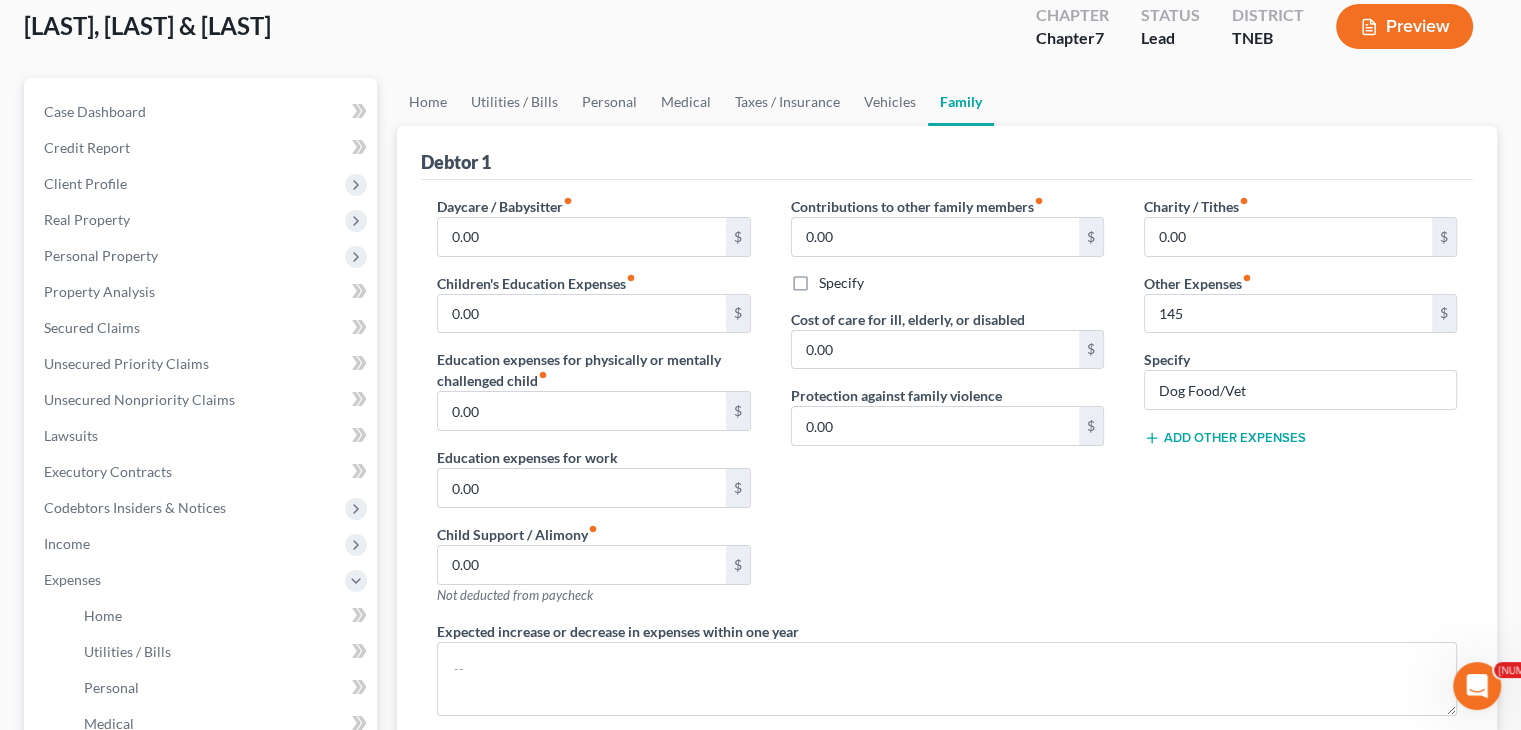 click on "Preview" at bounding box center [1404, 26] 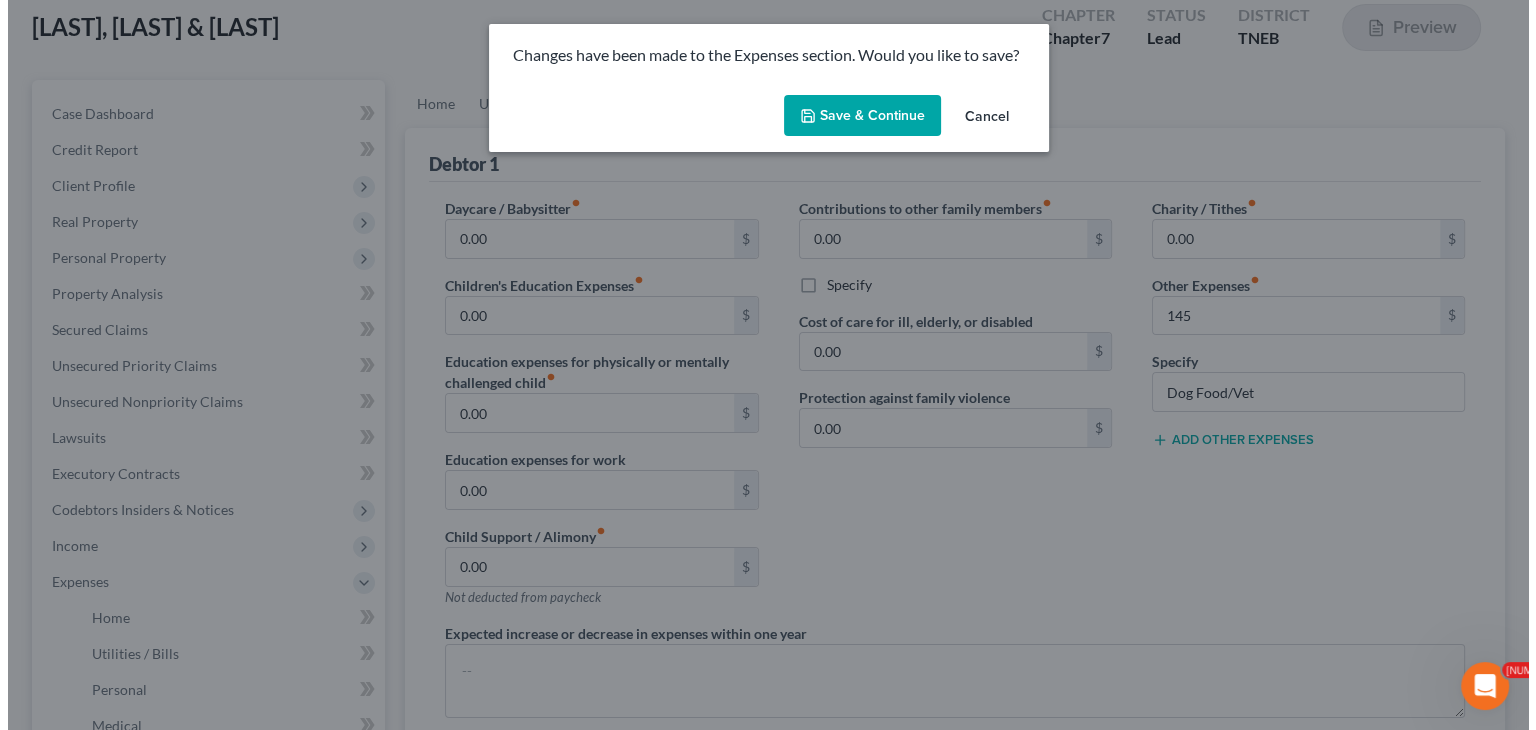 scroll, scrollTop: 115, scrollLeft: 0, axis: vertical 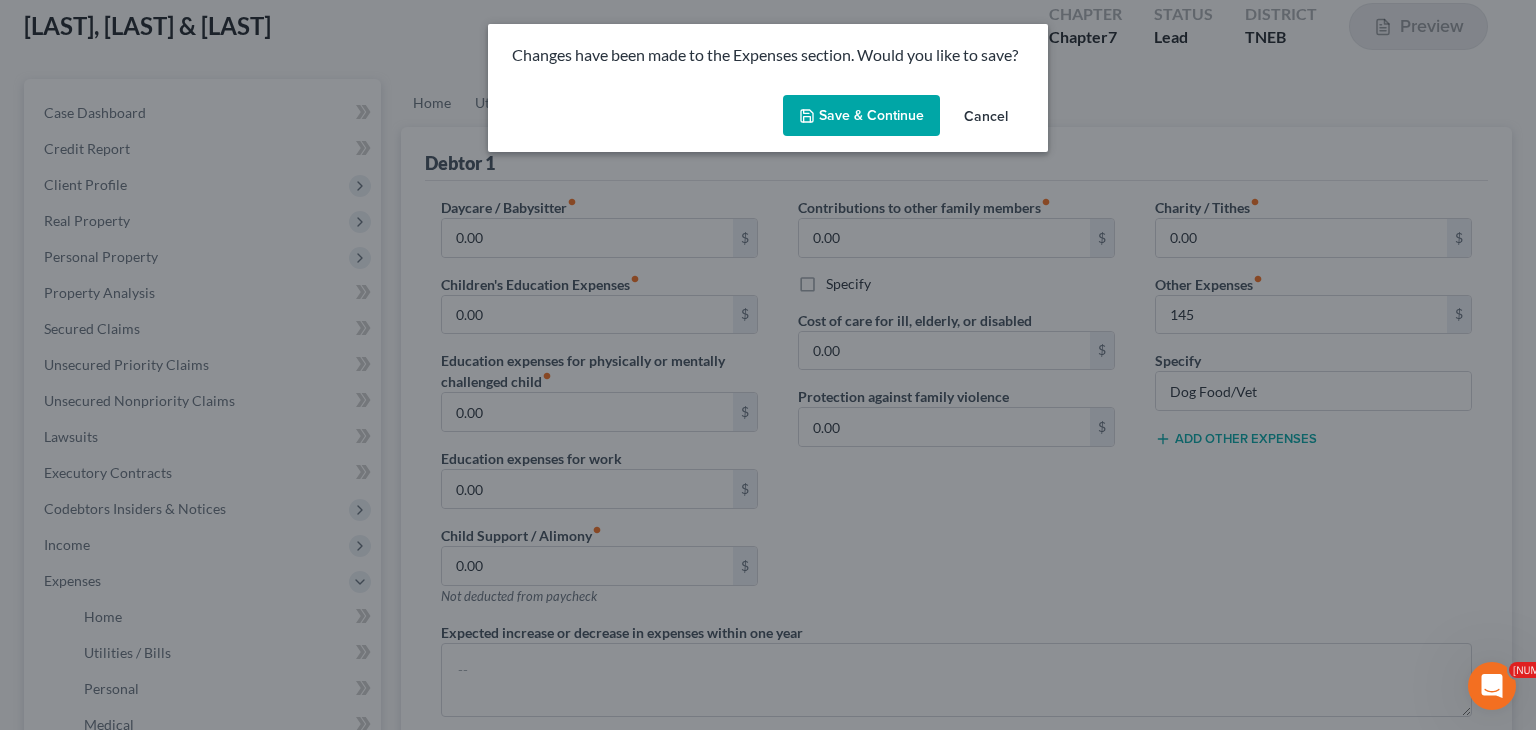 click on "Save & Continue" at bounding box center [861, 116] 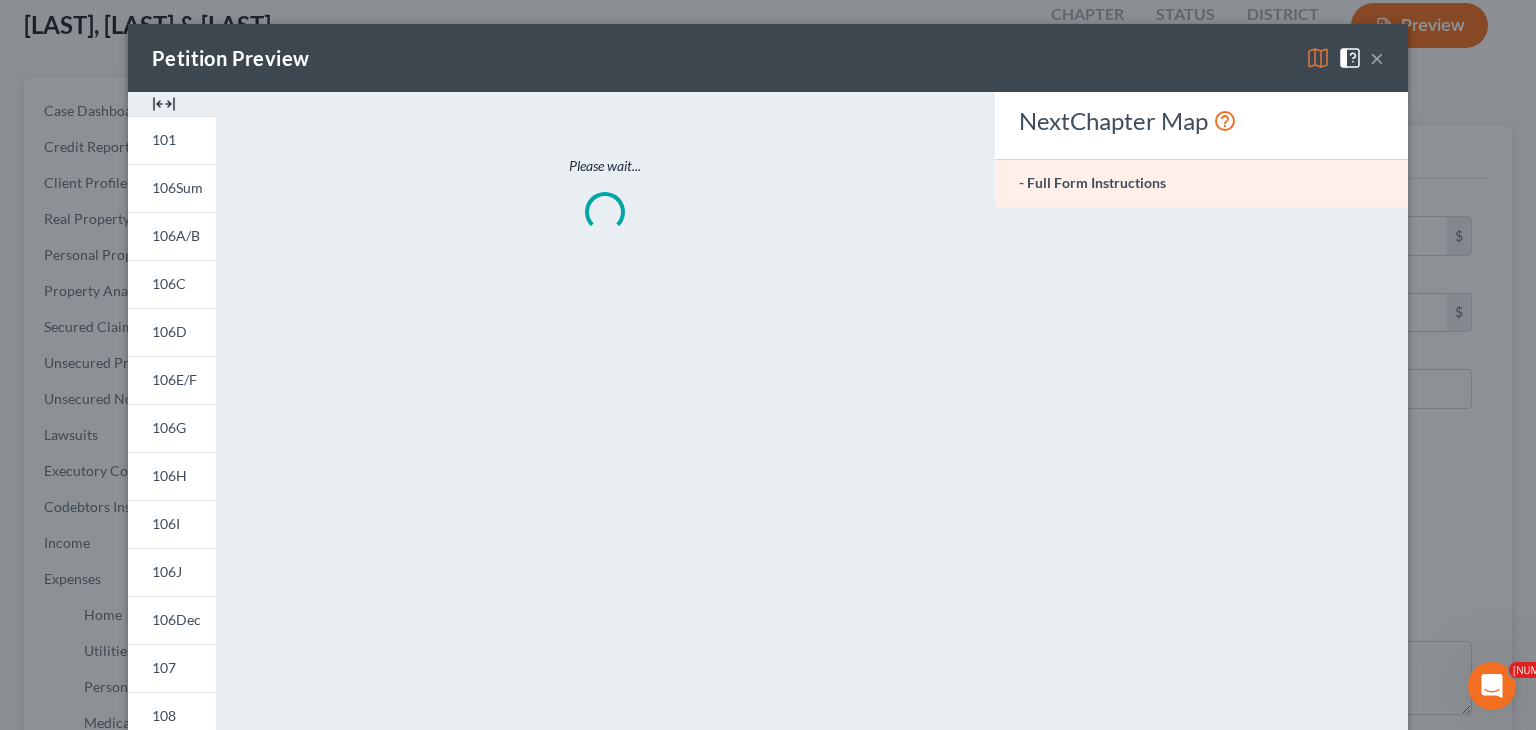 scroll, scrollTop: 114, scrollLeft: 0, axis: vertical 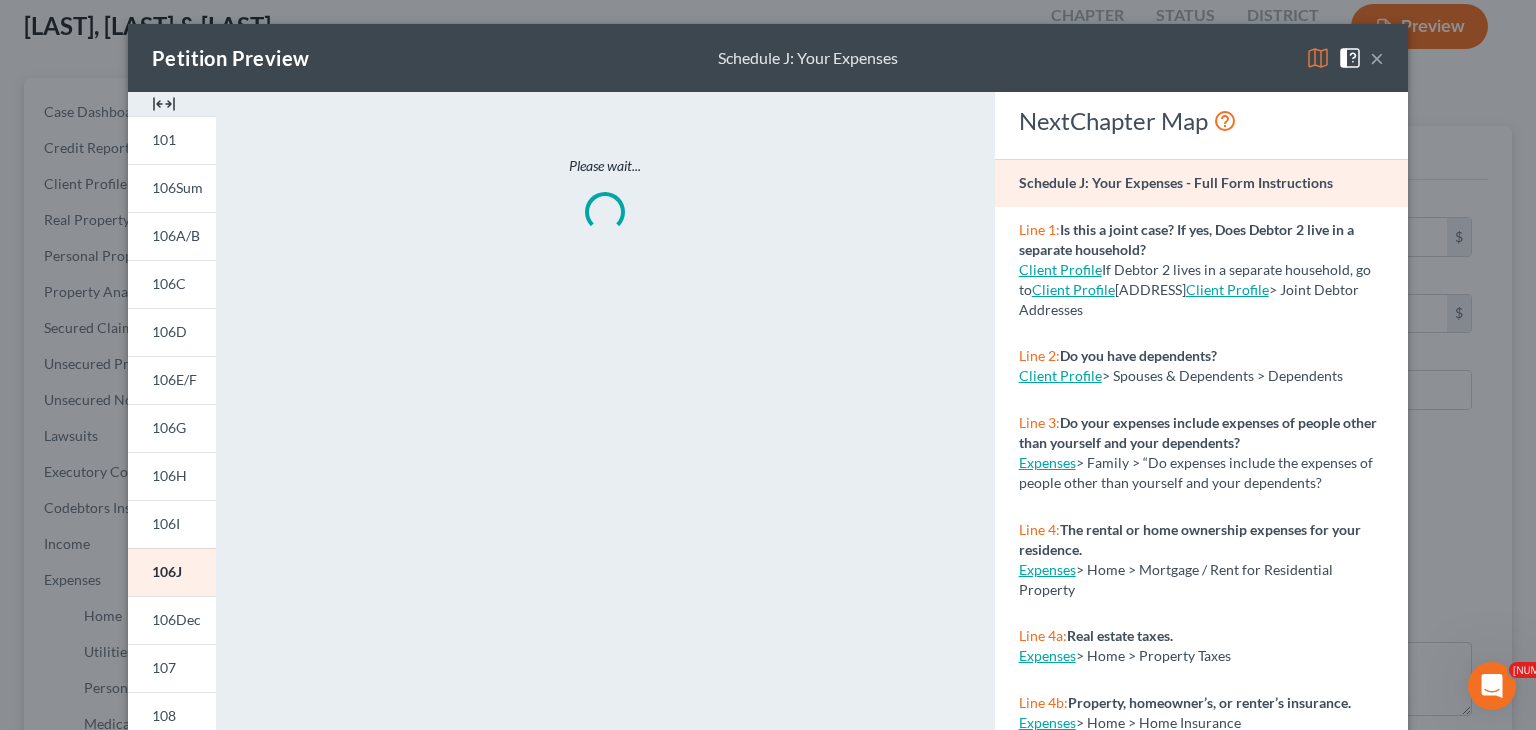 click at bounding box center (1318, 58) 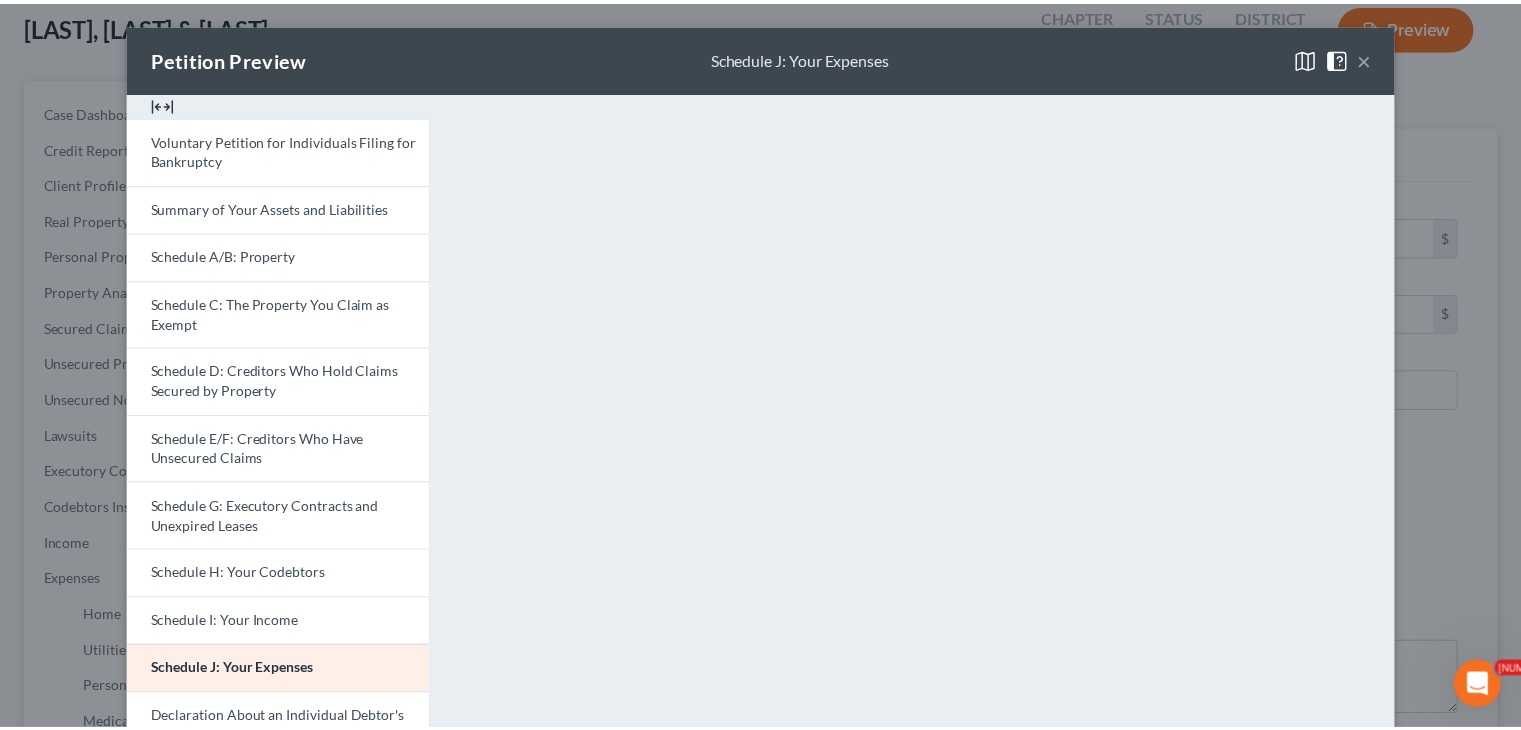 scroll, scrollTop: 1, scrollLeft: 0, axis: vertical 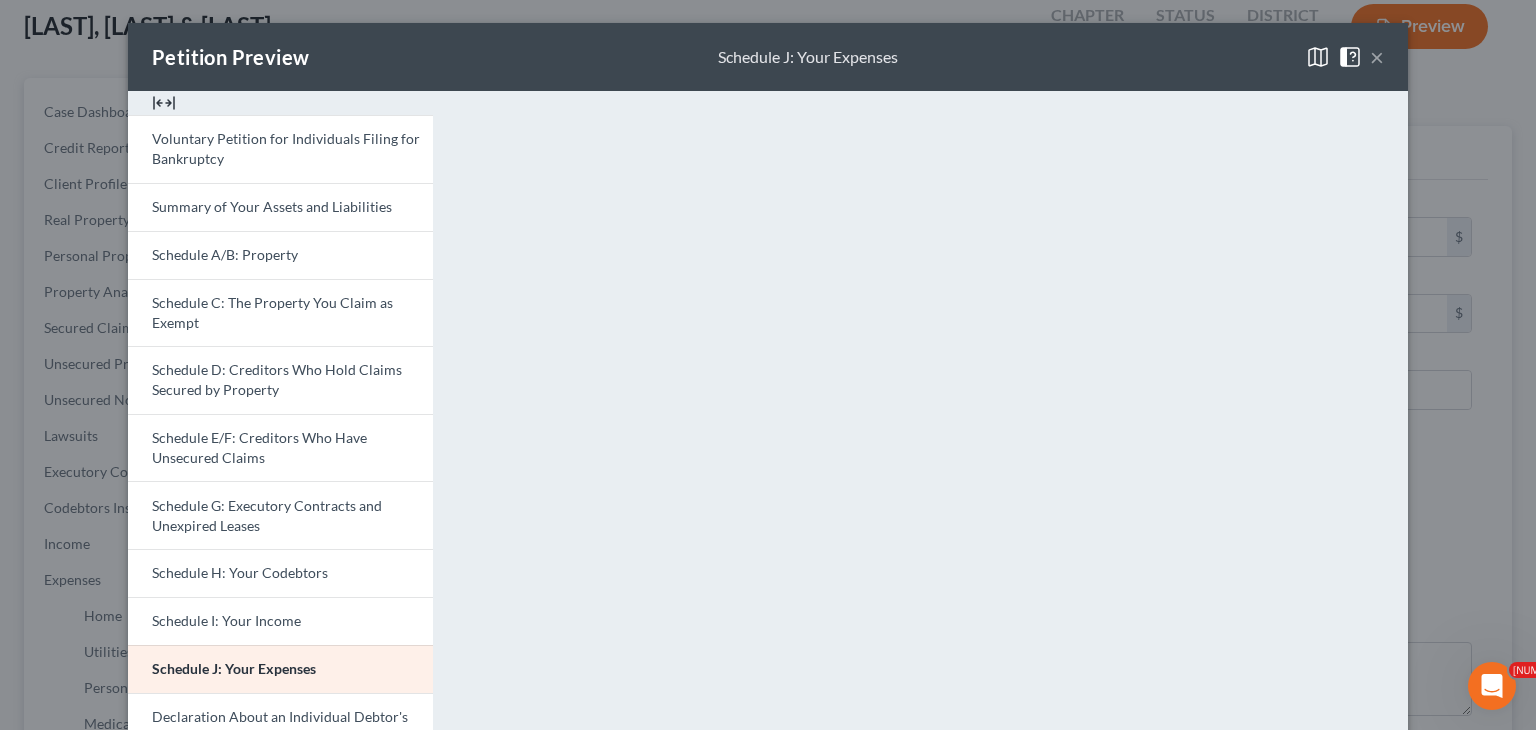 click on "Petition Preview Schedule J: Your Expenses × Voluntary Petition for Individuals Filing for Bankruptcy Summary of Your Assets and Liabilities Schedule A/B: Property Schedule C: The Property You Claim as Exempt Schedule D: Creditors Who Hold Claims Secured by Property Schedule E/F: Creditors Who Have Unsecured Claims Schedule G: Executory Contracts and Unexpired Leases Schedule H: Your Codebtors Schedule I: Your Income Schedule J: Your Expenses Declaration About an Individual Debtor's Schedules Your Statement of Financial Affairs for Individuals Filing for Bankruptcy Statement of Intention for Individuals Filing Under Chapter 7 Chapter 7 Statement of Your Current Monthly Income and Means-Test Calculation Creditor Matrix Verification of Creditor Matrix Notice Required by 11 U.S.C. § 342(b) for Individuals Filing for Bankruptcy Attorney's Disclosure of Compensation Download Draft
NextChapter Map   Schedule J: Your Expenses - Full Form Instructions  Line 1:
Client Profile Client Profile" at bounding box center (768, 365) 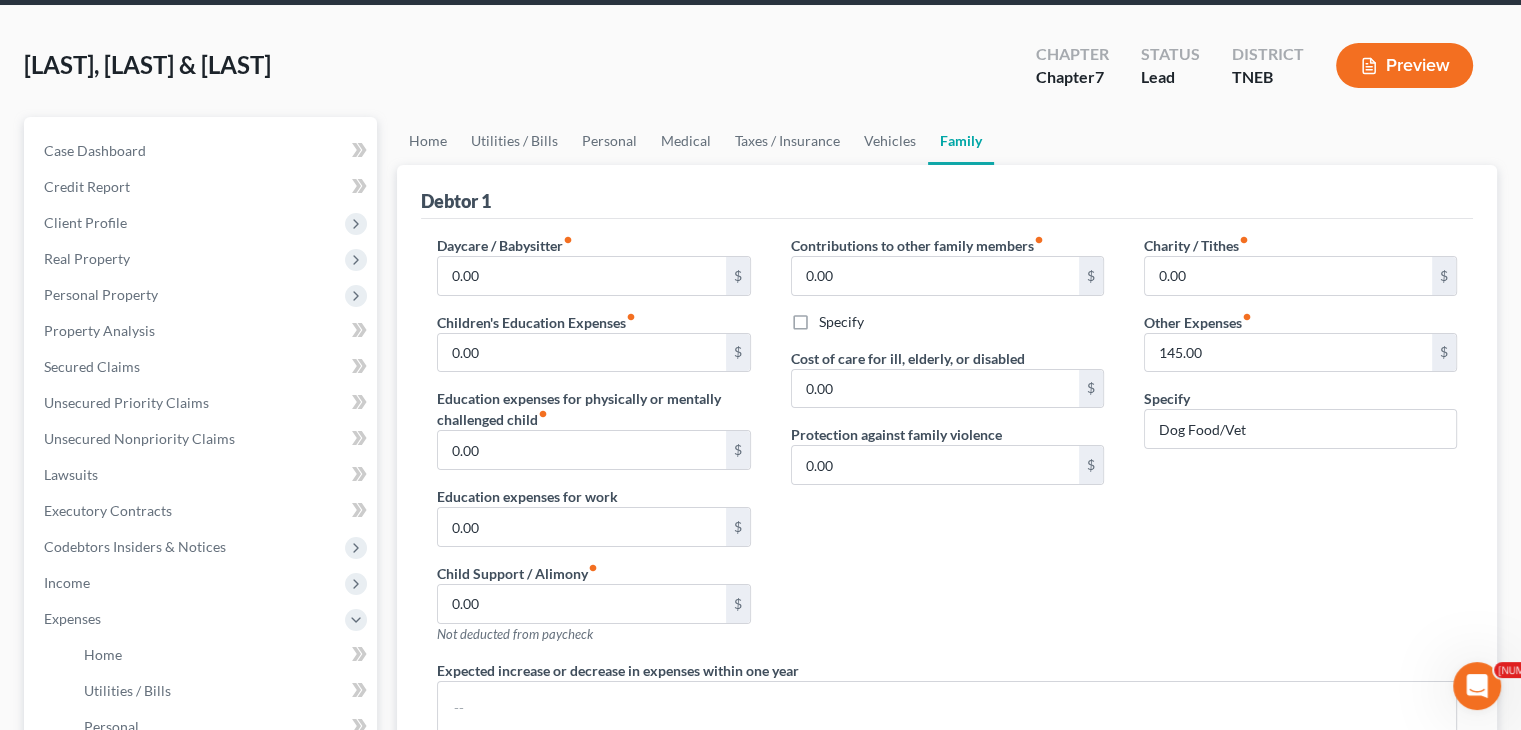 scroll, scrollTop: 0, scrollLeft: 0, axis: both 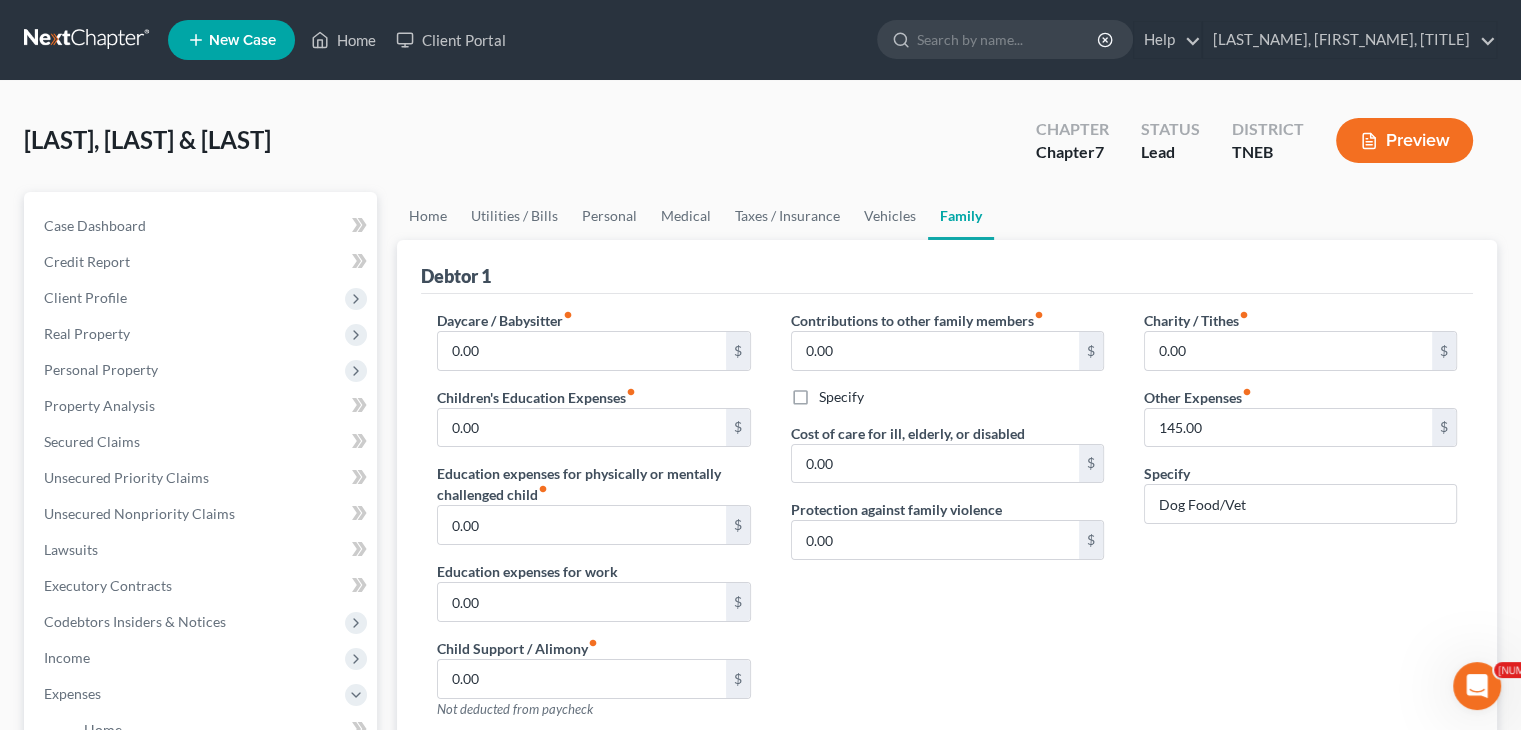 click on "Contributions to other family members  fiber_manual_record 0.00 $ Specify Cost of care for ill, elderly, or disabled 0.00 $ Protection against family violence 0.00 $" at bounding box center [947, 522] 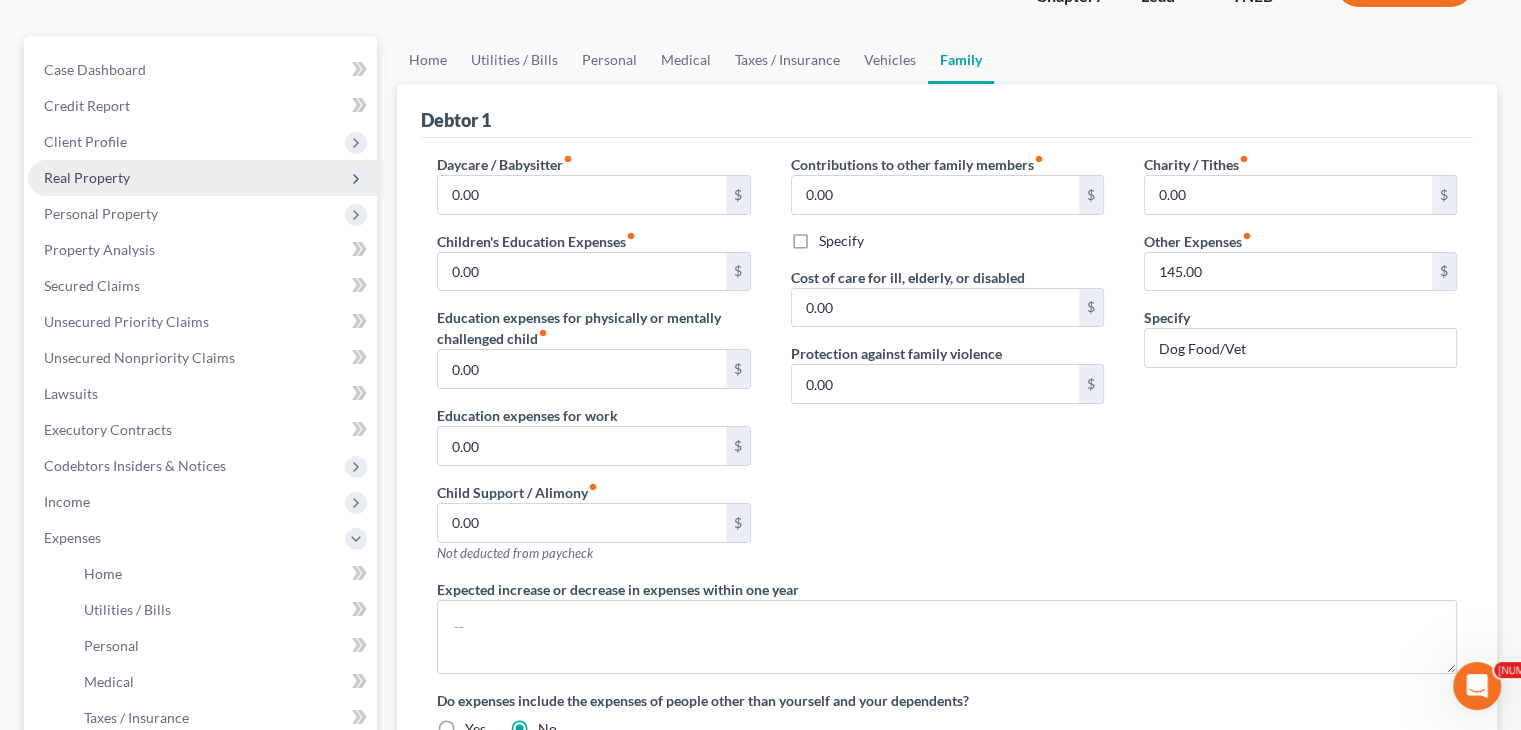 scroll, scrollTop: 164, scrollLeft: 0, axis: vertical 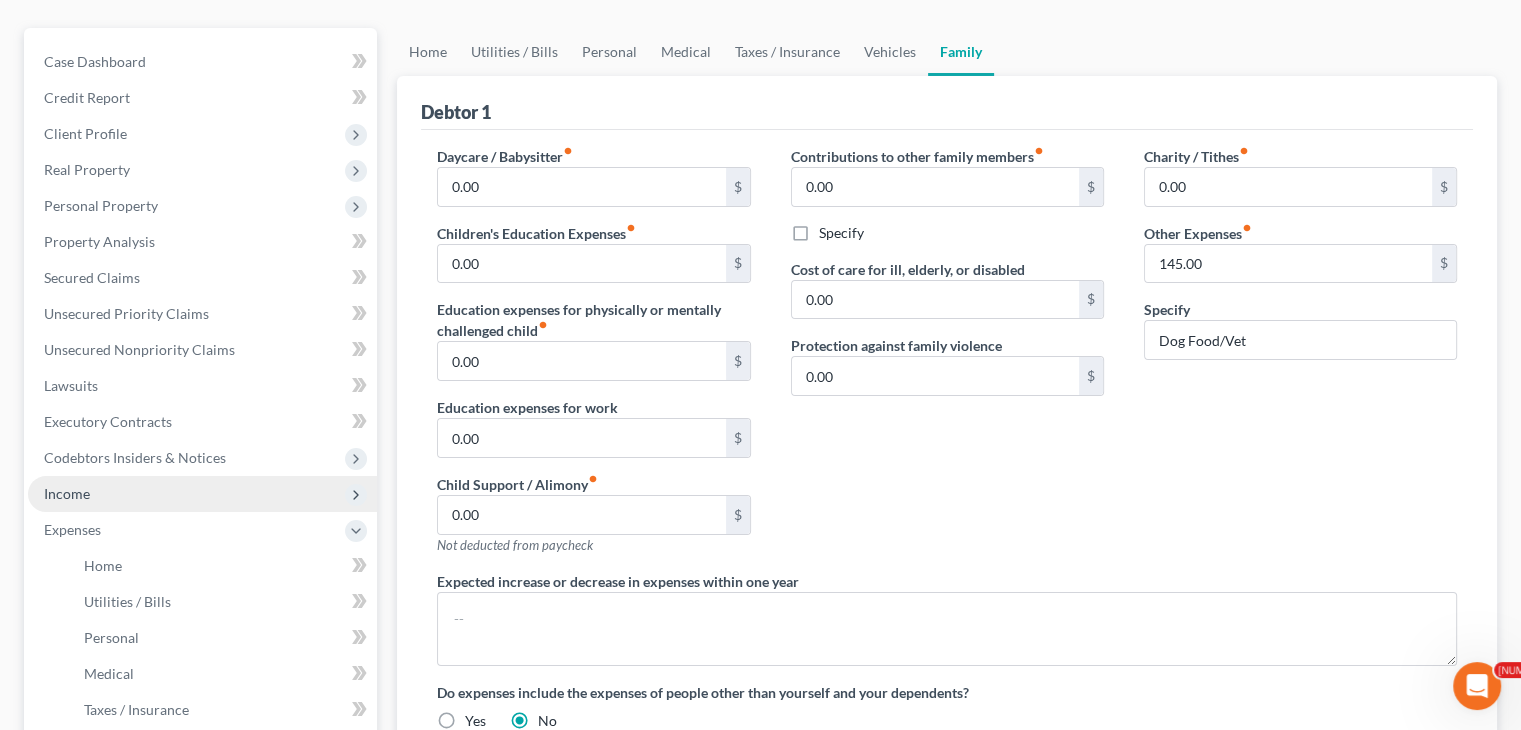 click on "Income" at bounding box center (0, 0) 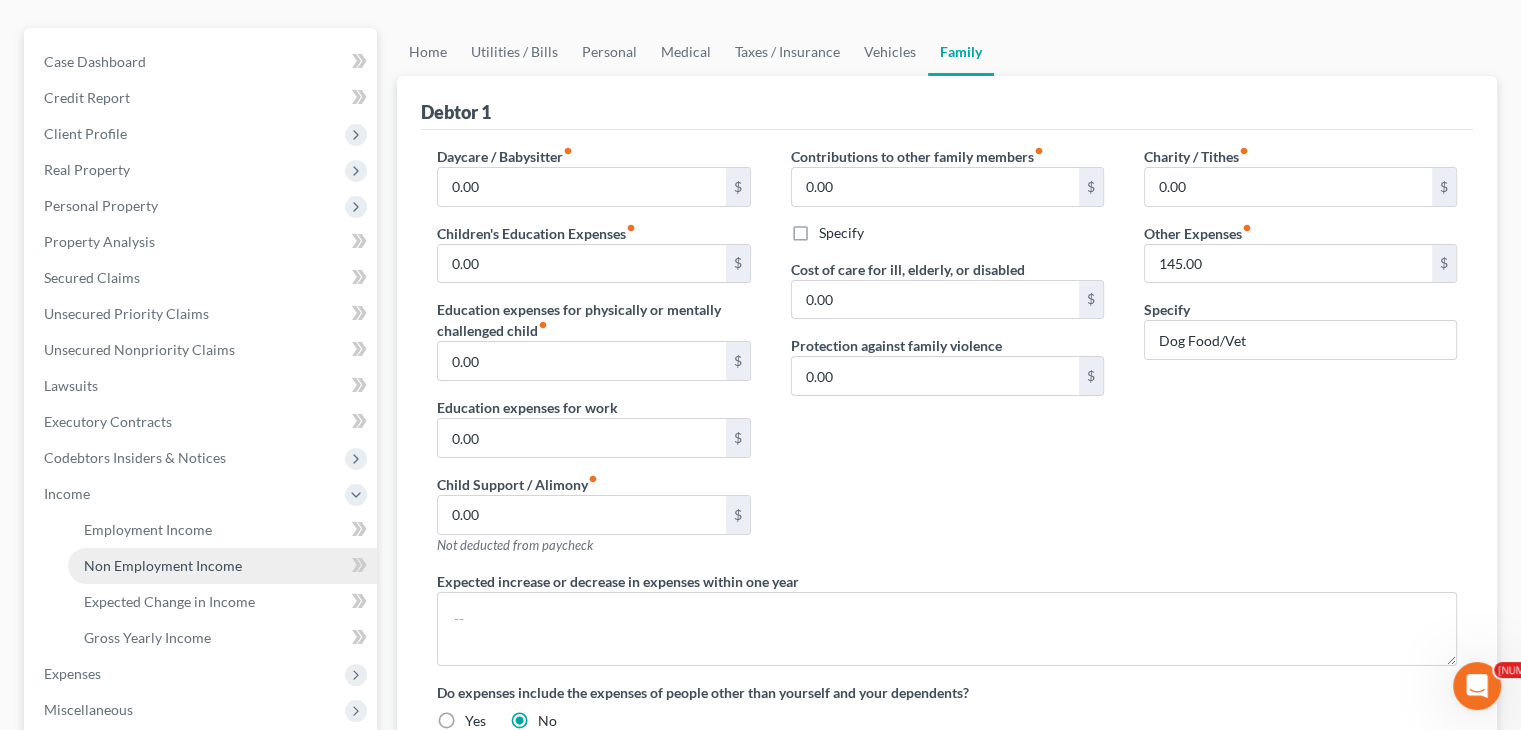 click on "Non Employment Income" at bounding box center [222, 566] 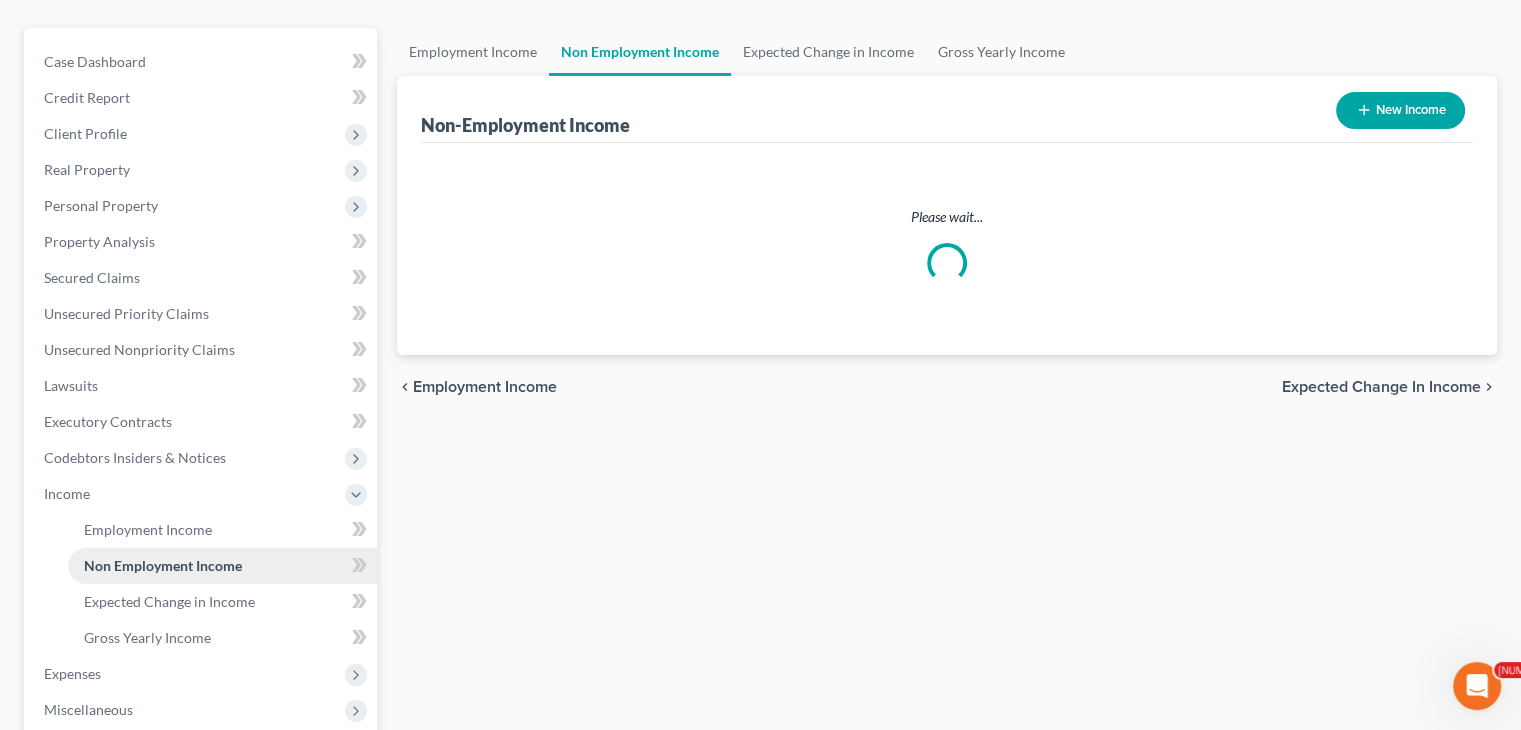 scroll, scrollTop: 0, scrollLeft: 0, axis: both 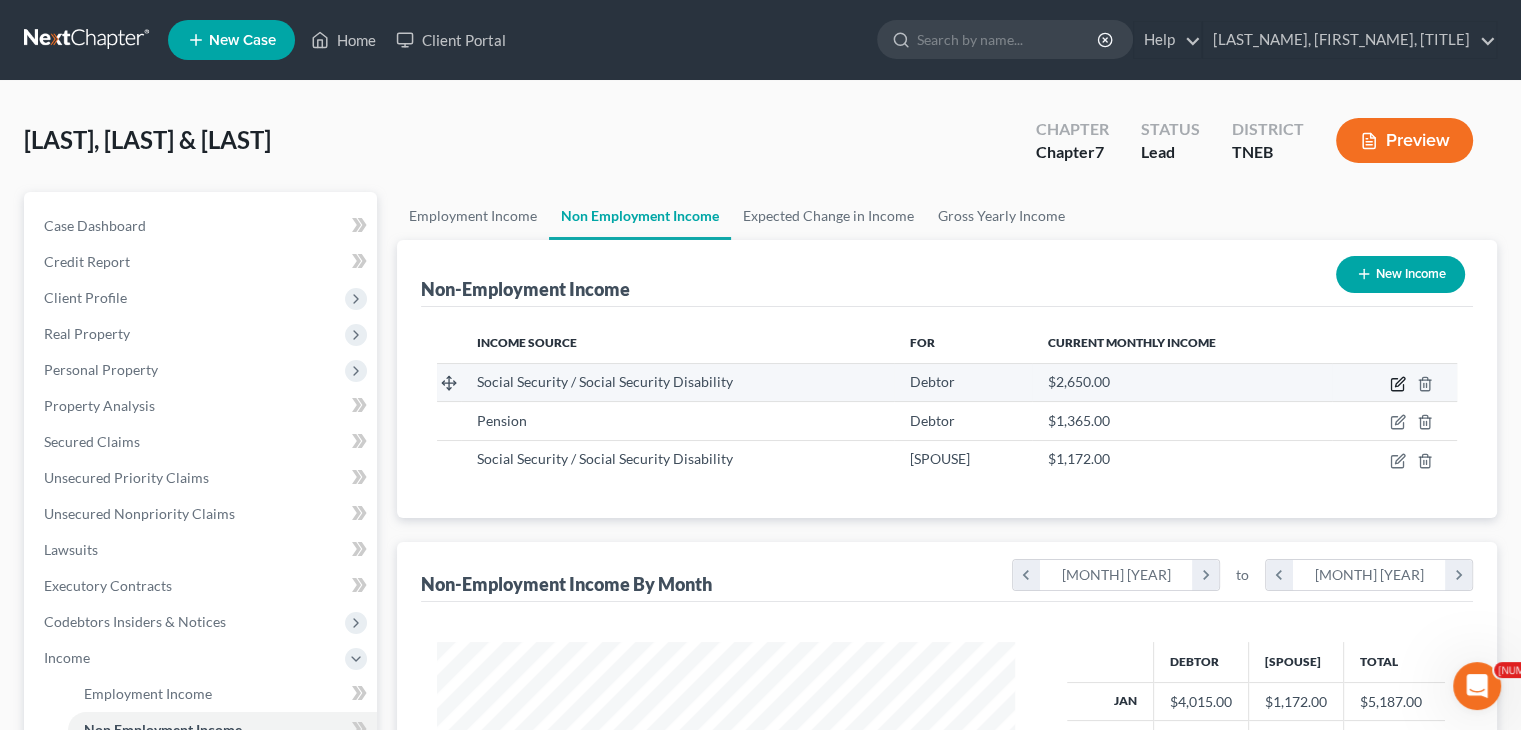 click at bounding box center (1399, 381) 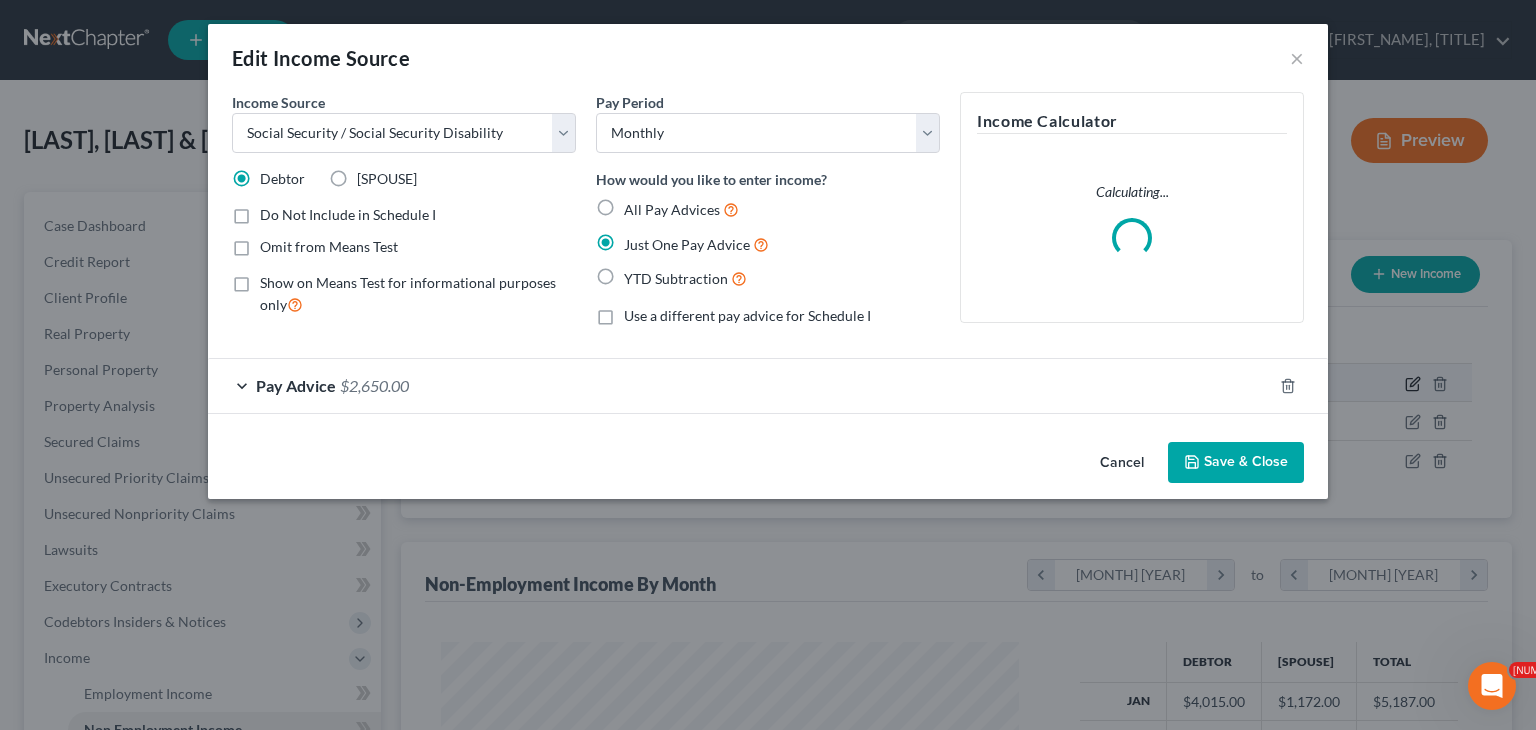 scroll, scrollTop: 999643, scrollLeft: 999375, axis: both 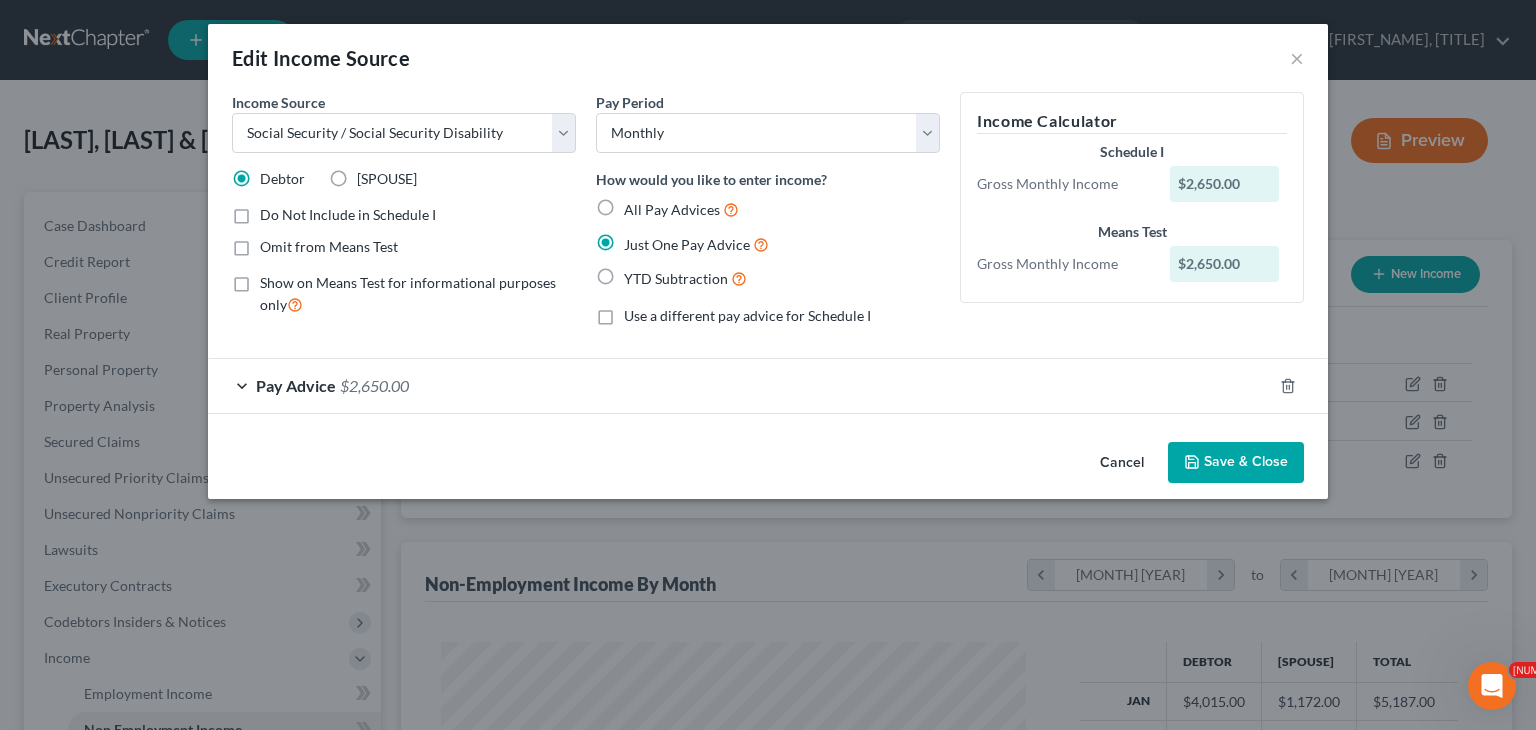 click on "Pay Advice $2,650.00" at bounding box center [740, 385] 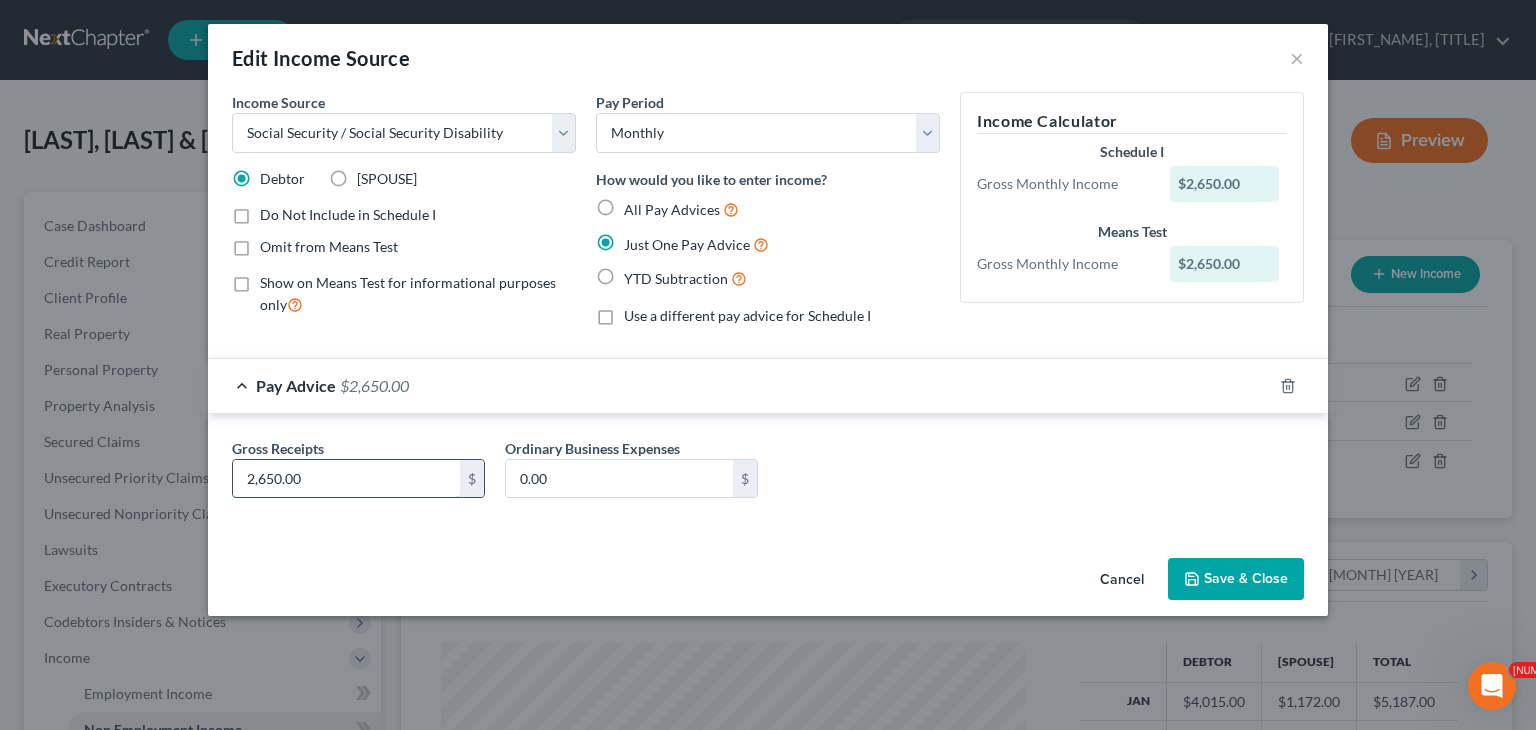 click on "2,650.00" at bounding box center (346, 479) 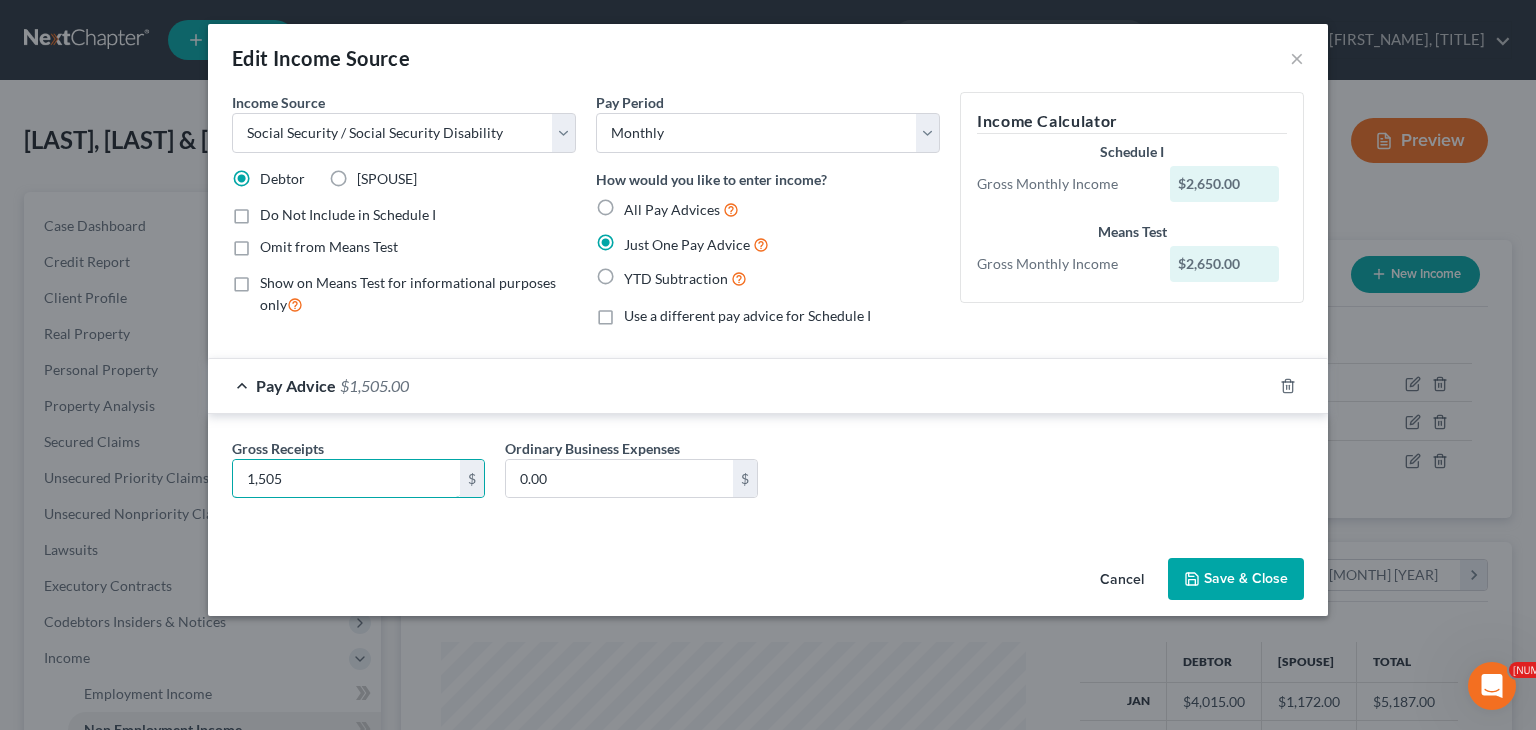 type on "1,505" 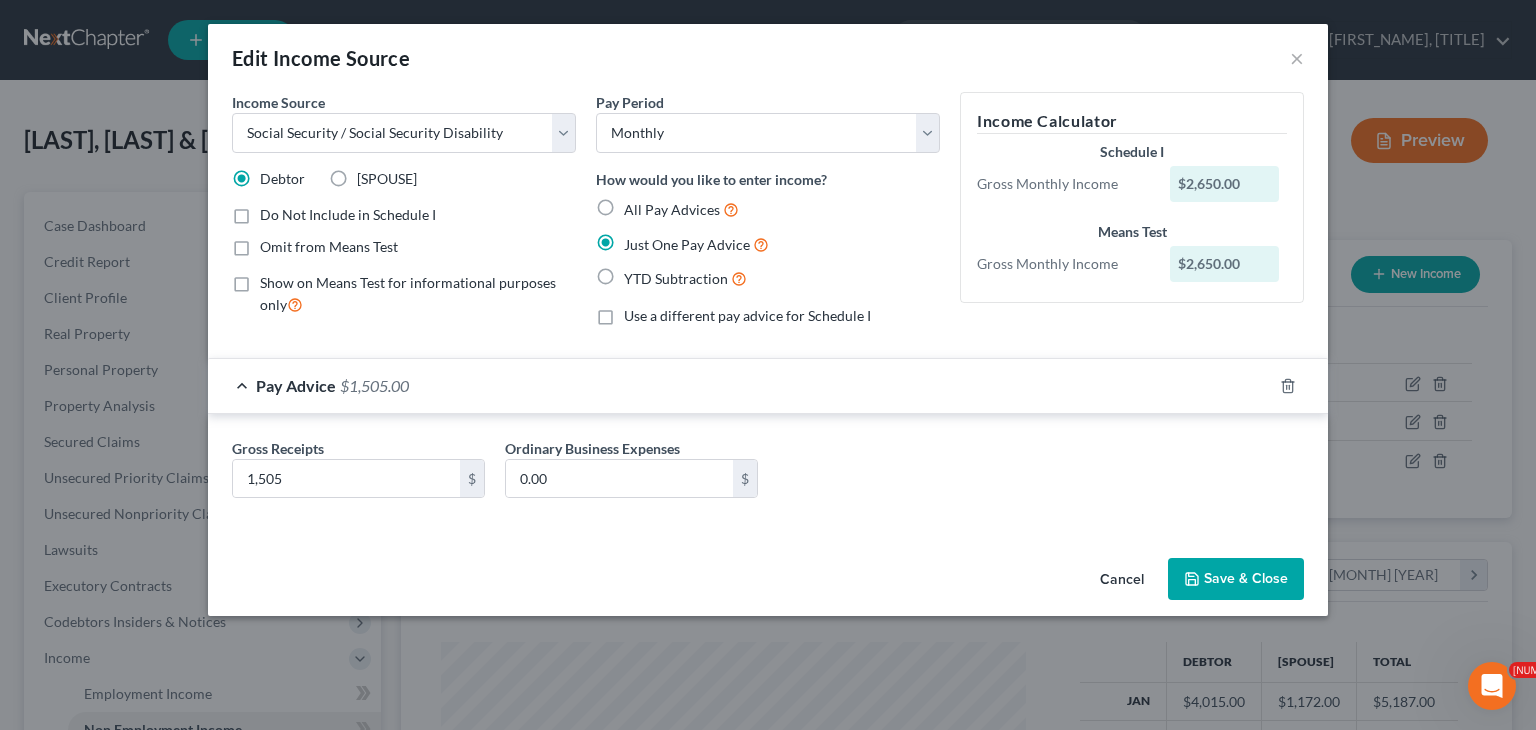 click on "Save & Close" at bounding box center (1236, 579) 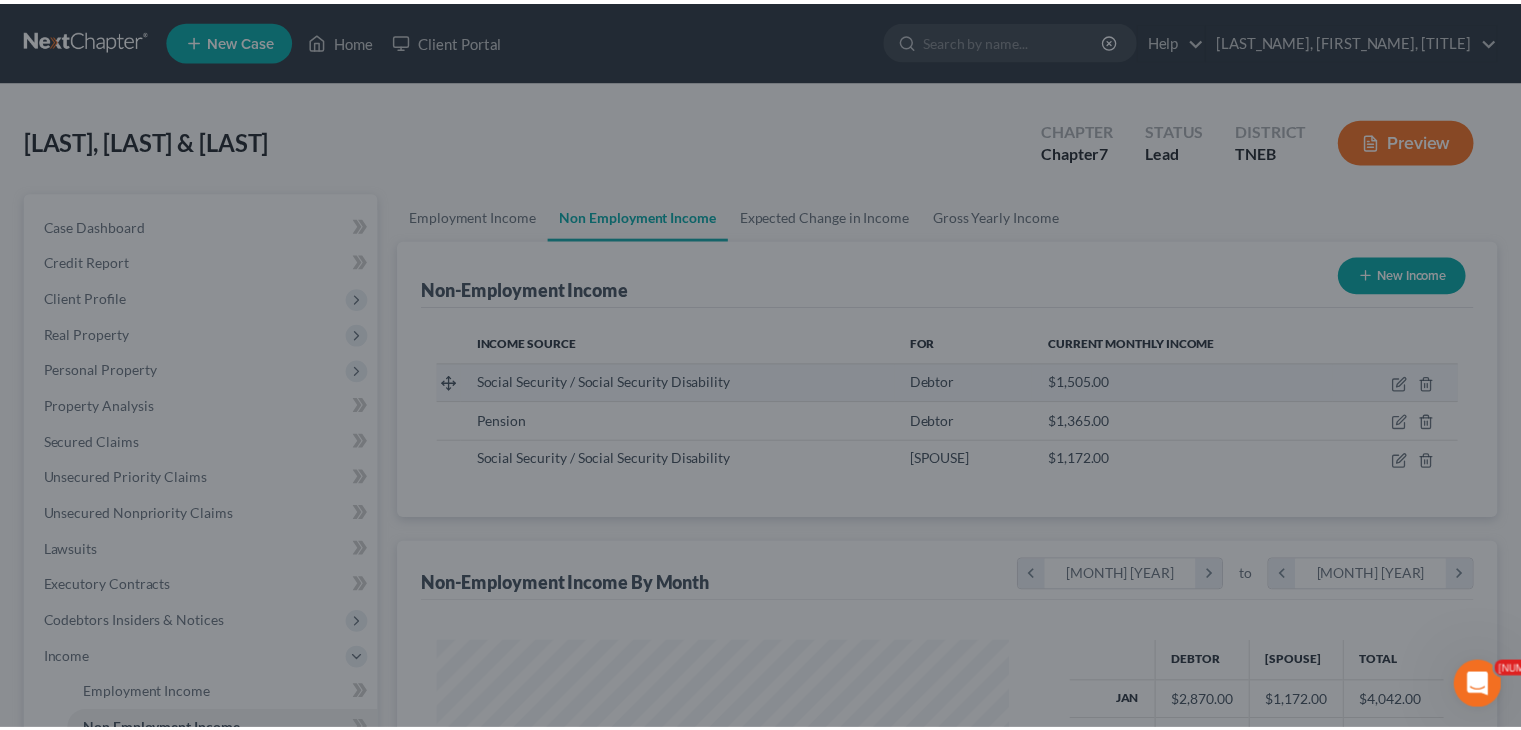 scroll, scrollTop: 356, scrollLeft: 617, axis: both 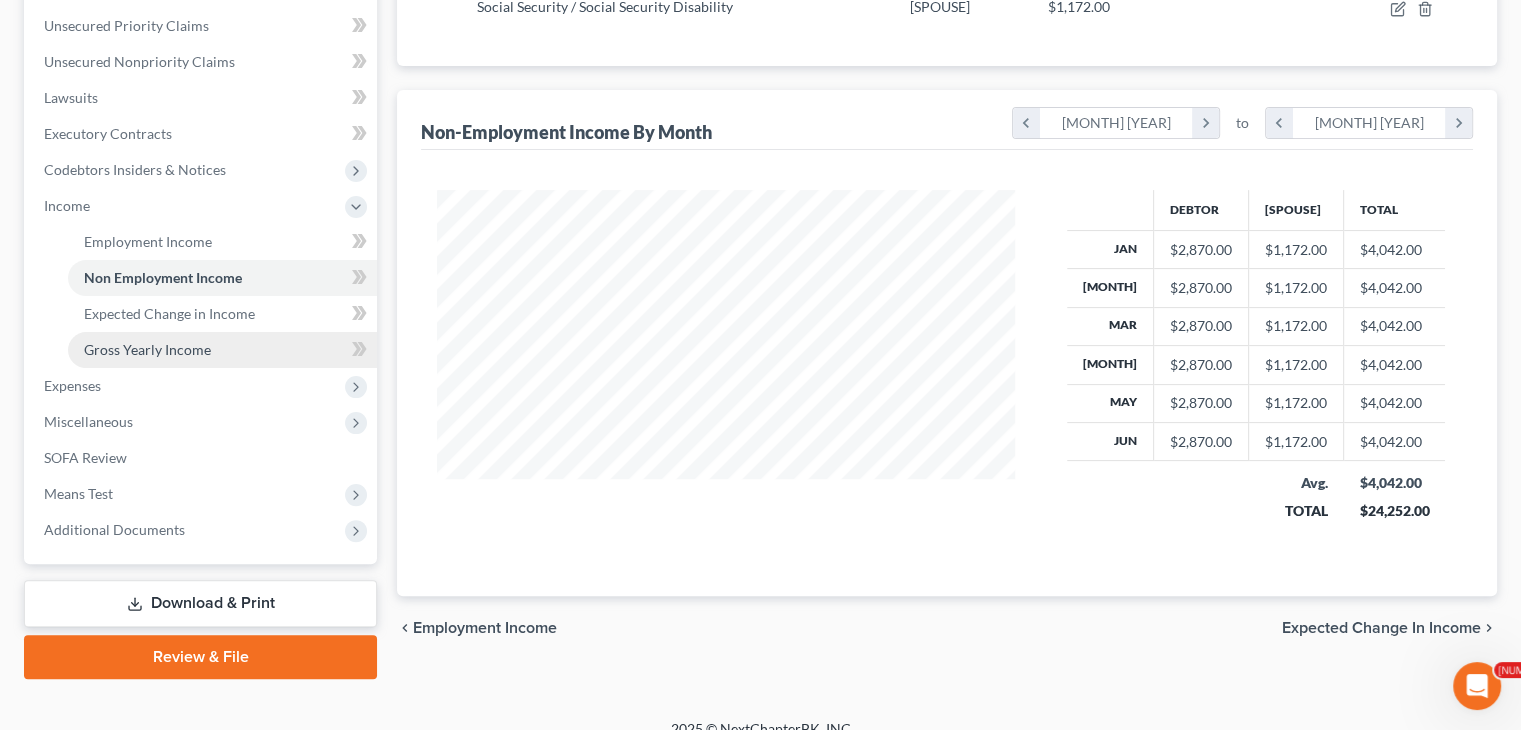 click on "Gross Yearly Income" at bounding box center (147, 349) 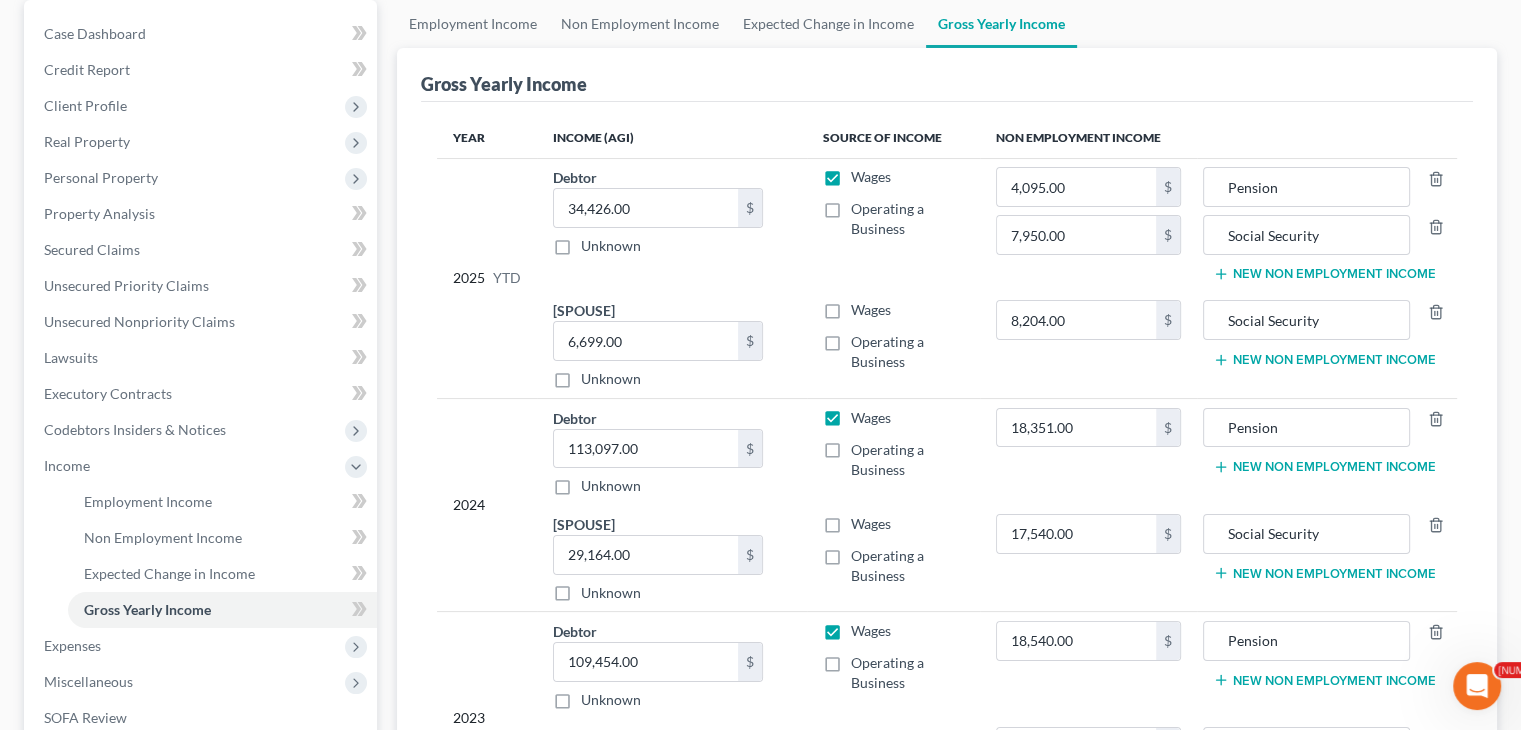 scroll, scrollTop: 192, scrollLeft: 0, axis: vertical 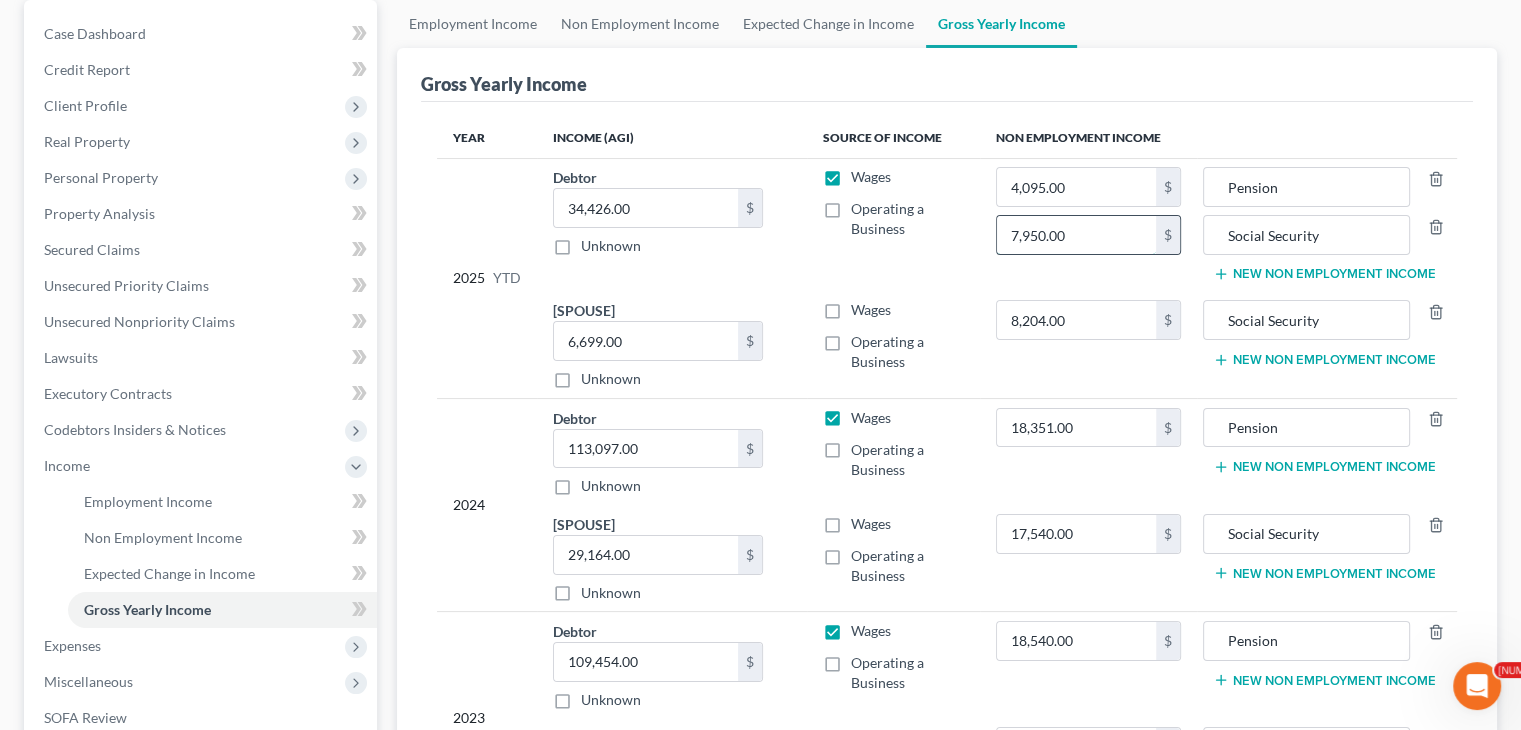 click on "7,950.00" at bounding box center (1076, 235) 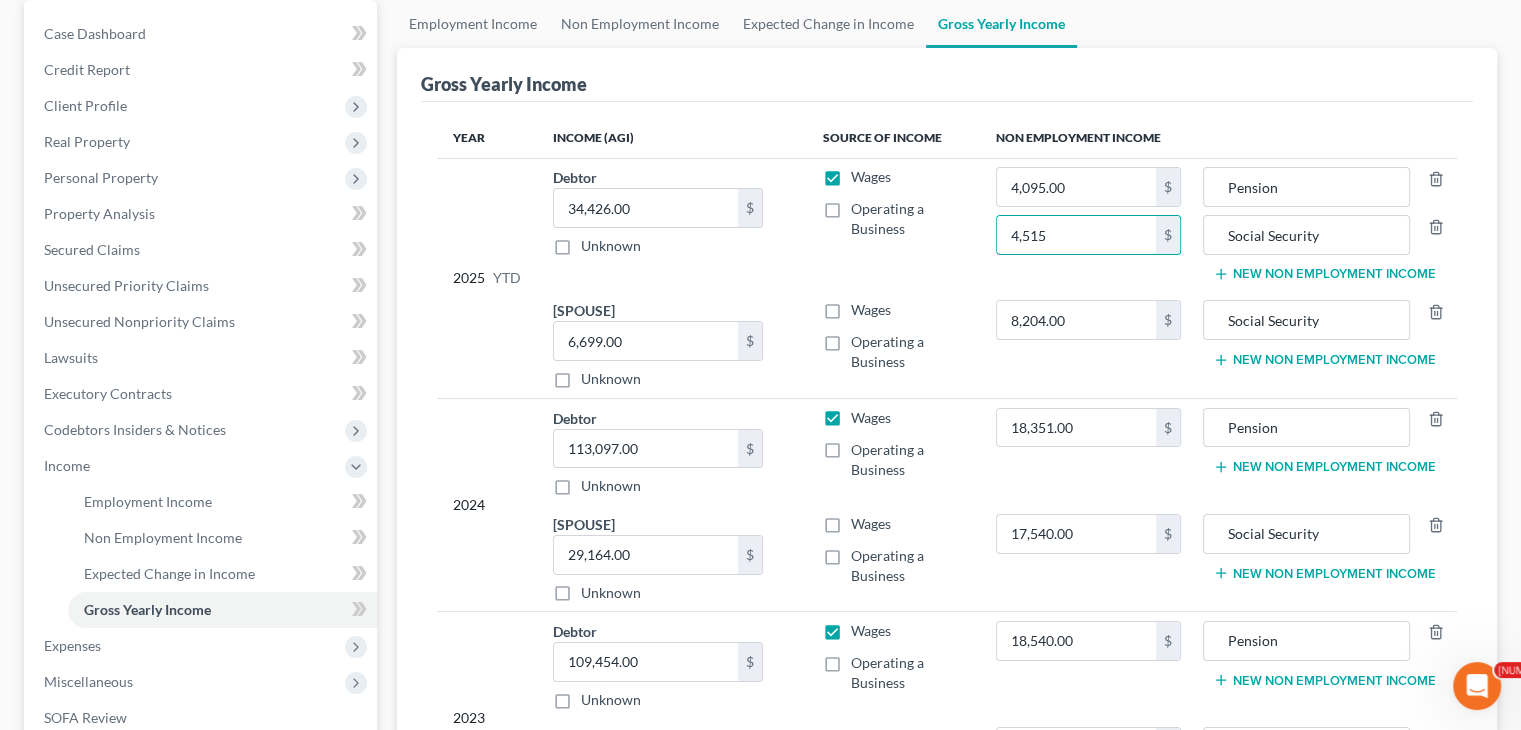 type on "4,515" 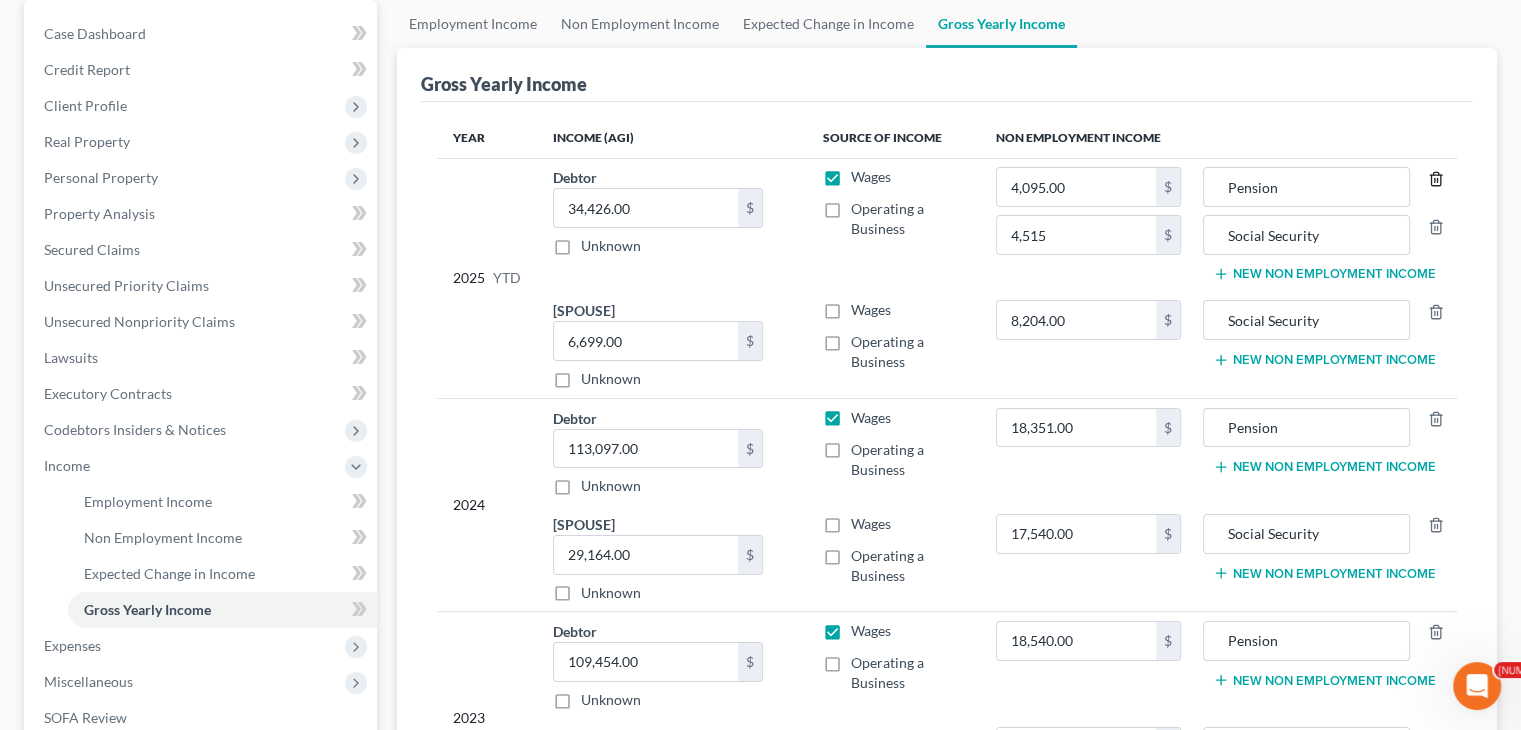 type 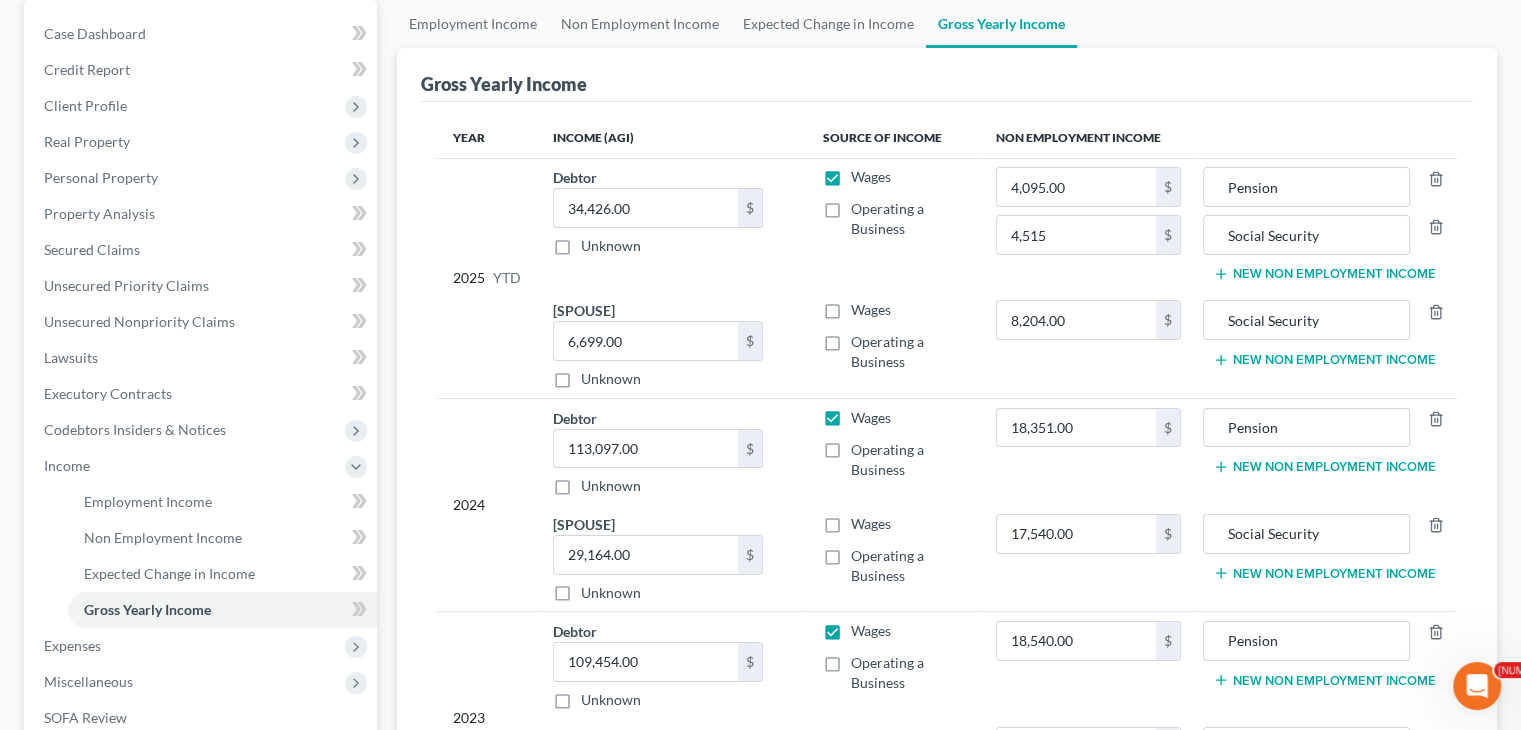 click on "Gross Yearly Income" at bounding box center [947, 75] 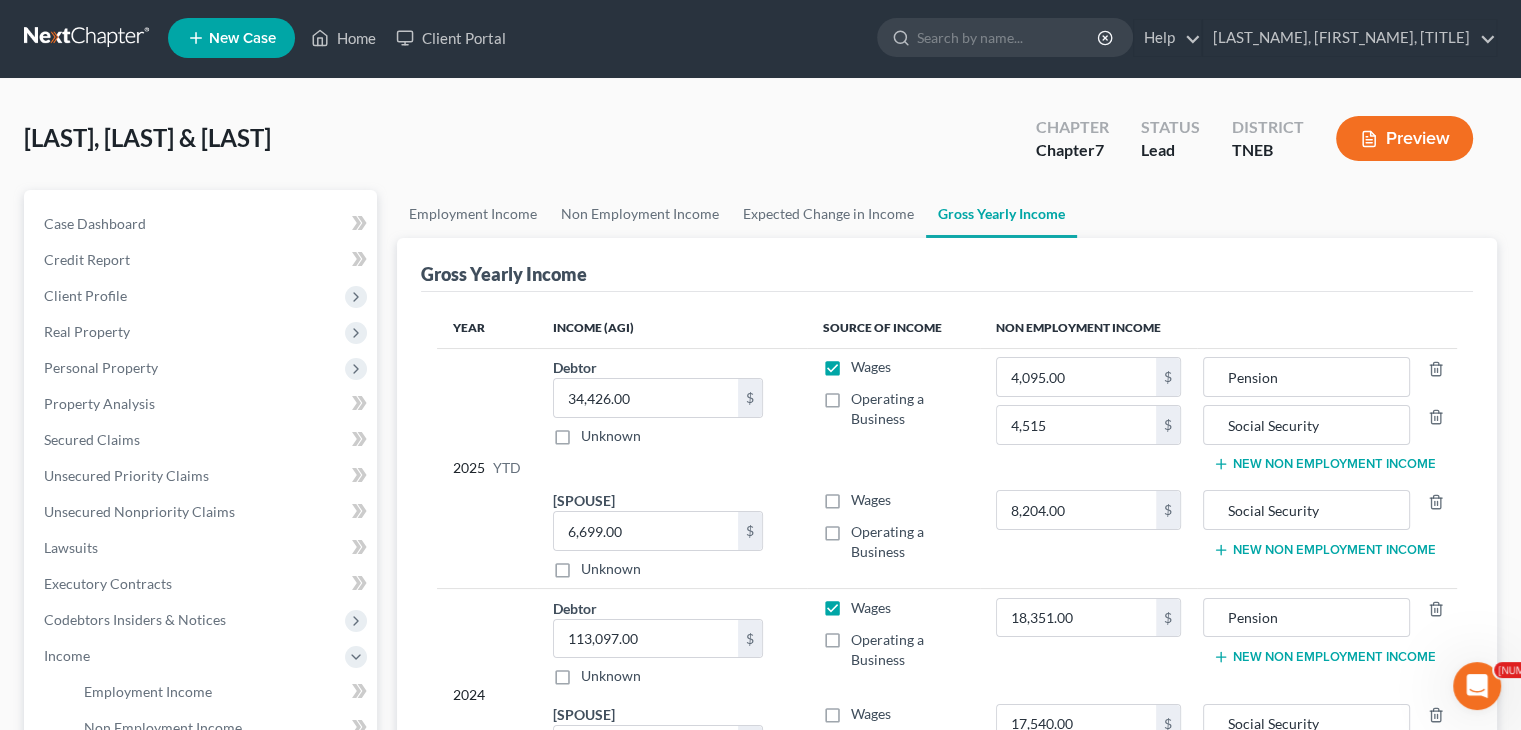 scroll, scrollTop: 476, scrollLeft: 0, axis: vertical 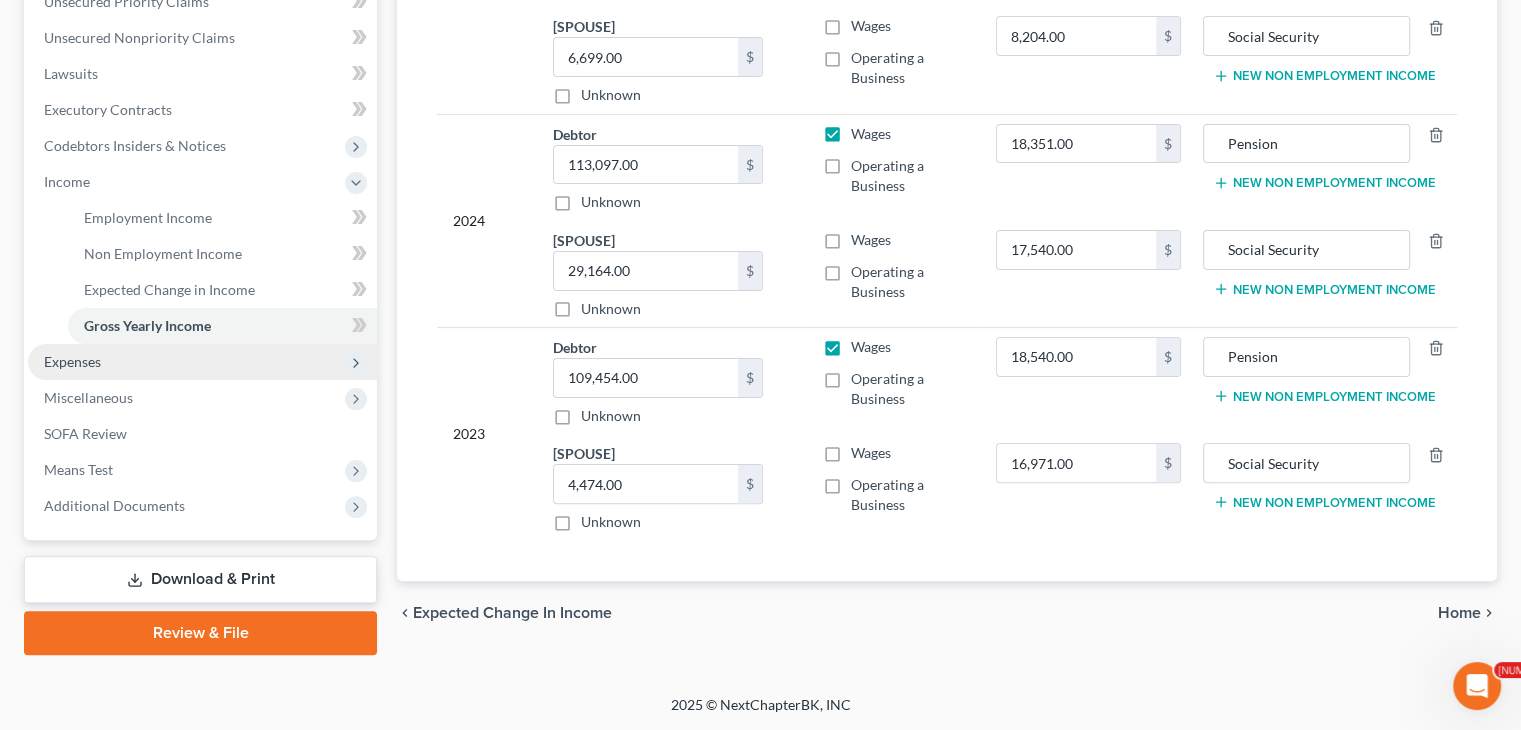 click on "Expenses" at bounding box center (0, 0) 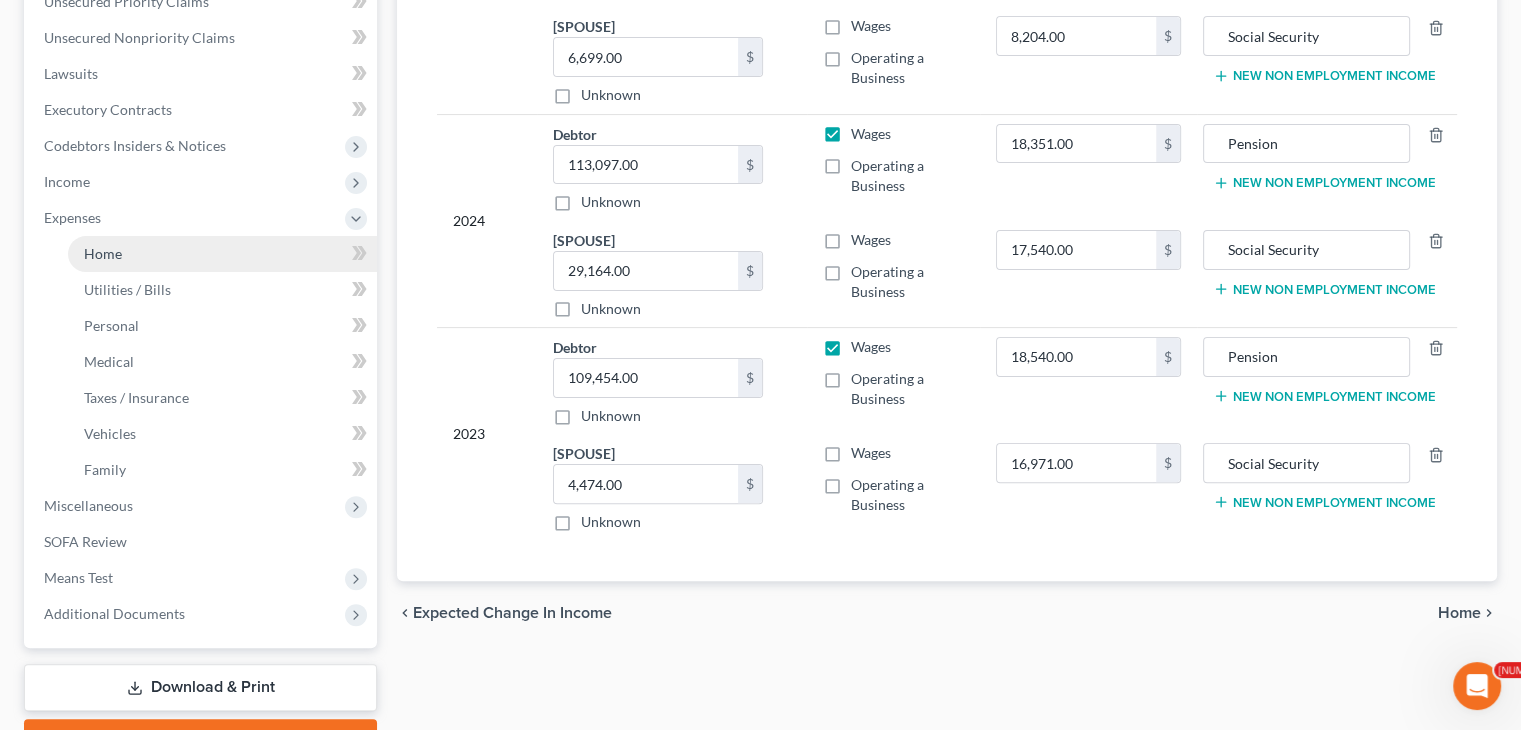 click on "Home" at bounding box center [222, 254] 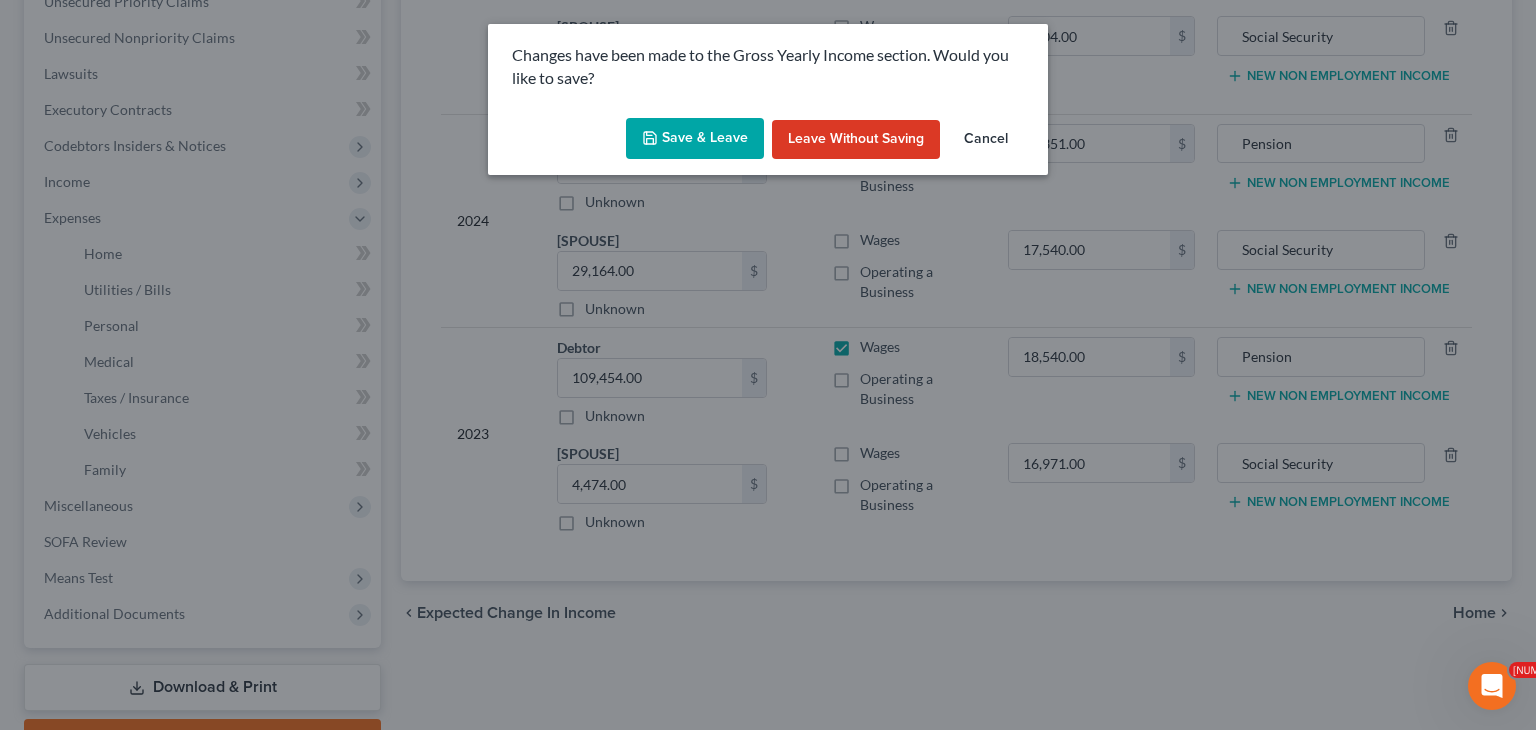 click on "Save & Leave" at bounding box center (695, 139) 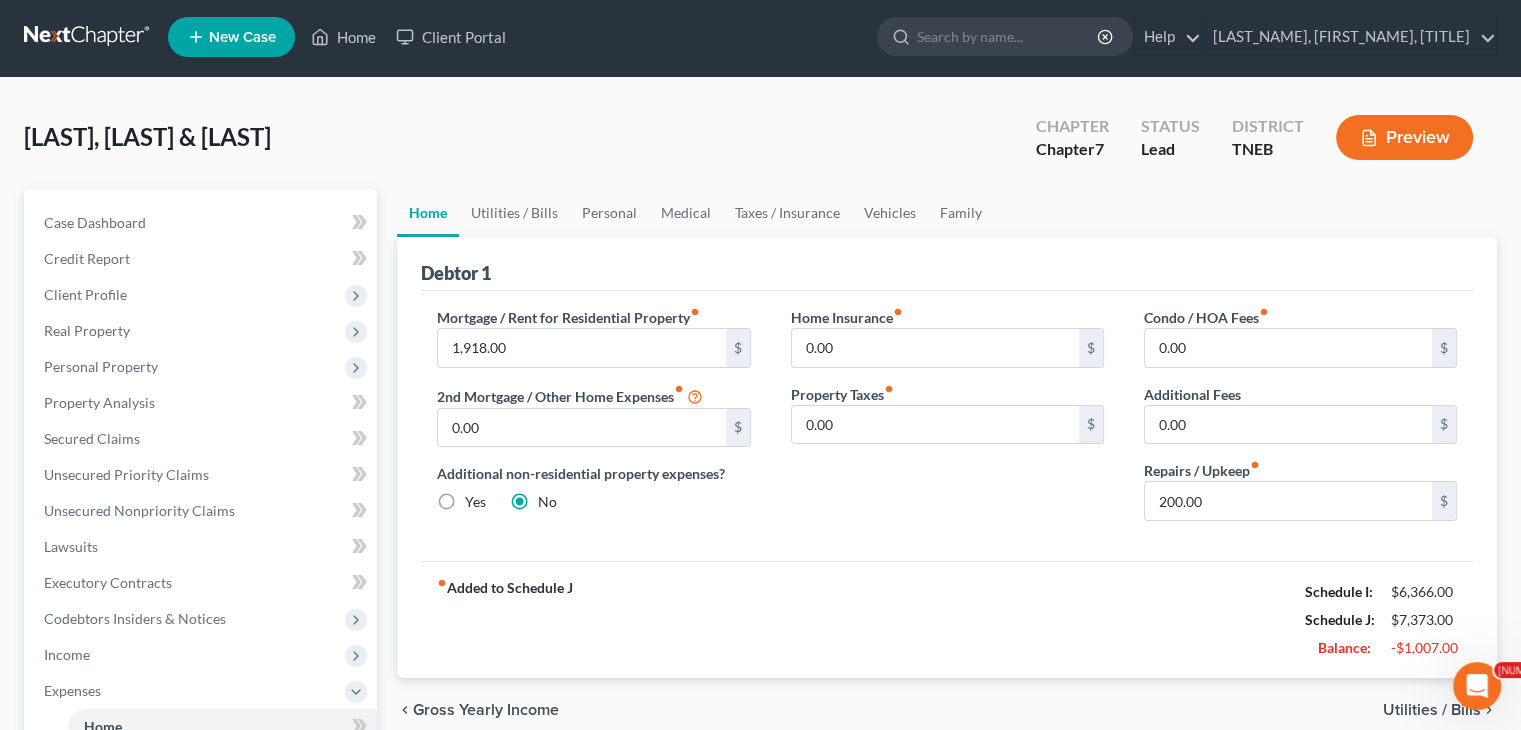 scroll, scrollTop: 0, scrollLeft: 0, axis: both 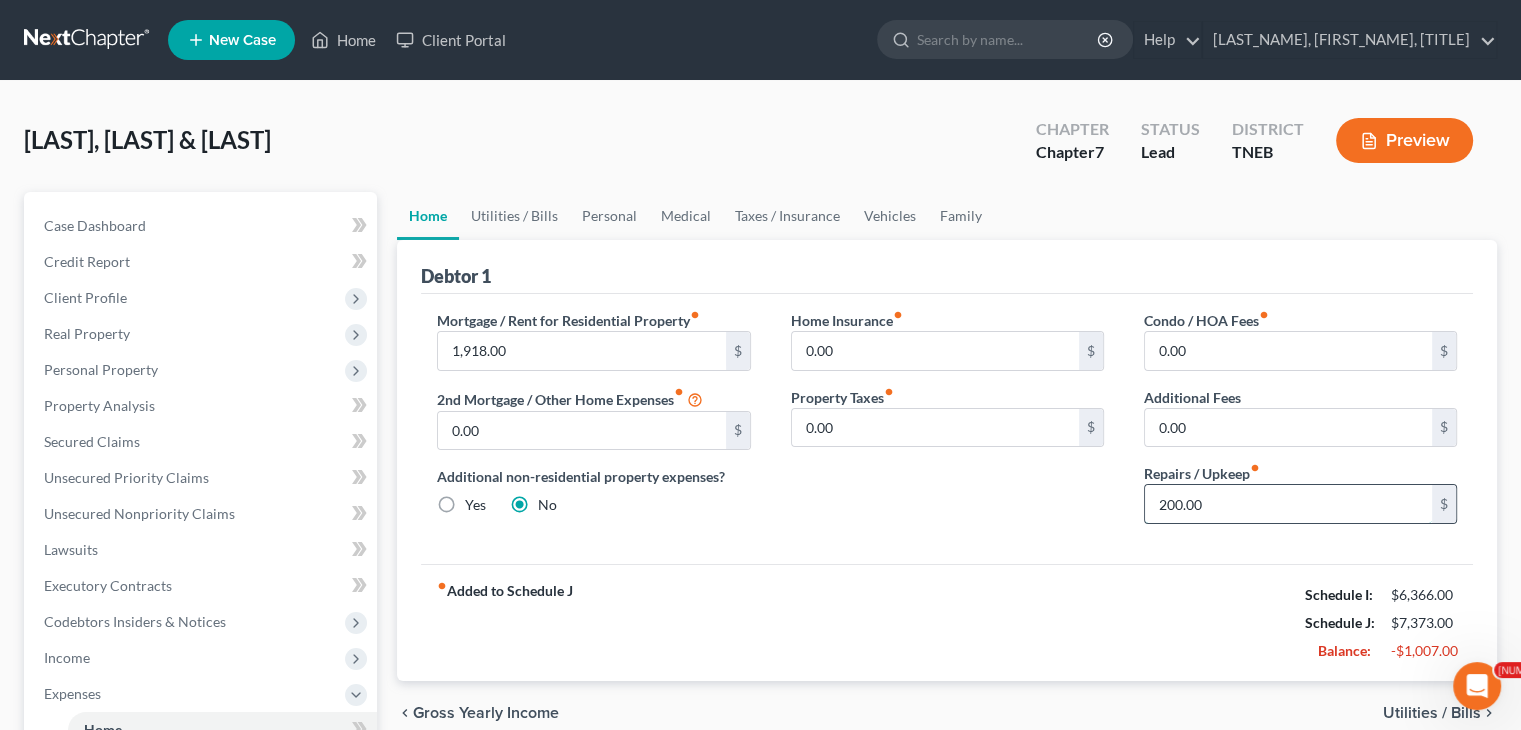 click on "200.00" at bounding box center [1288, 504] 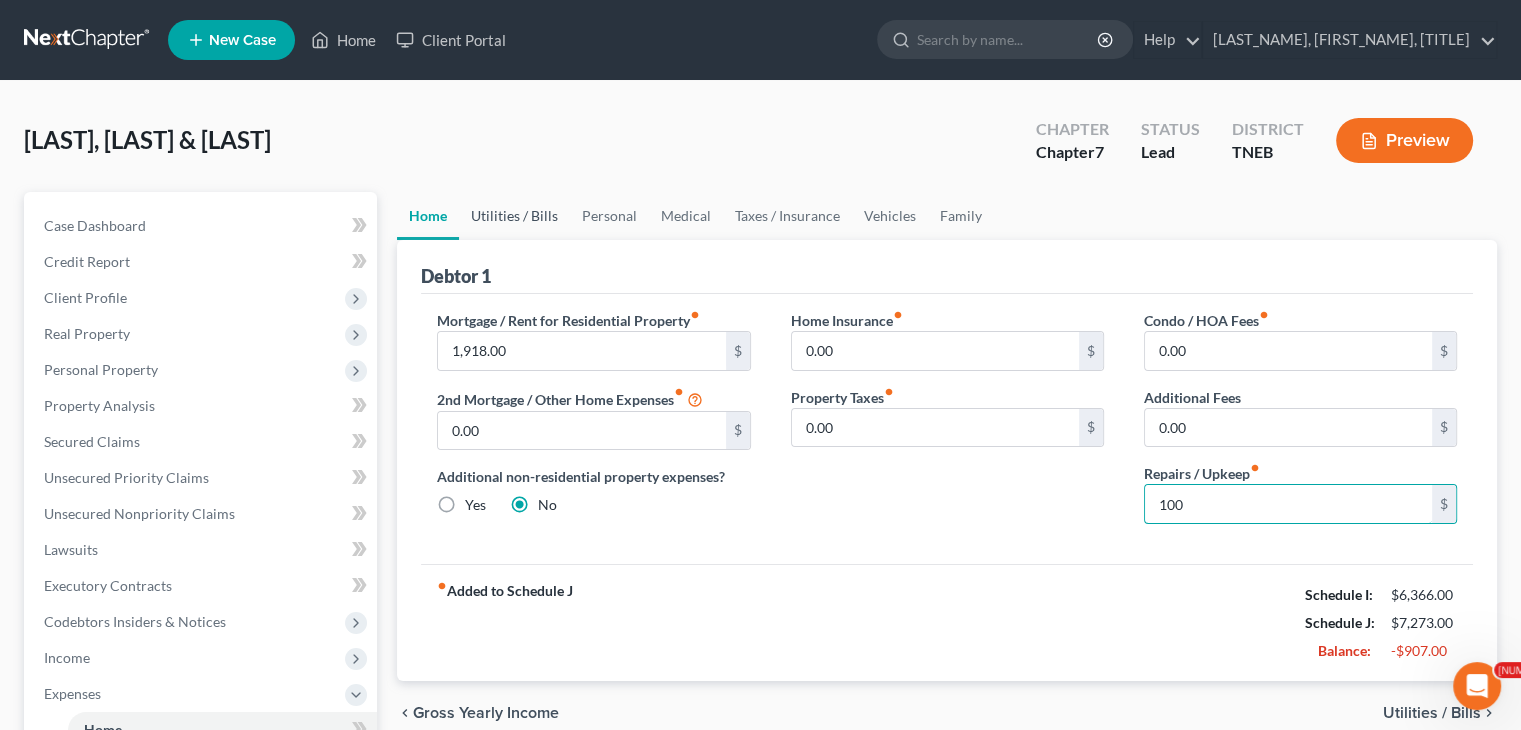 type on "100" 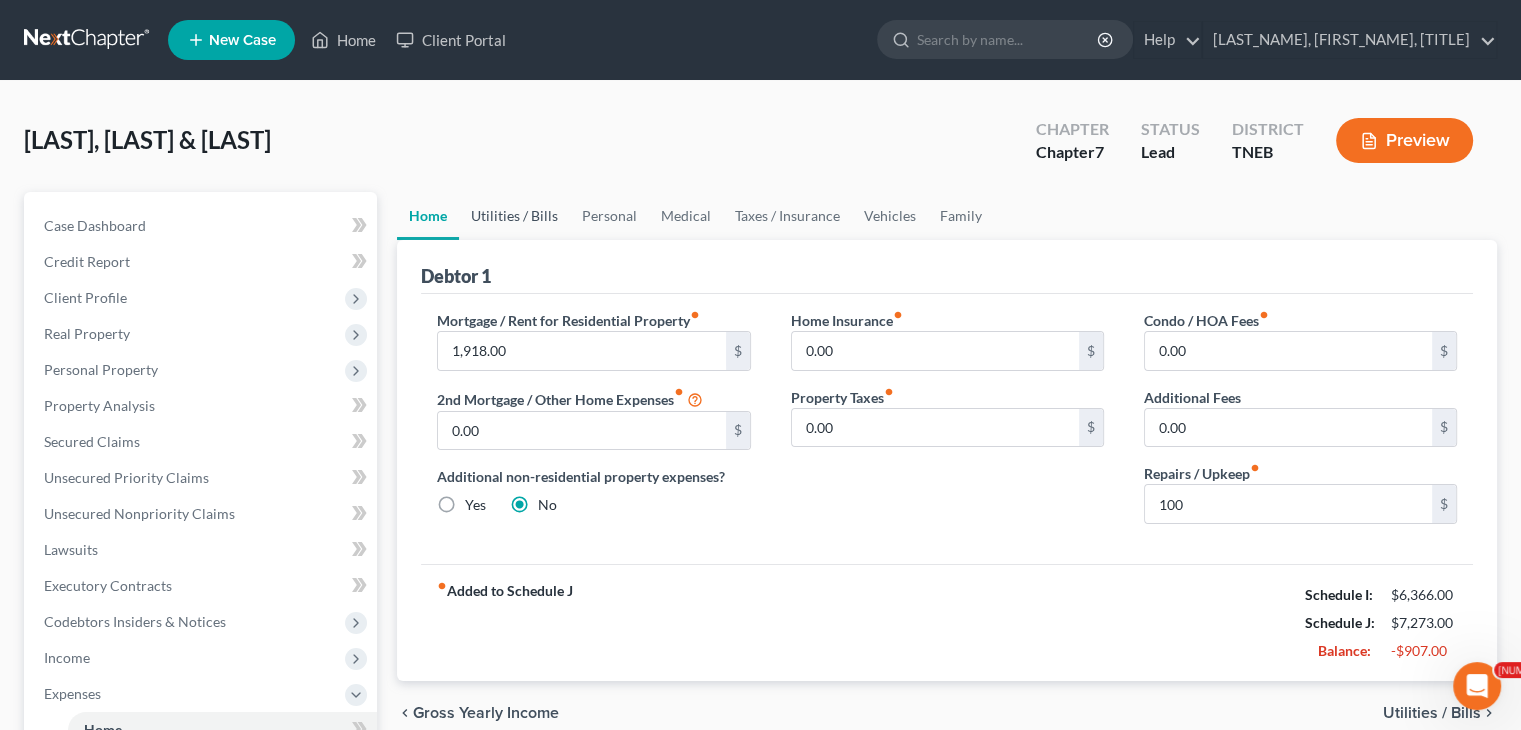 click on "Utilities / Bills" at bounding box center (514, 216) 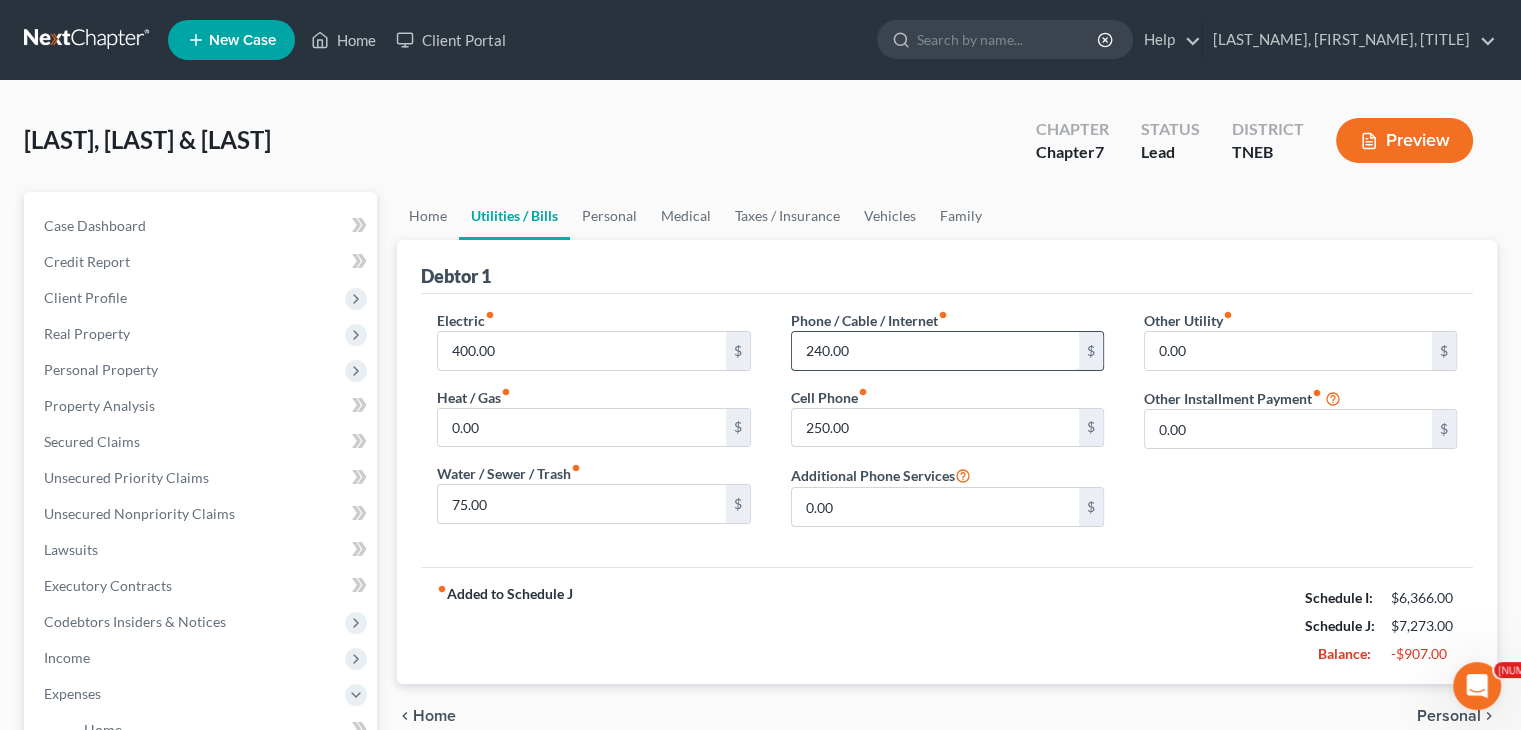 click on "240.00" at bounding box center [935, 351] 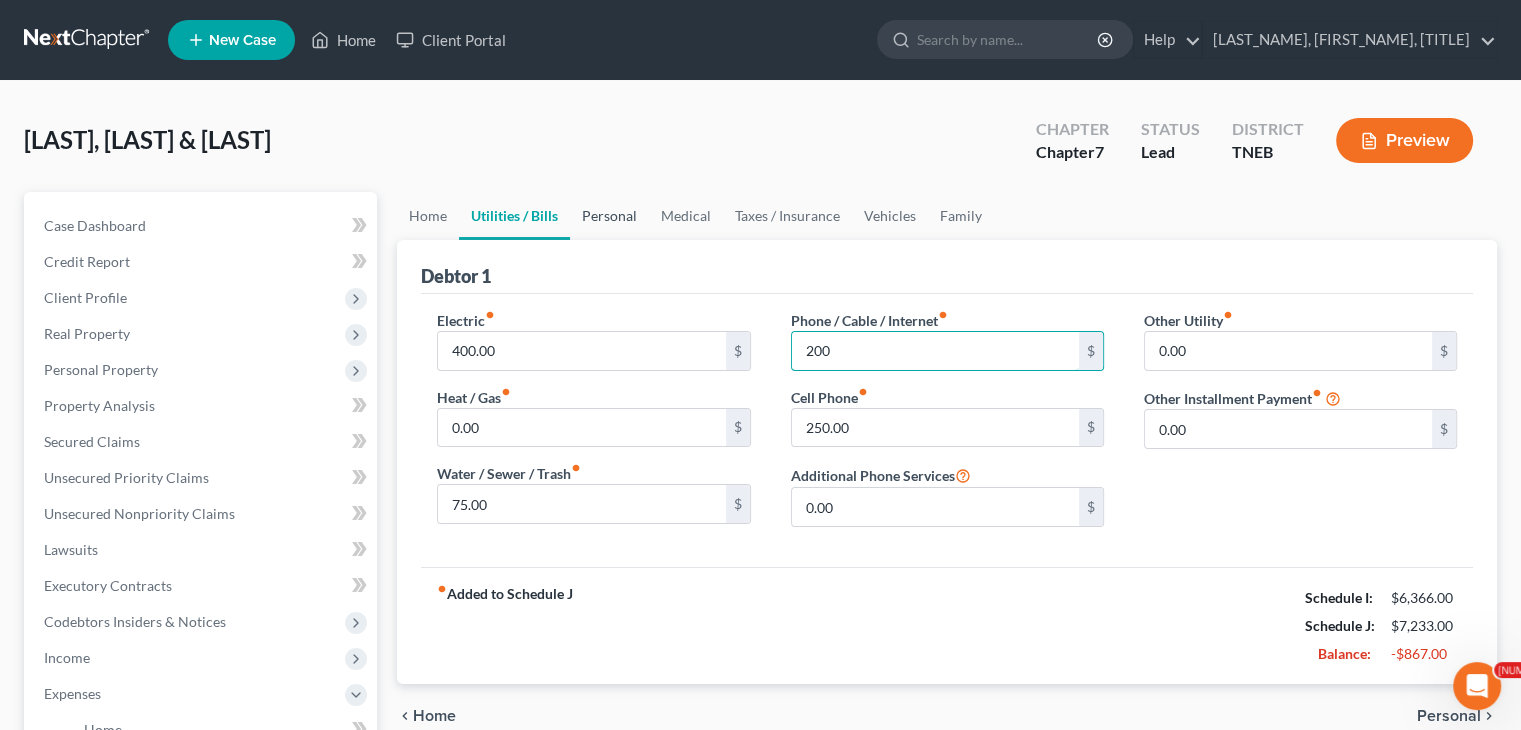 type on "200" 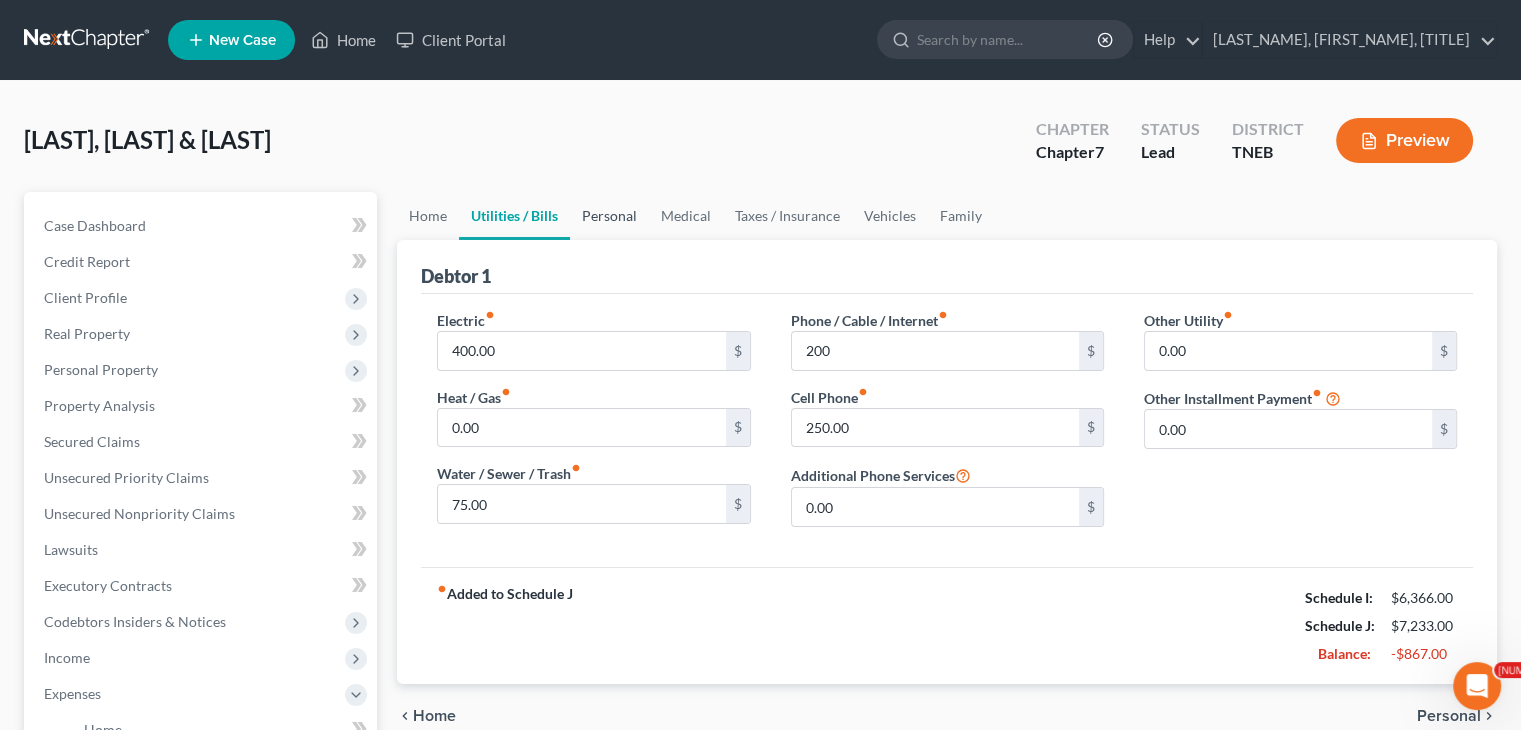 click on "Personal" at bounding box center [609, 216] 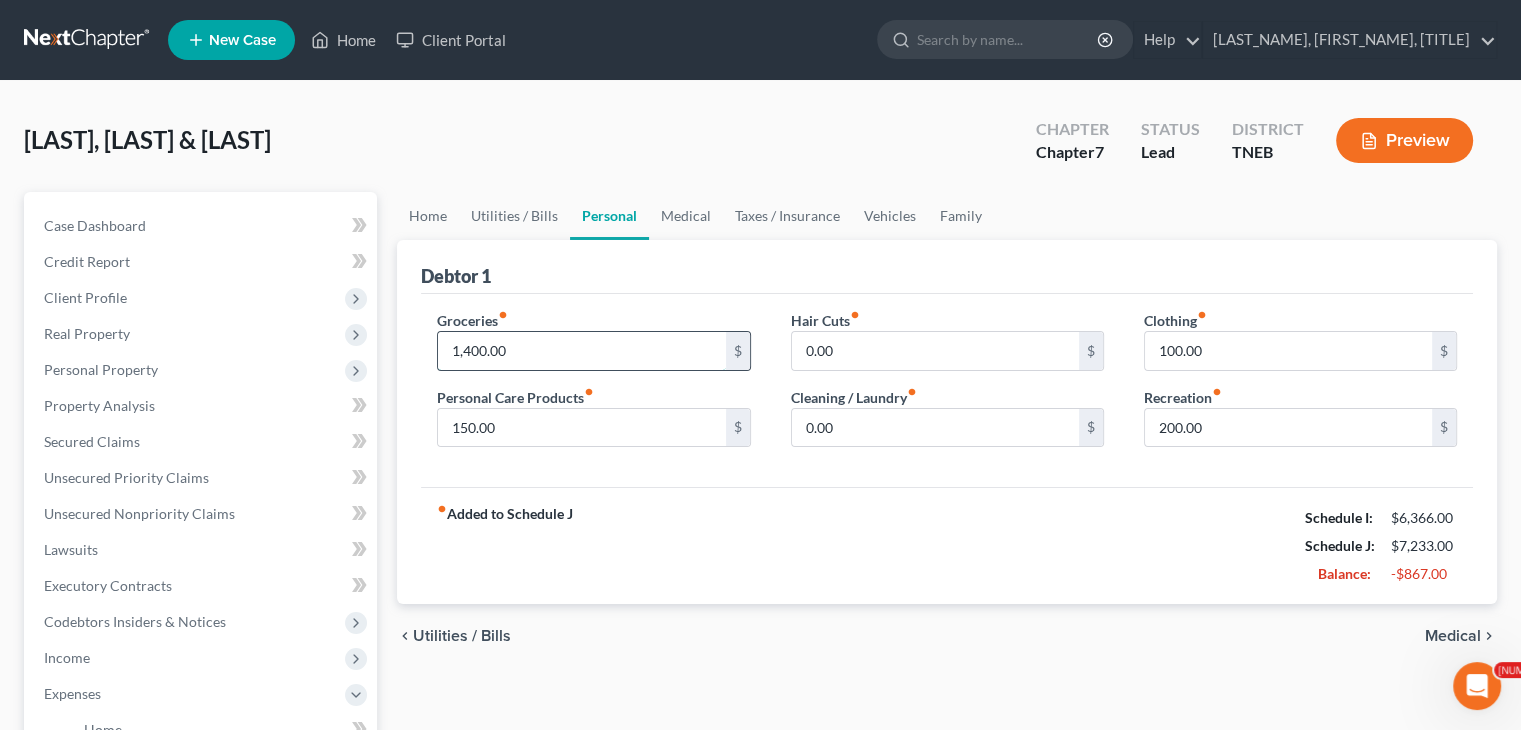 click on "1,400.00" at bounding box center [581, 351] 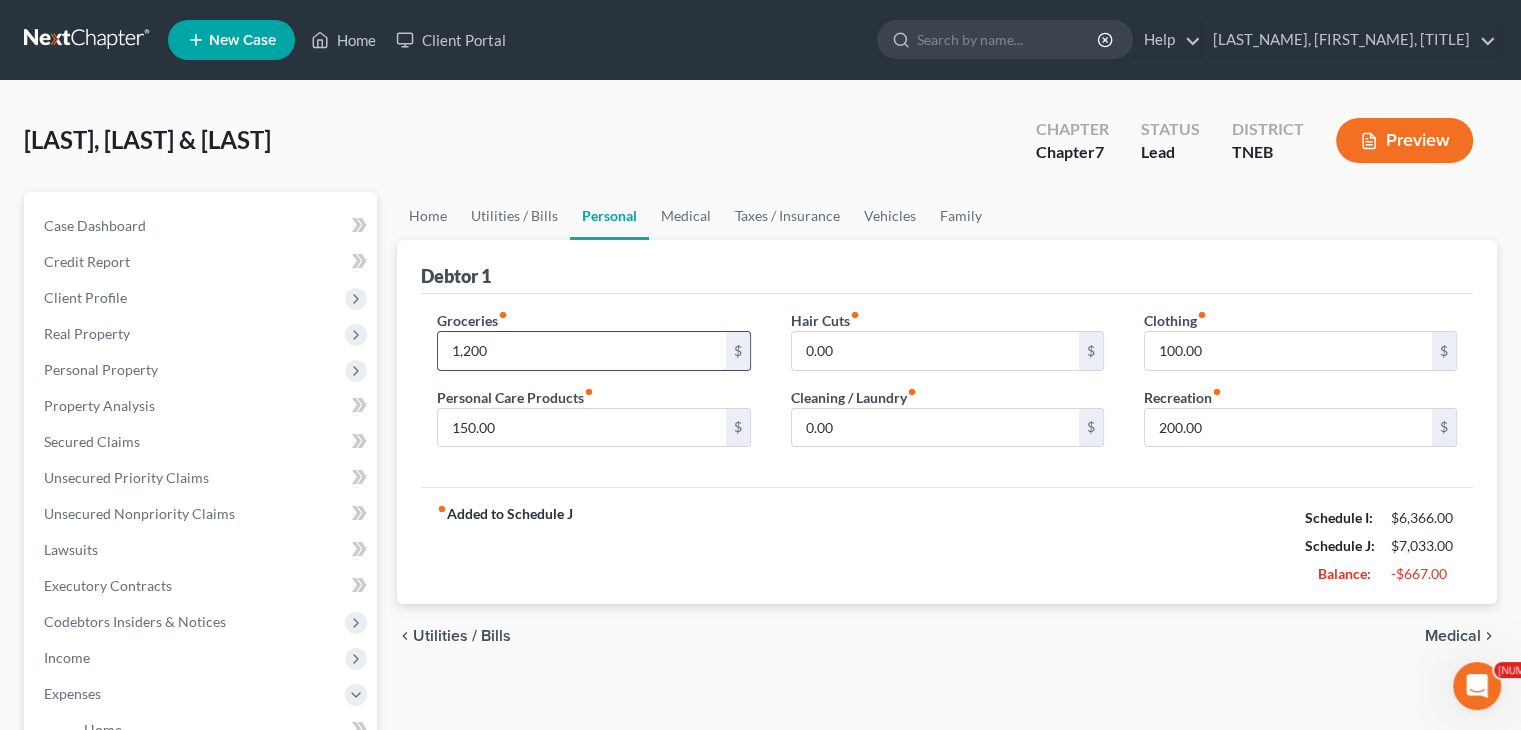type on "1,200" 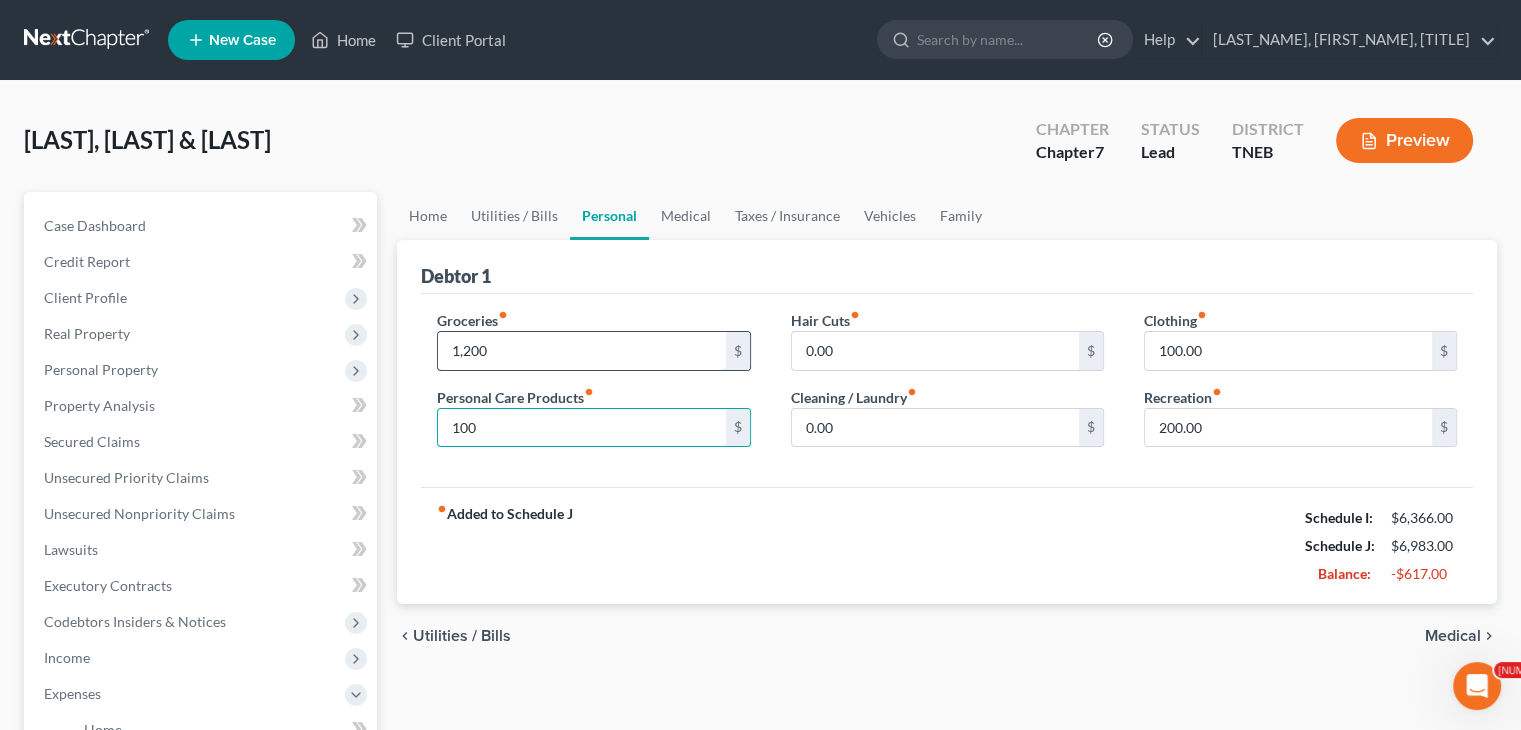 type on "100" 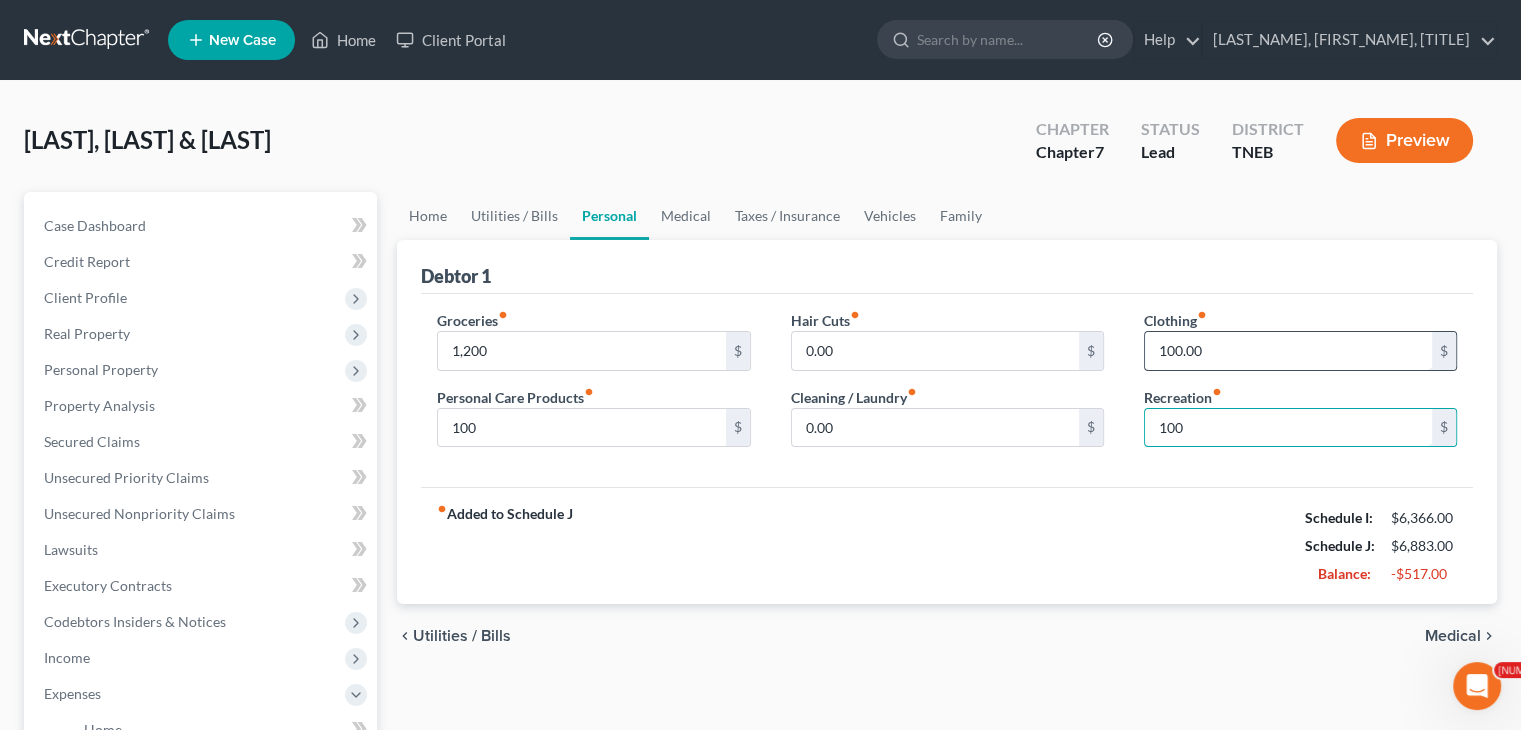 type on "100" 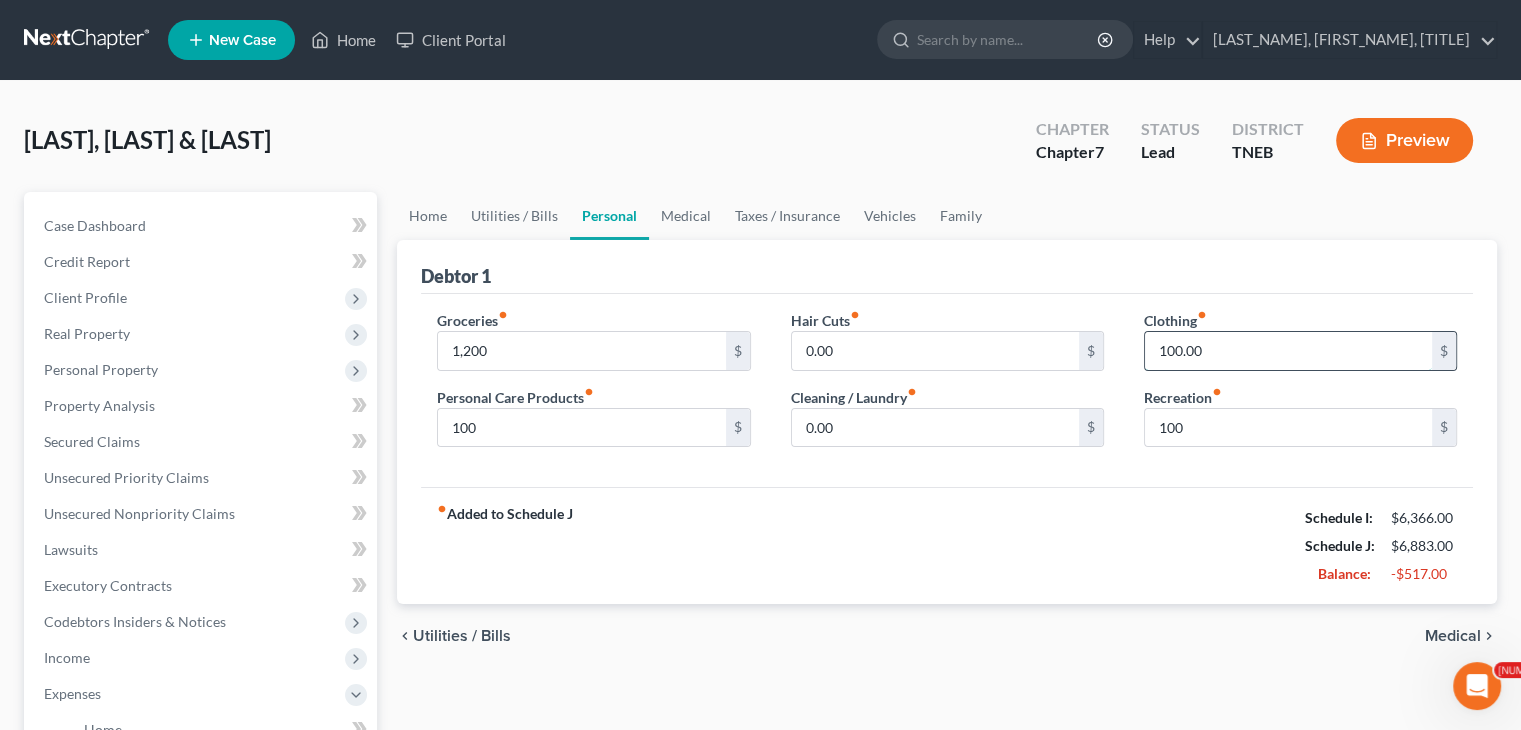 click on "100.00" at bounding box center [1288, 351] 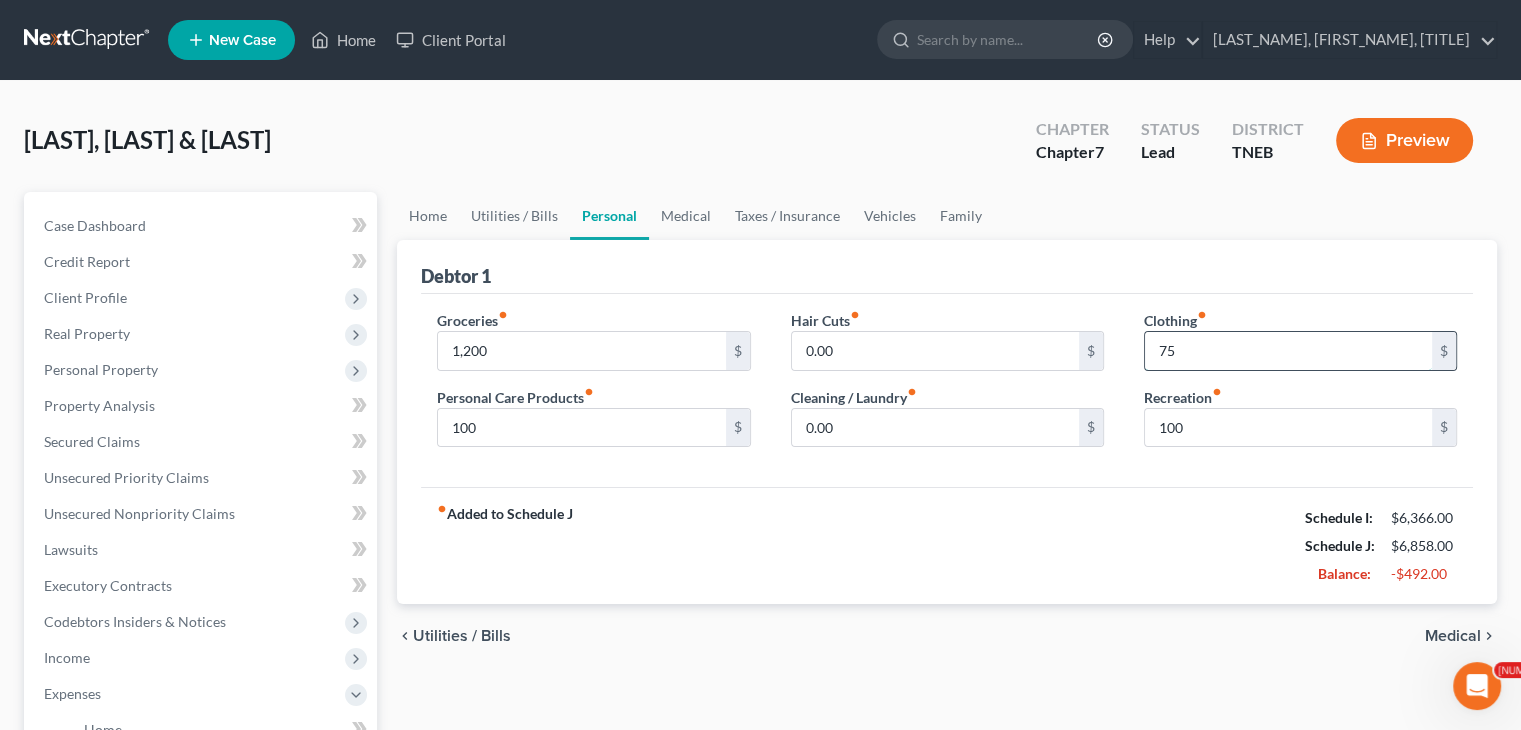 type on "75" 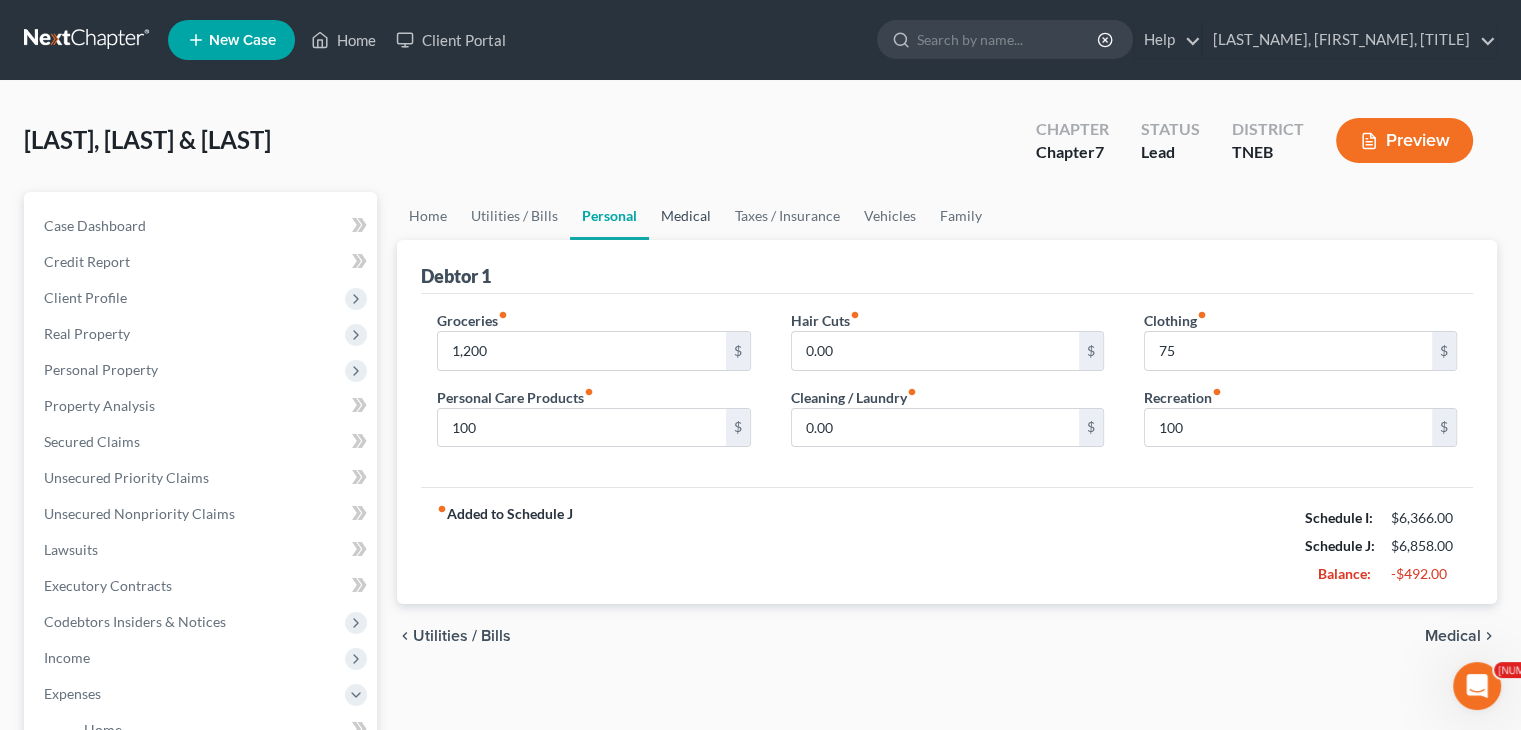 click on "Medical" at bounding box center [686, 216] 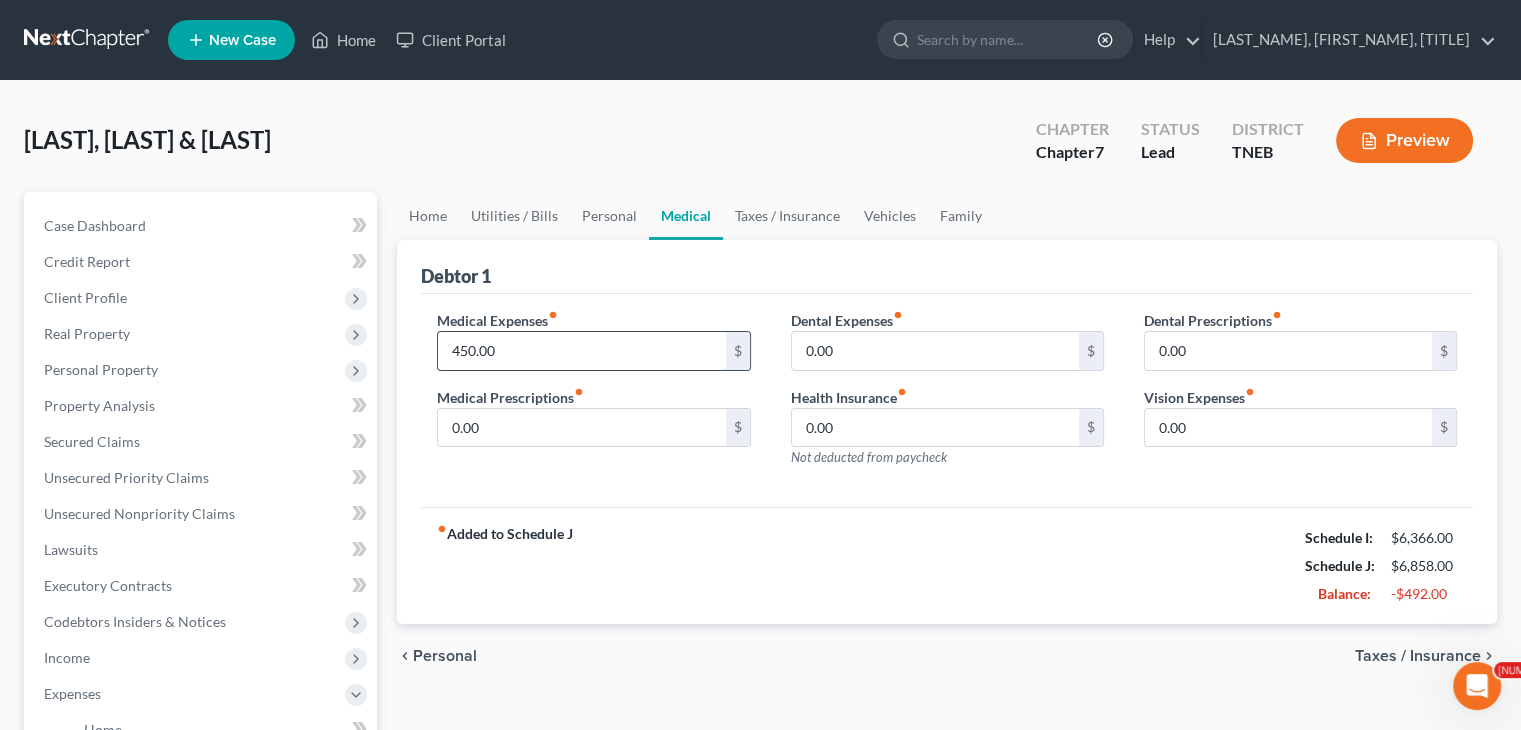 click on "450.00" at bounding box center [581, 351] 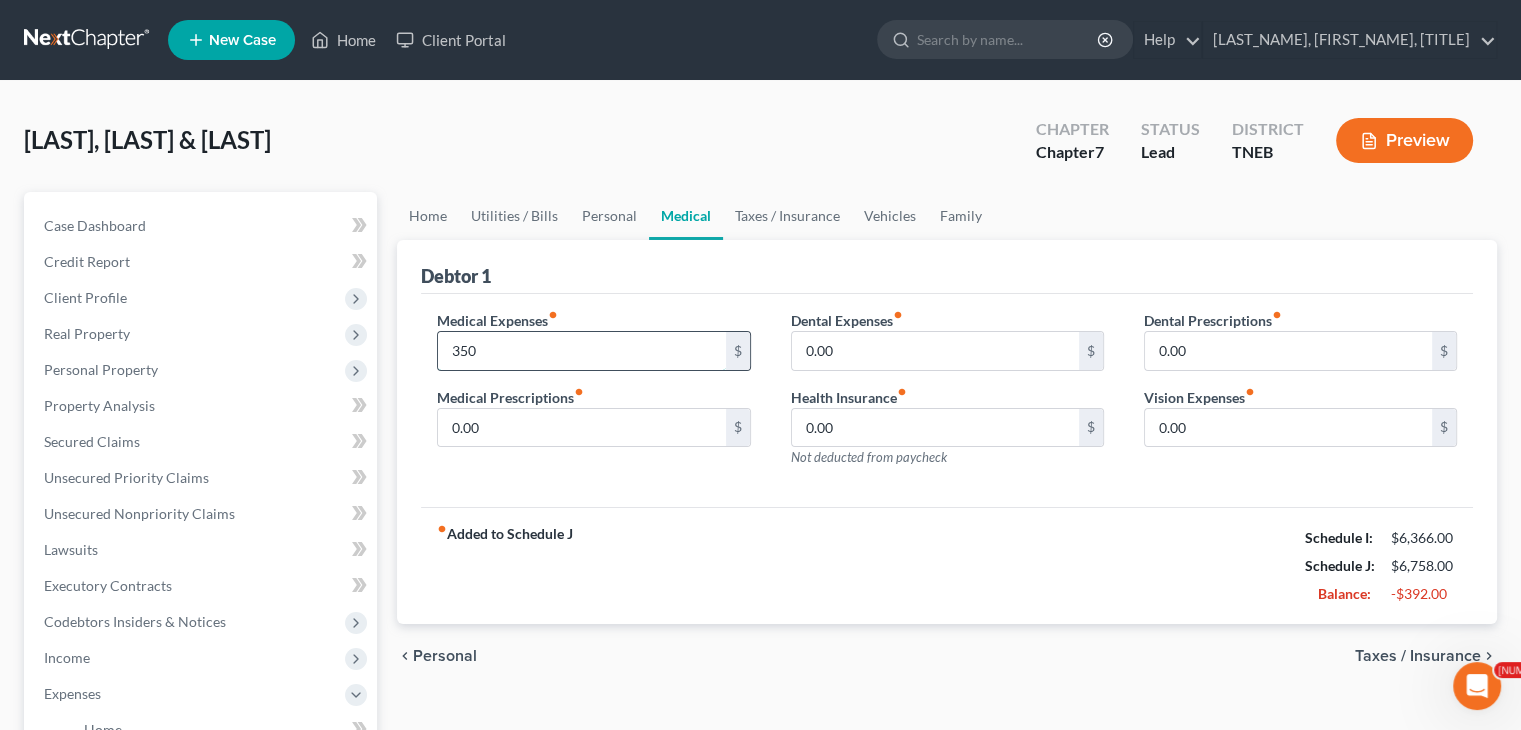 type on "350" 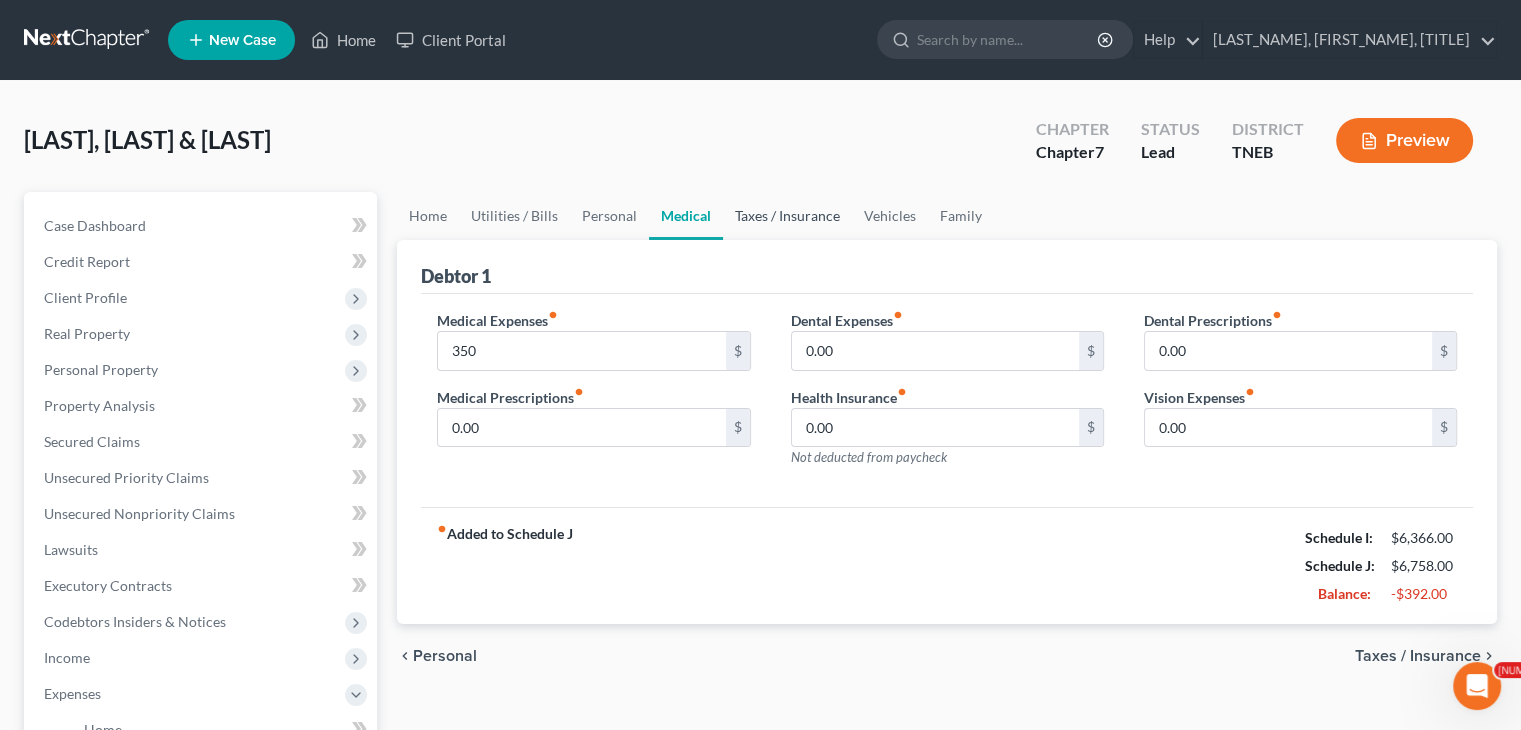 click on "Taxes / Insurance" at bounding box center [787, 216] 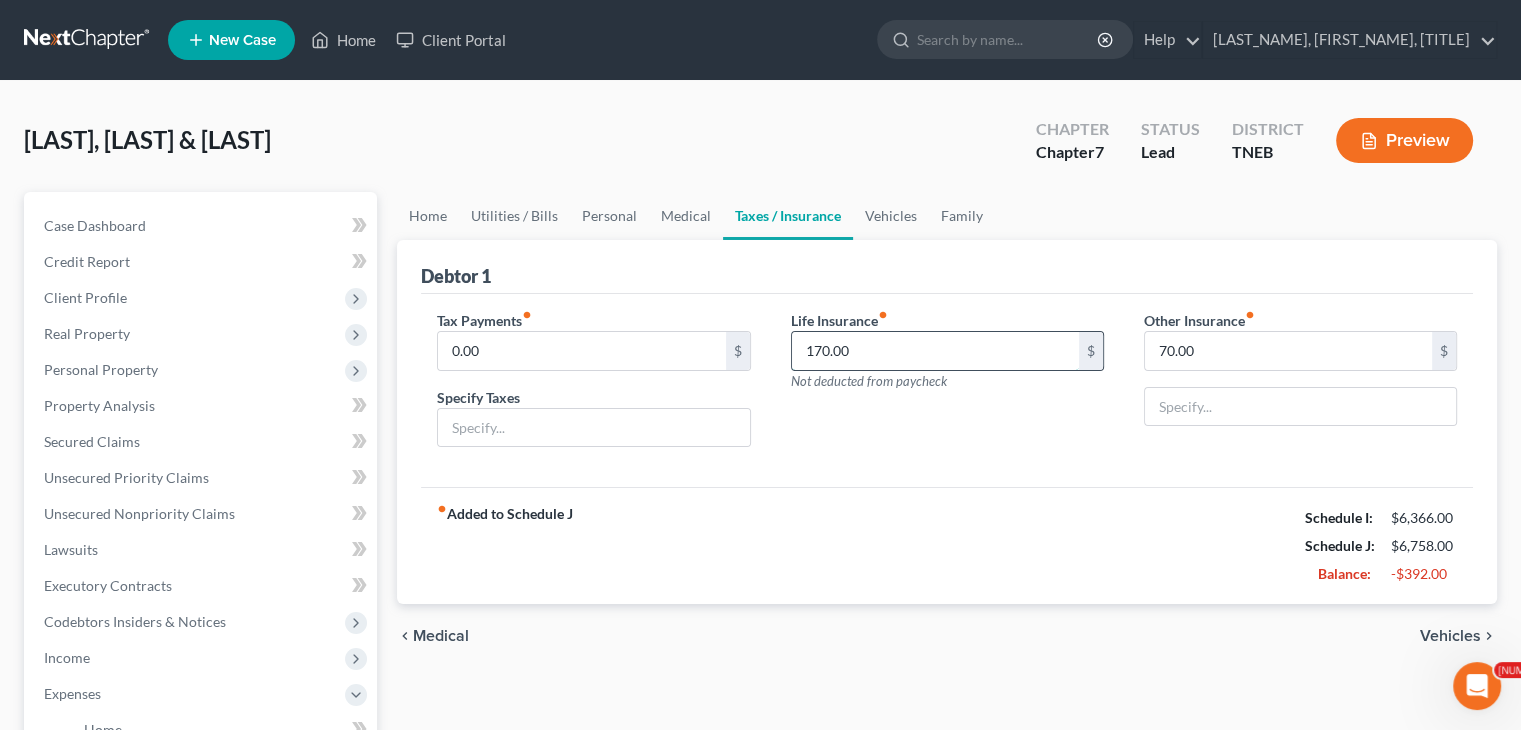 click on "170.00" at bounding box center (935, 351) 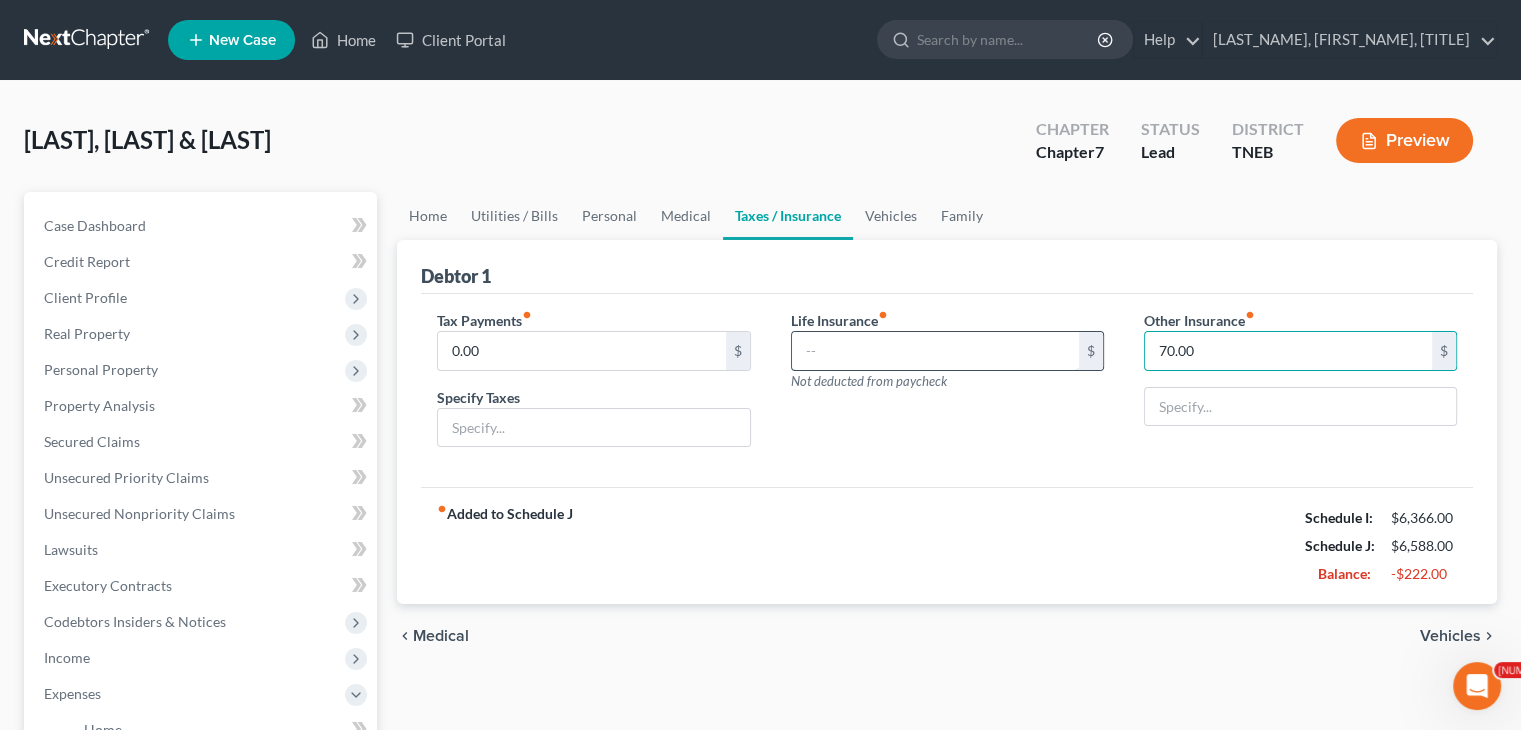 click at bounding box center [935, 351] 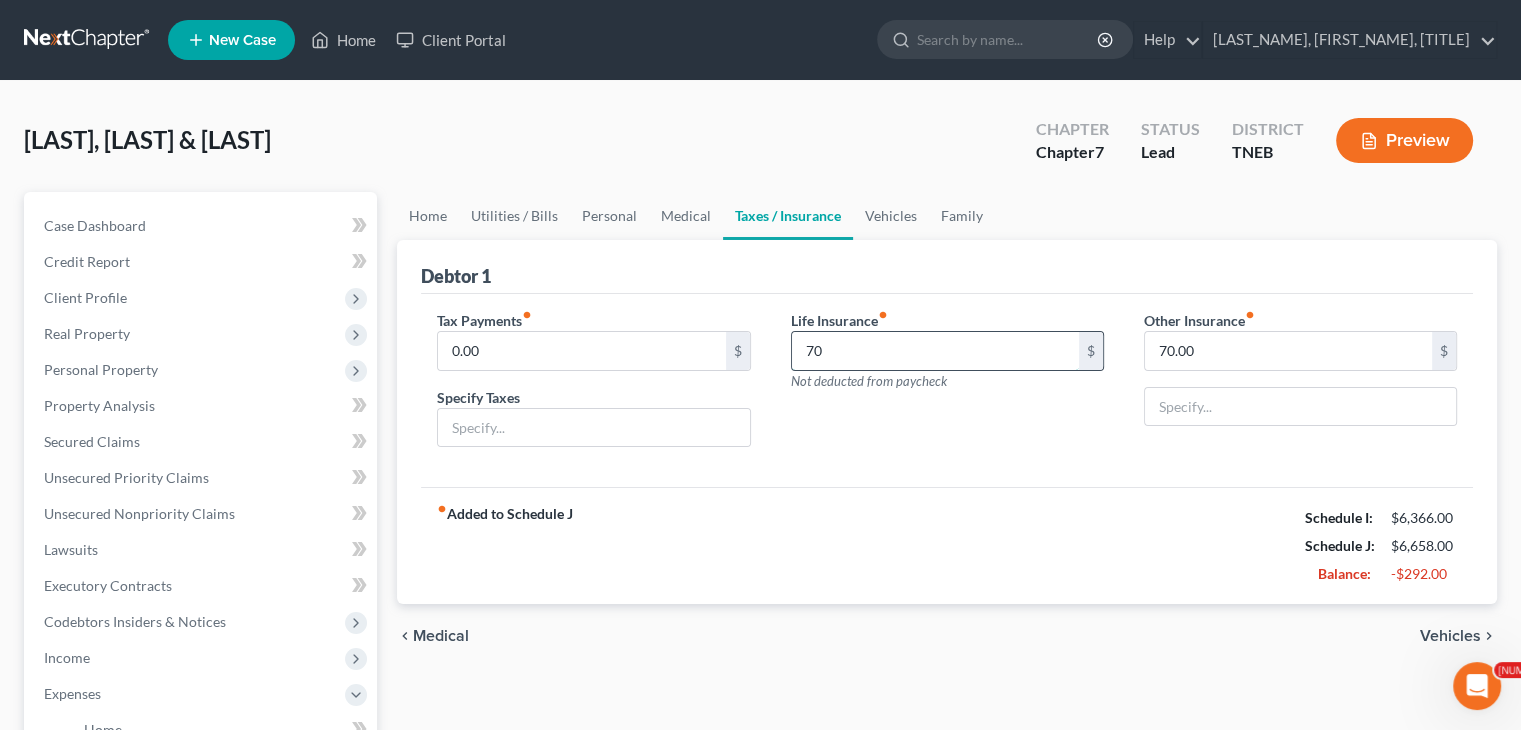 type on "70" 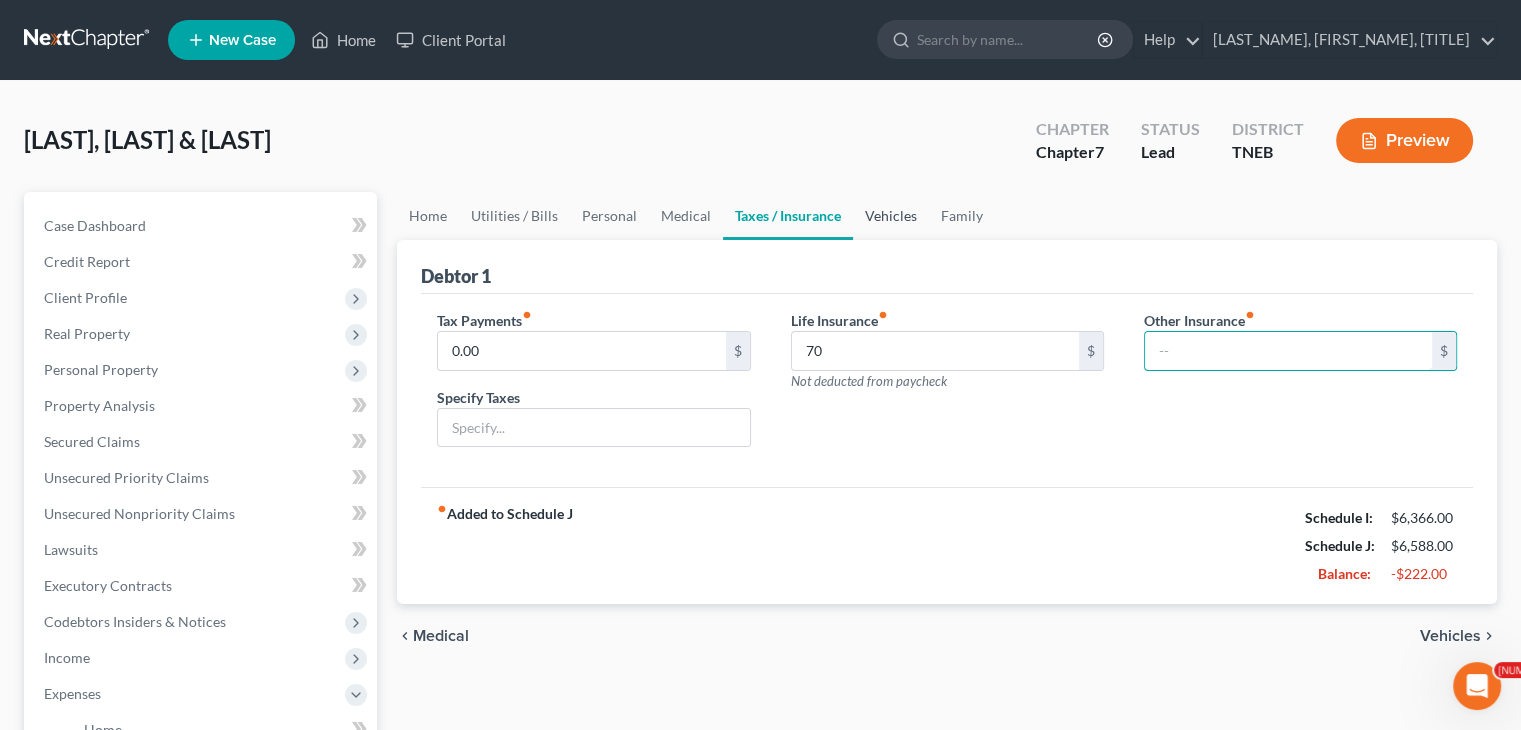 type 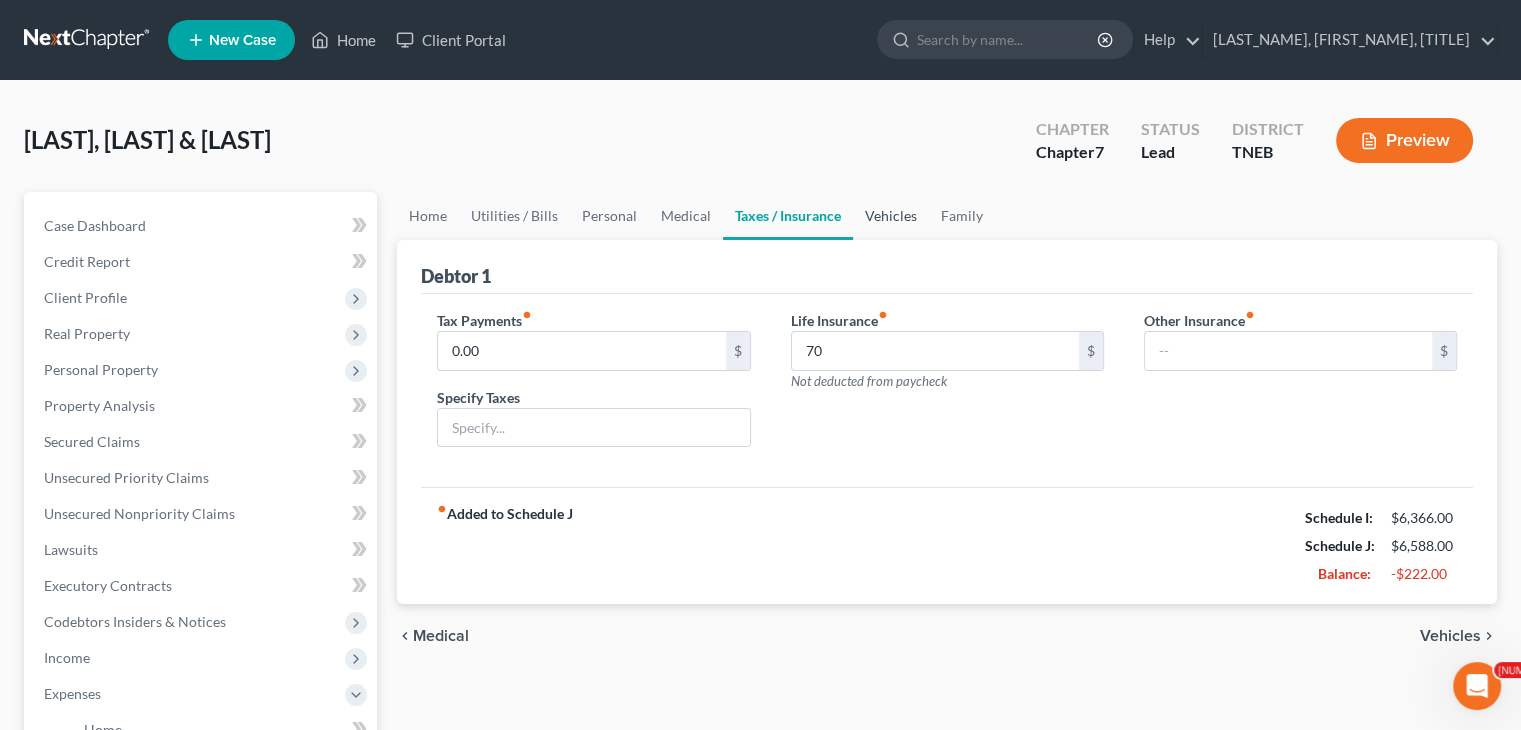 click on "Vehicles" at bounding box center (891, 216) 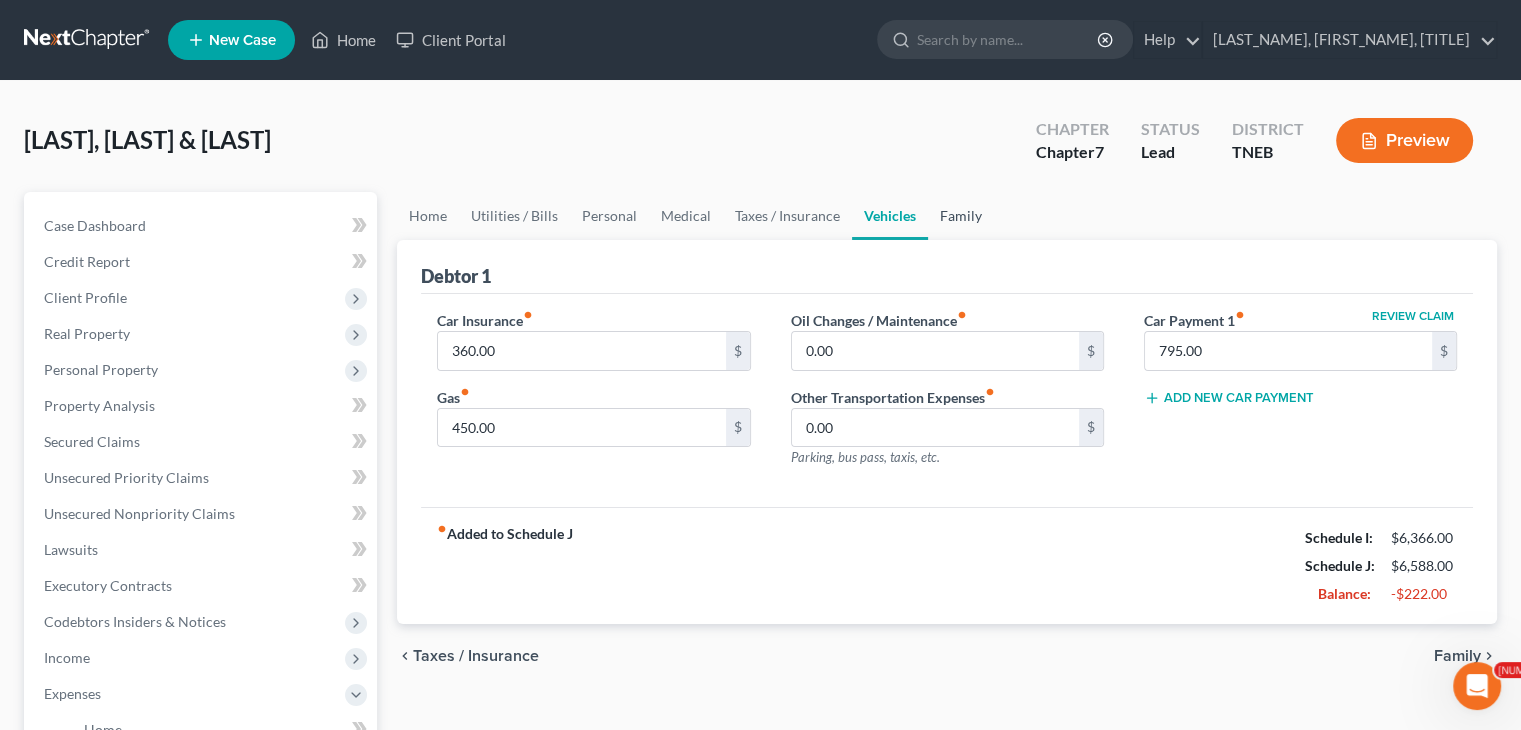 click on "Family" at bounding box center [961, 216] 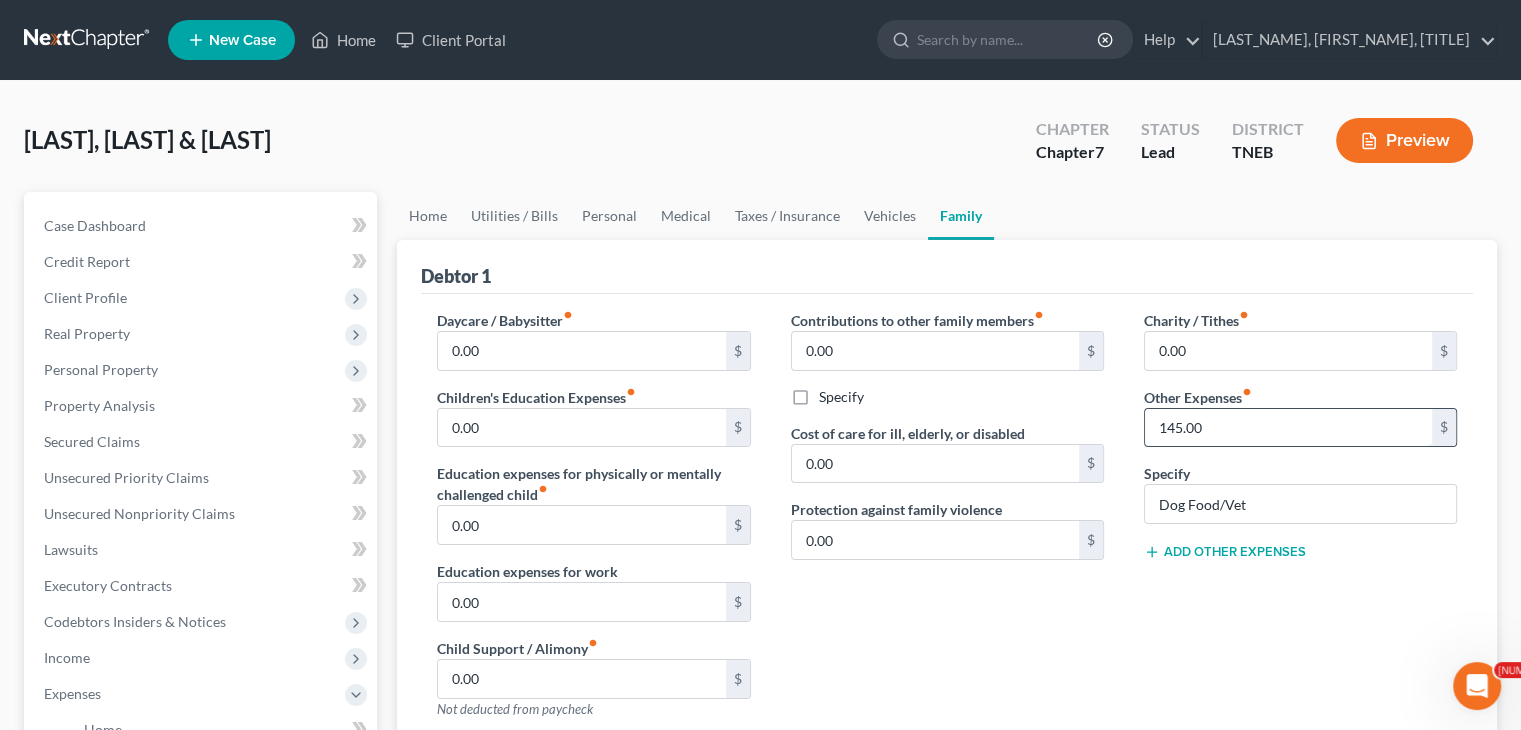 click on "145.00" at bounding box center (1288, 428) 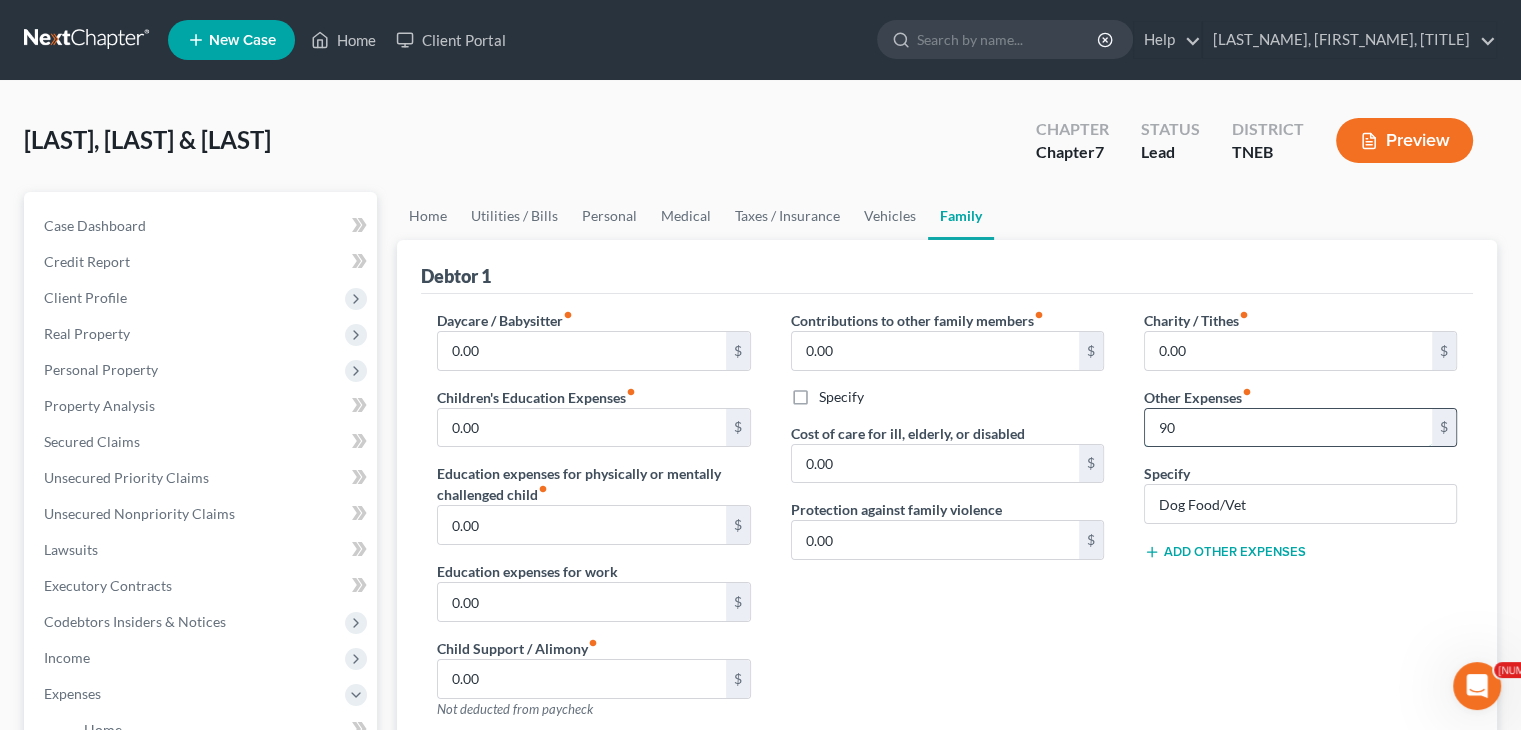 type on "90" 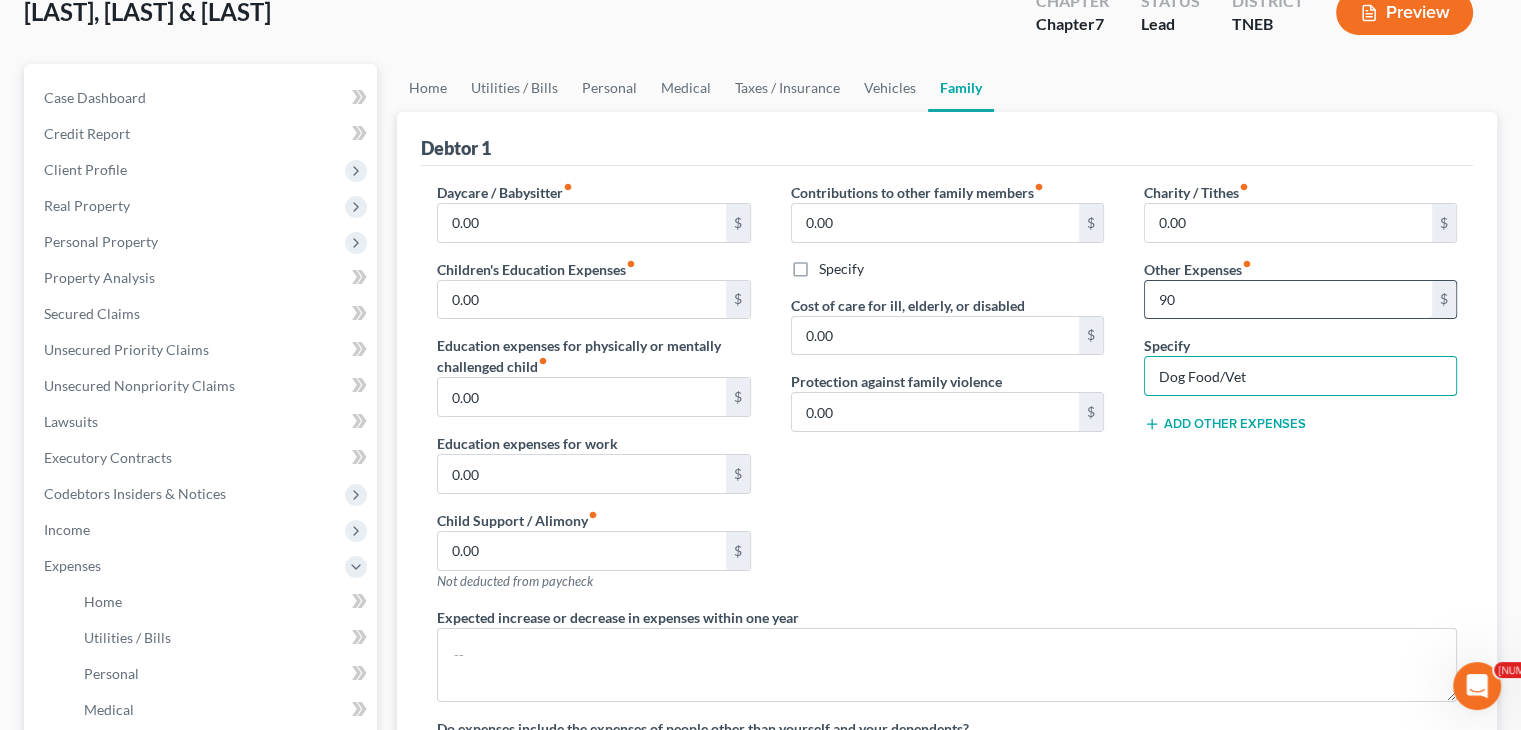 scroll, scrollTop: 119, scrollLeft: 0, axis: vertical 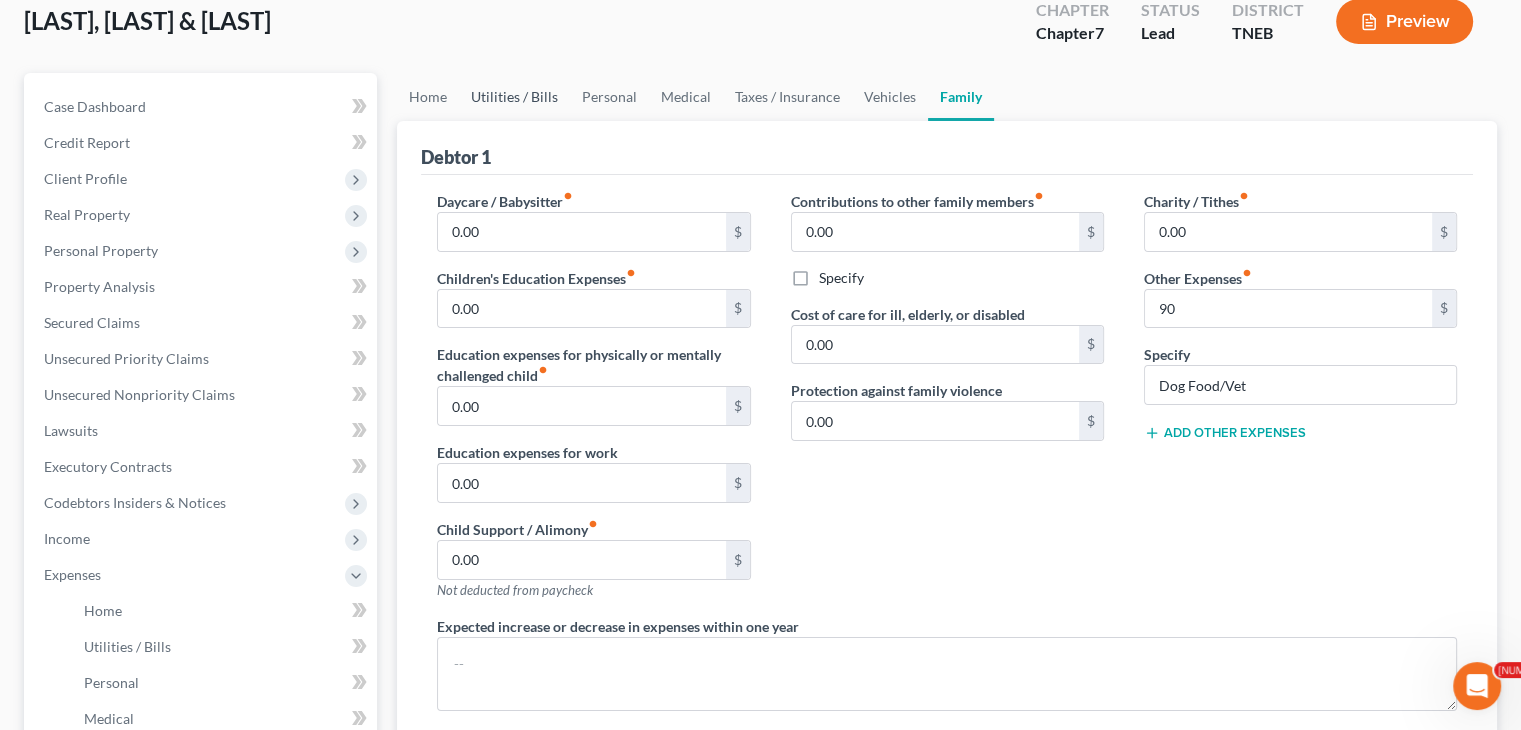 click on "Utilities / Bills" at bounding box center [514, 97] 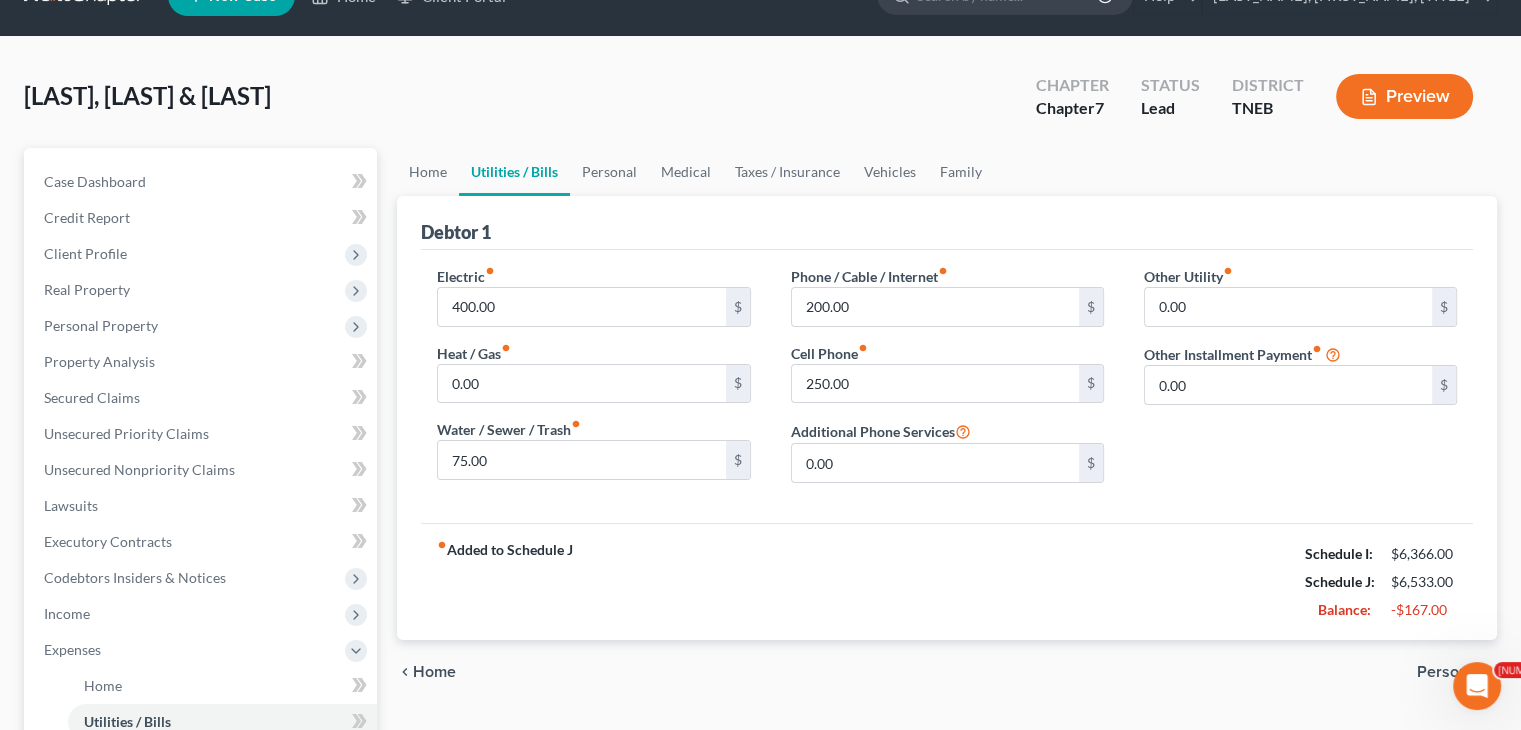 scroll, scrollTop: 0, scrollLeft: 0, axis: both 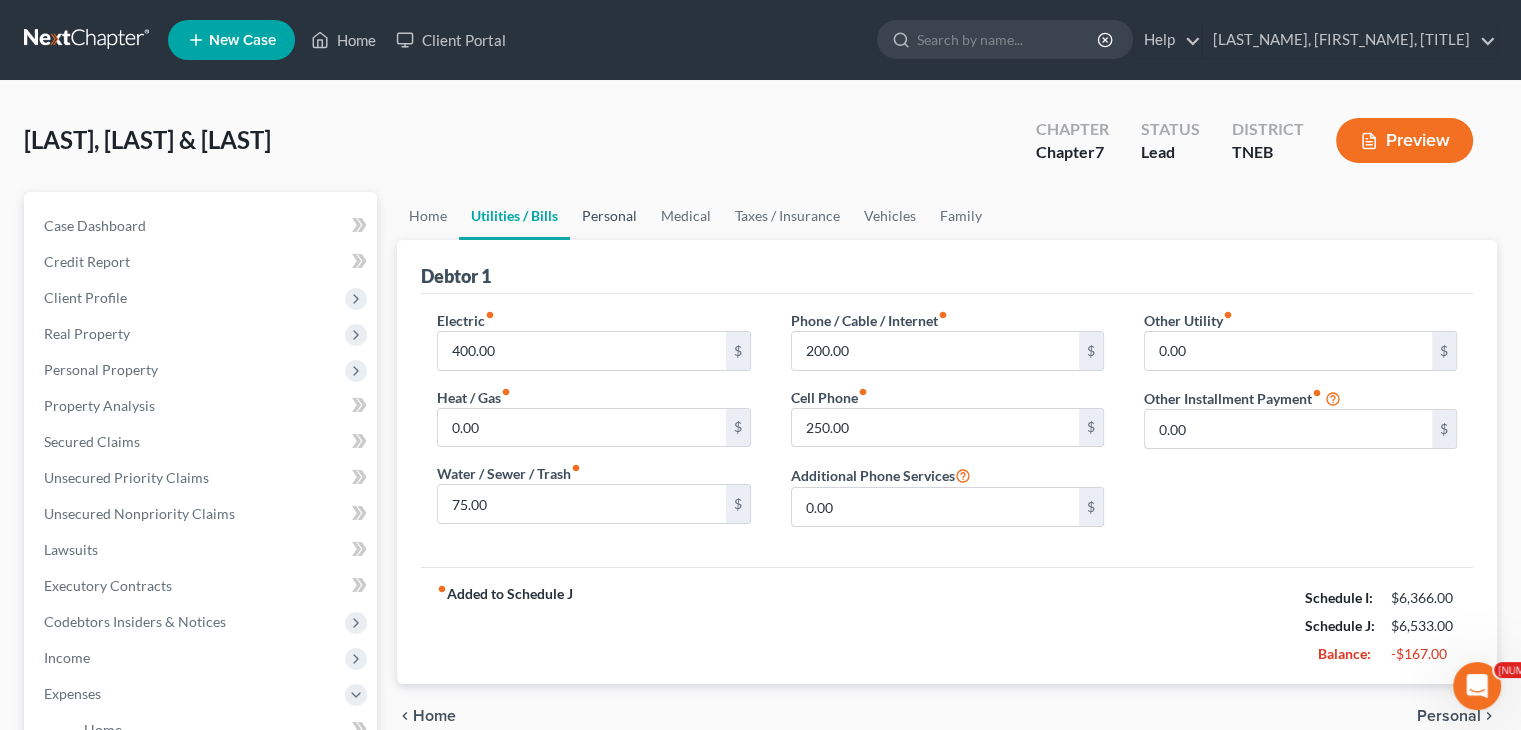 click on "Personal" at bounding box center (609, 216) 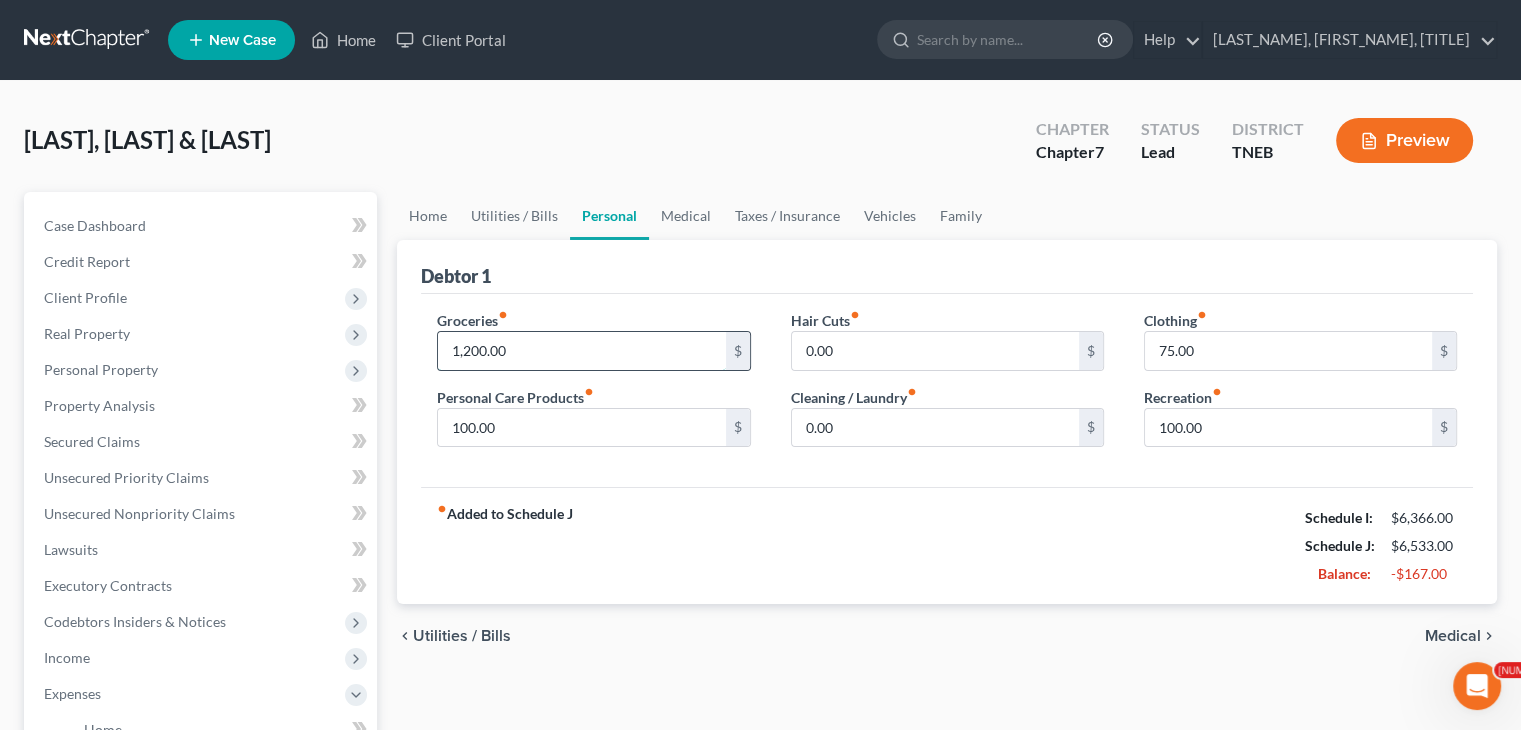 click on "1,200.00" at bounding box center [581, 351] 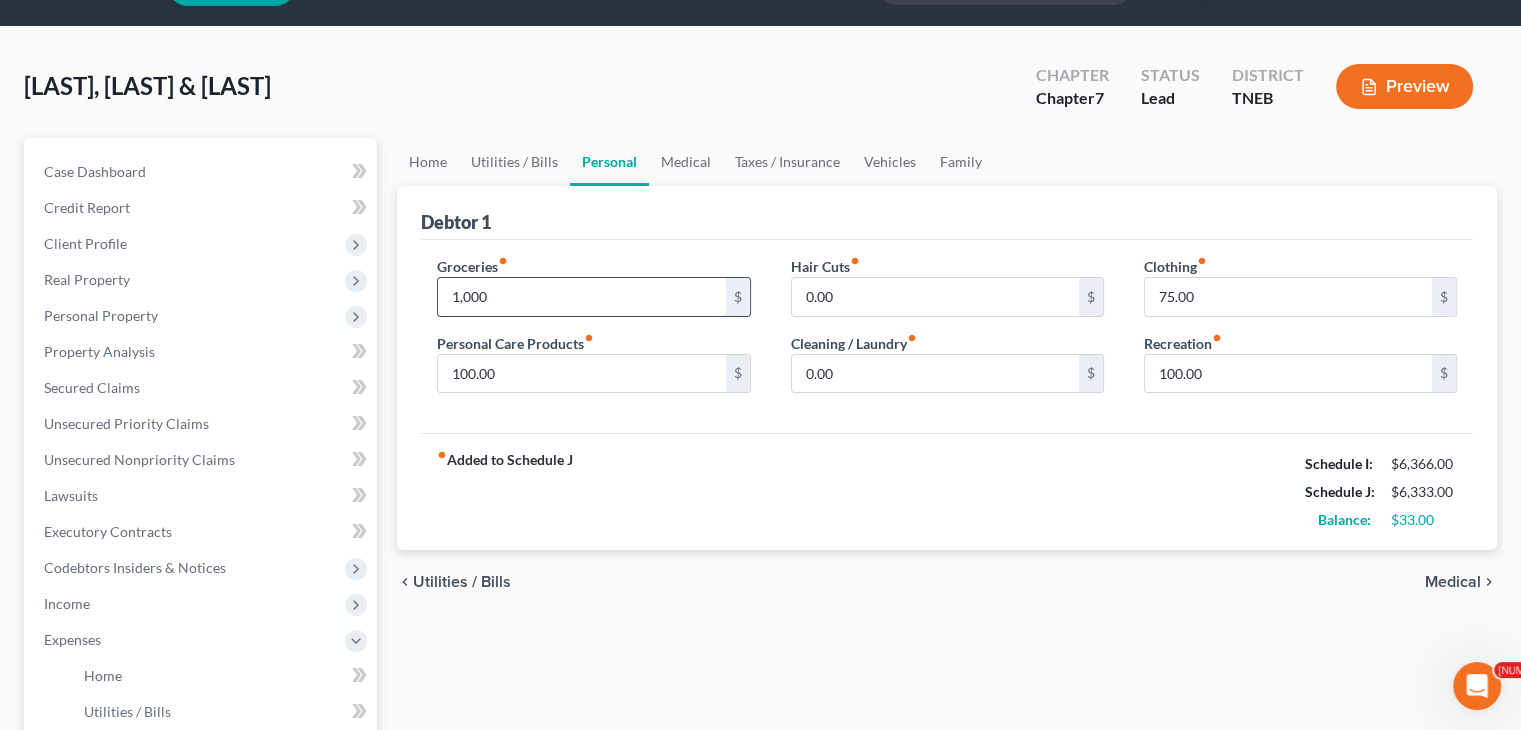 scroll, scrollTop: 58, scrollLeft: 0, axis: vertical 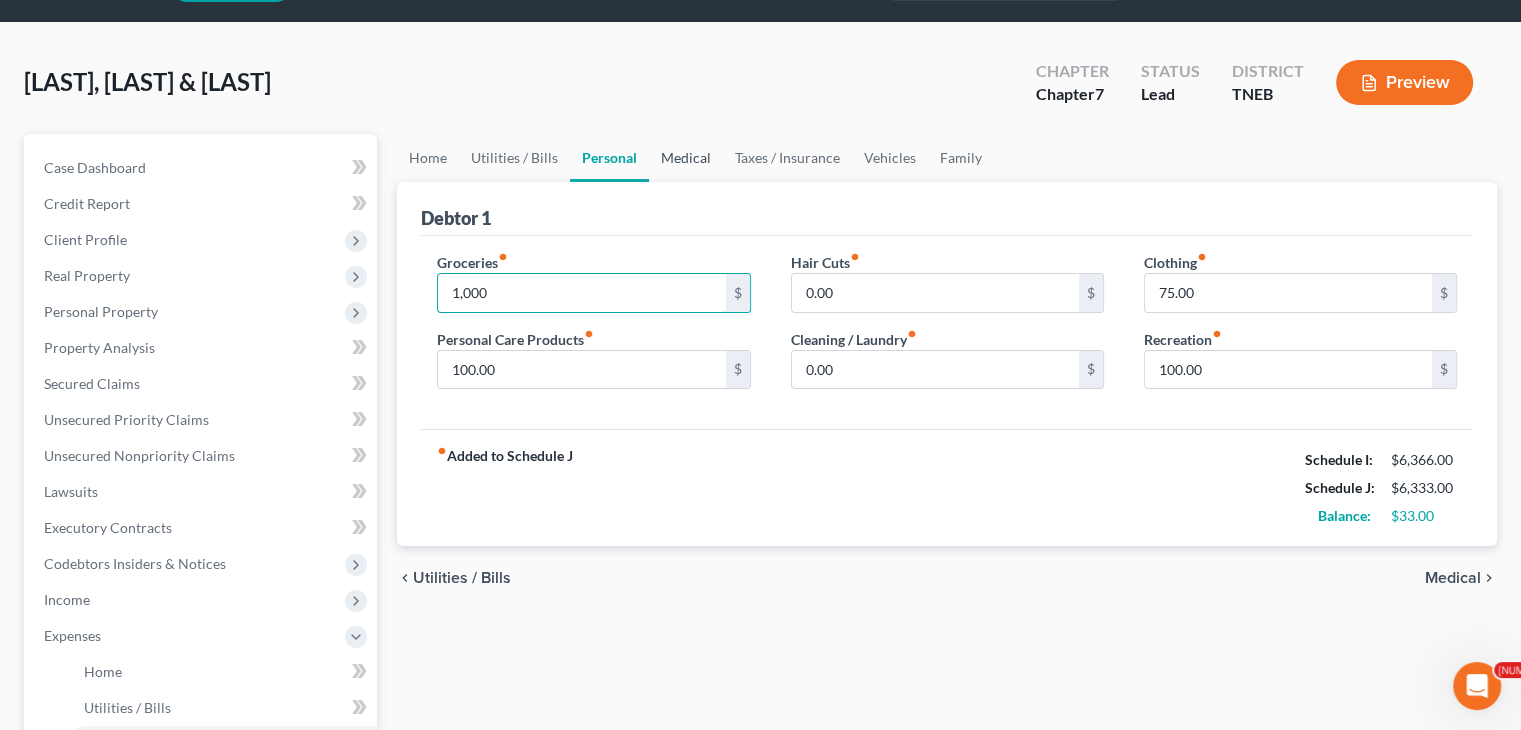 type on "1,000" 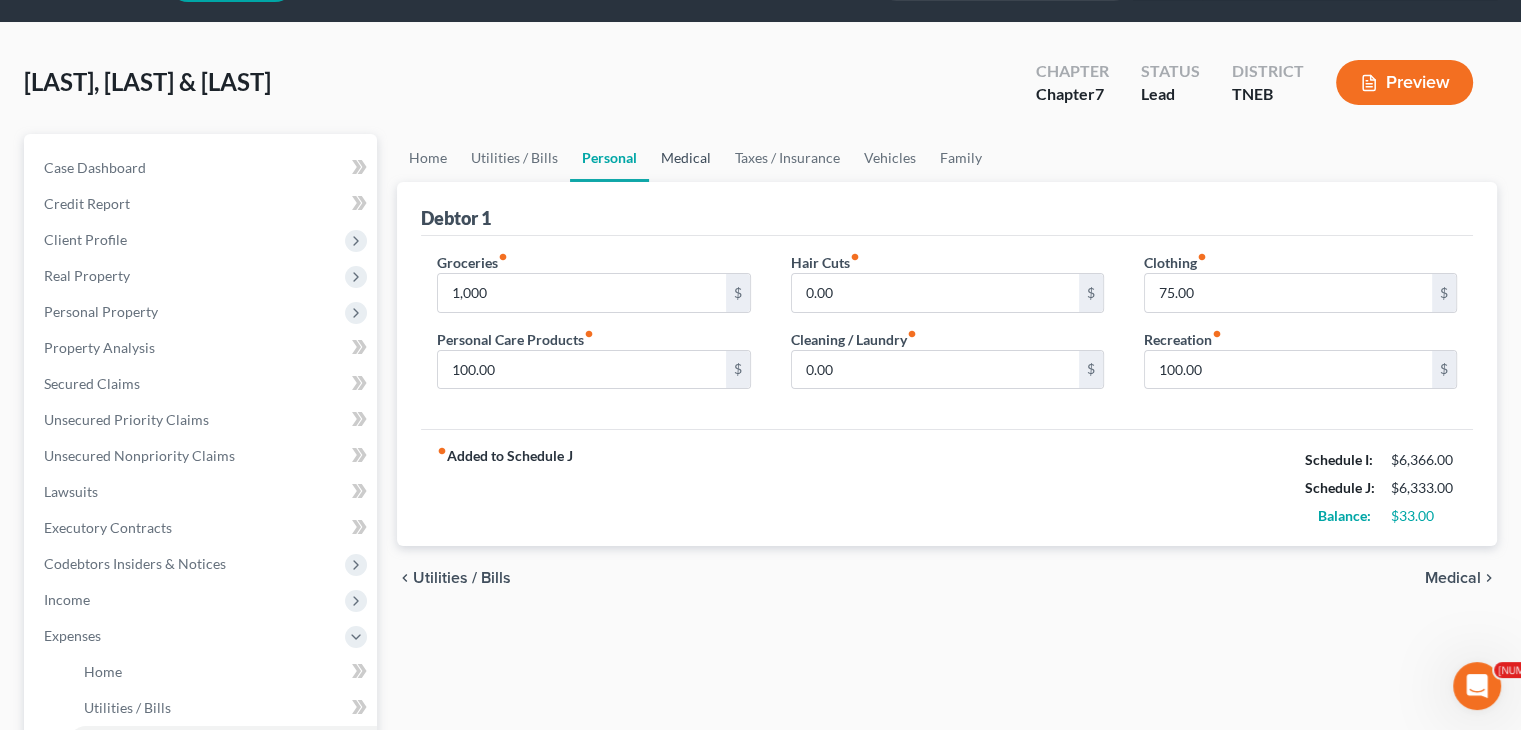 click on "Medical" at bounding box center (686, 158) 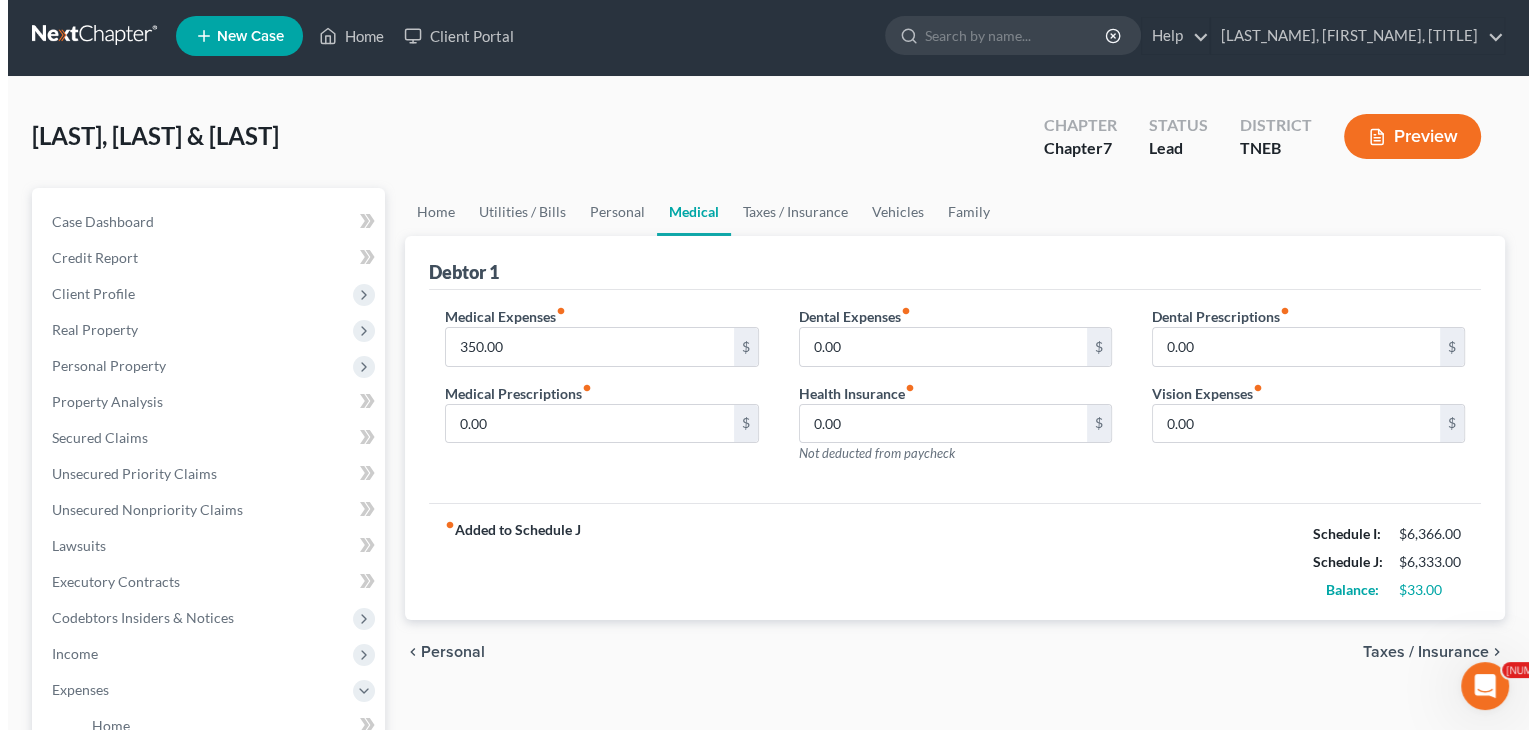 scroll, scrollTop: 0, scrollLeft: 0, axis: both 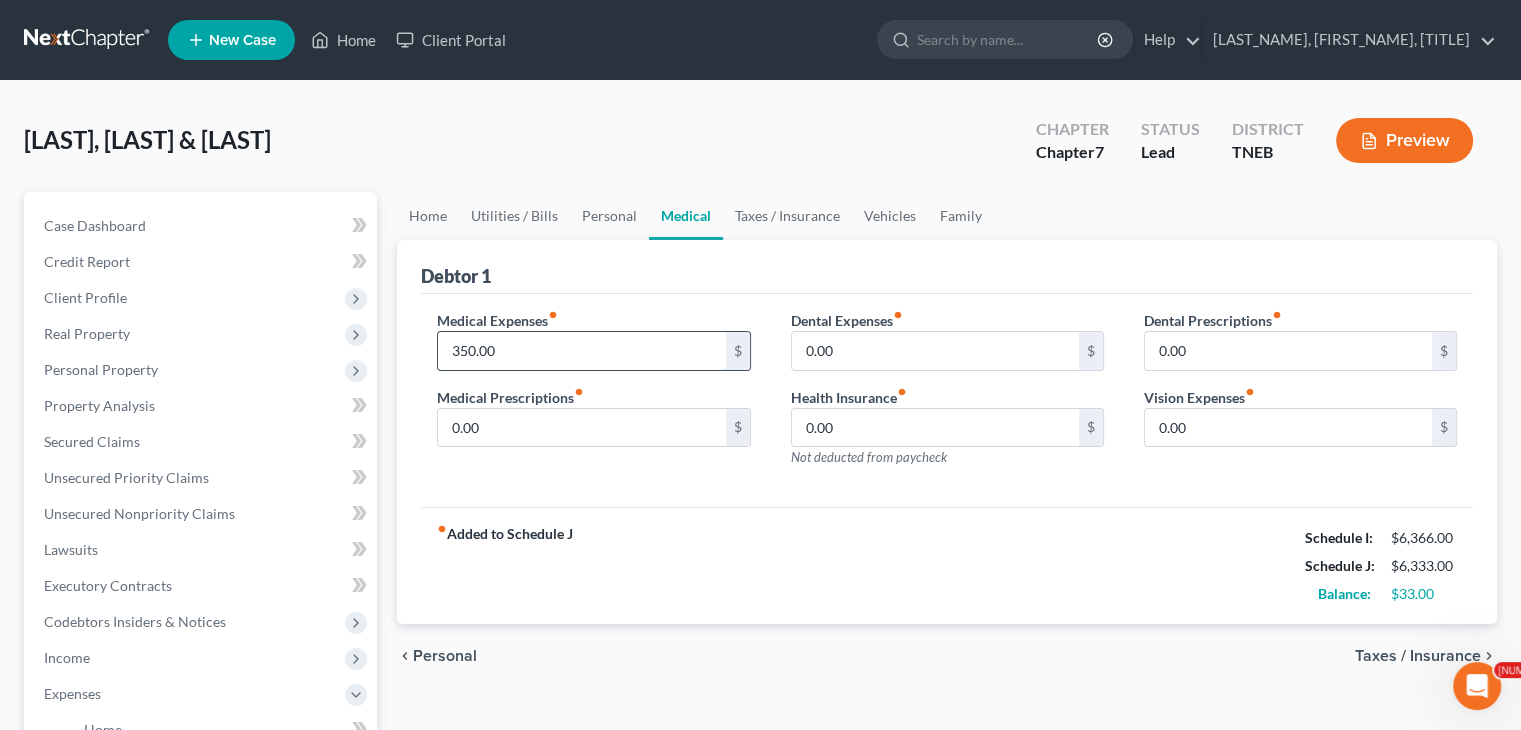 click on "350.00" at bounding box center [581, 351] 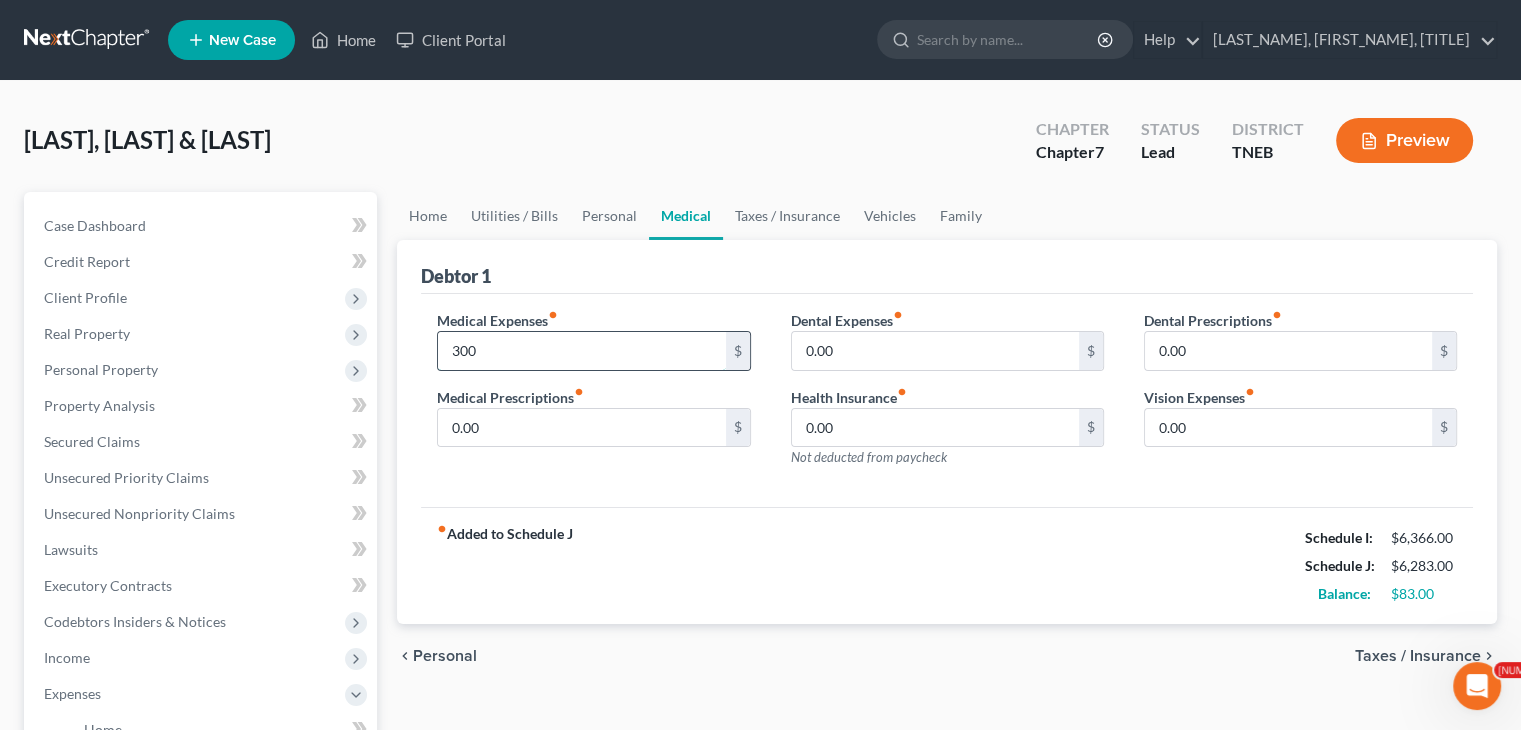 type on "300" 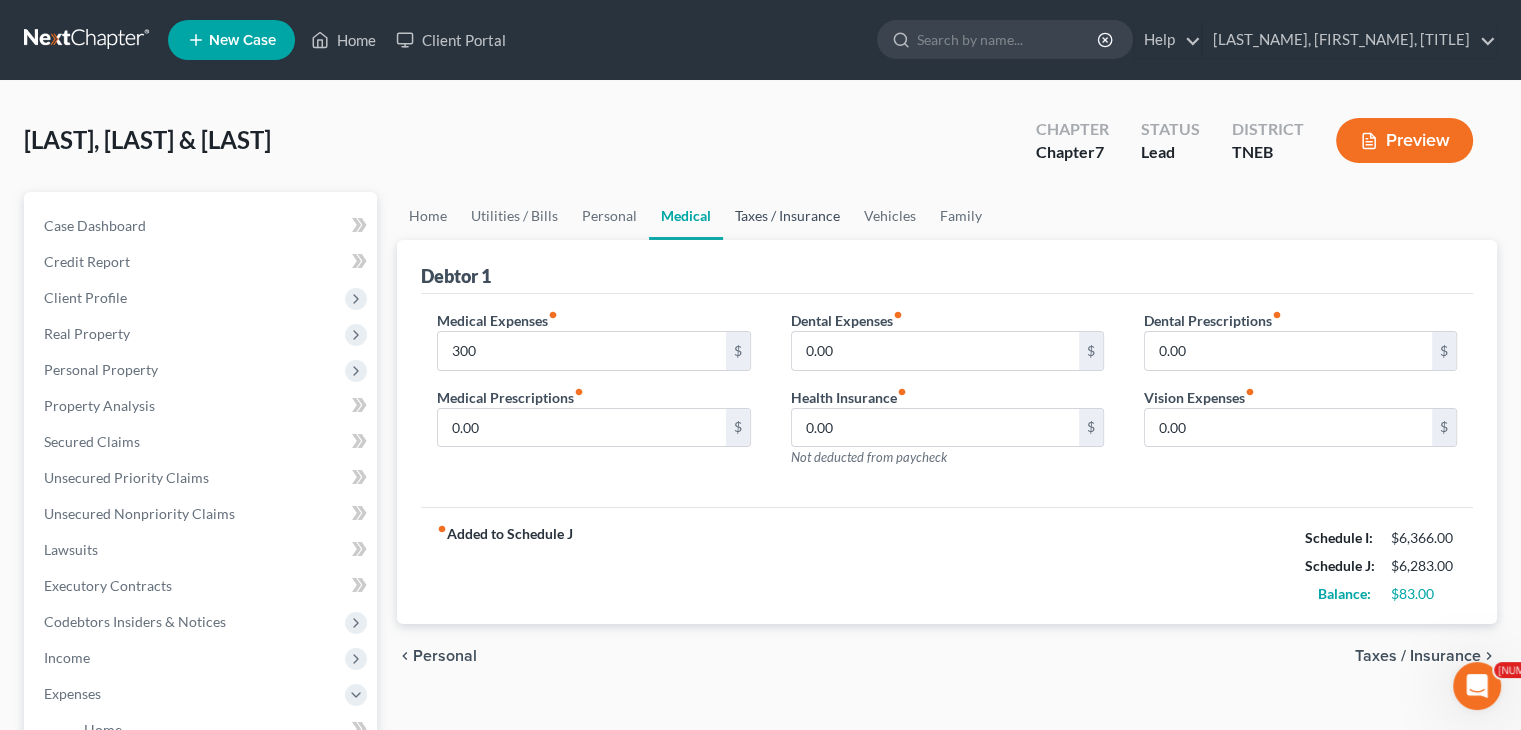 click on "Taxes / Insurance" at bounding box center [787, 216] 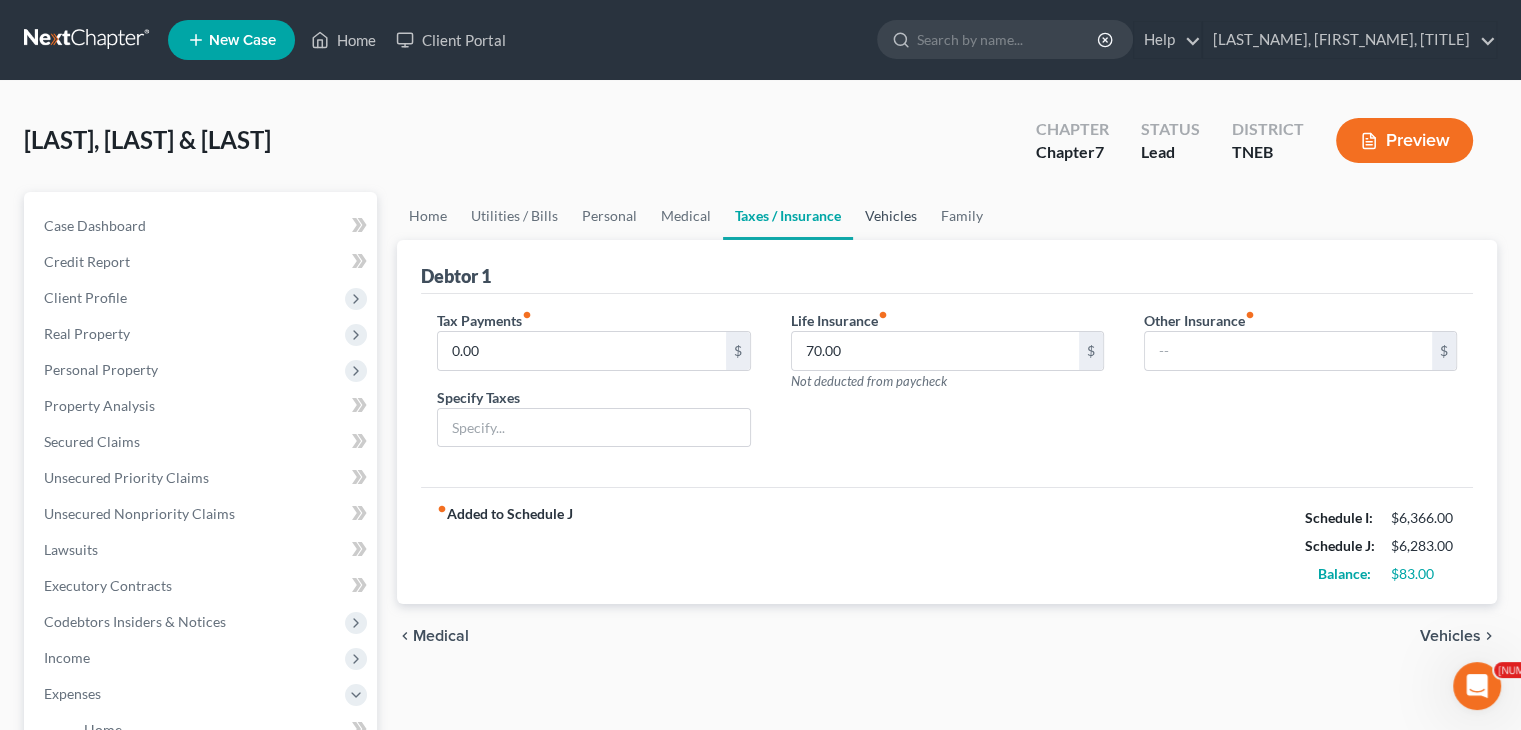 click on "Vehicles" at bounding box center [891, 216] 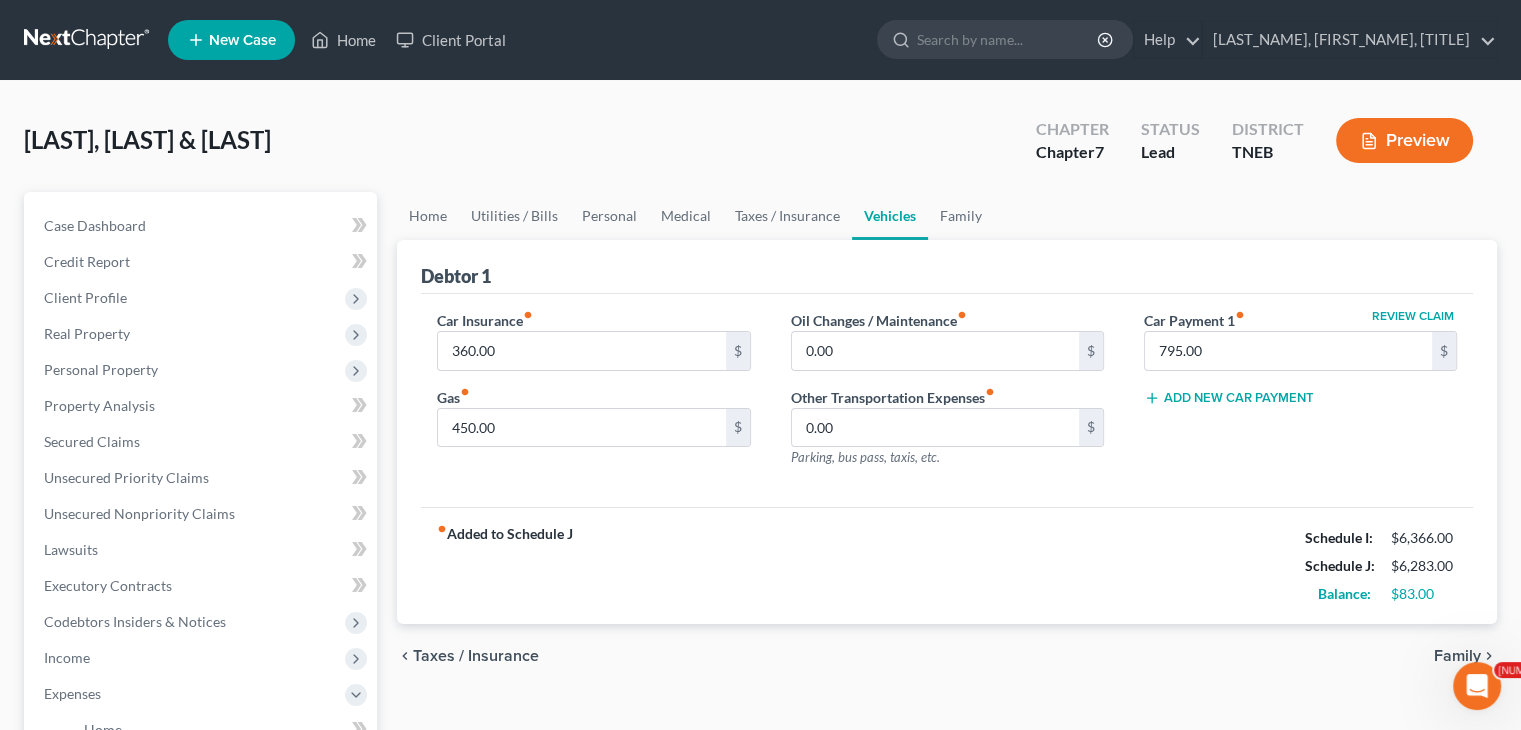click on "Vehicles" at bounding box center [890, 216] 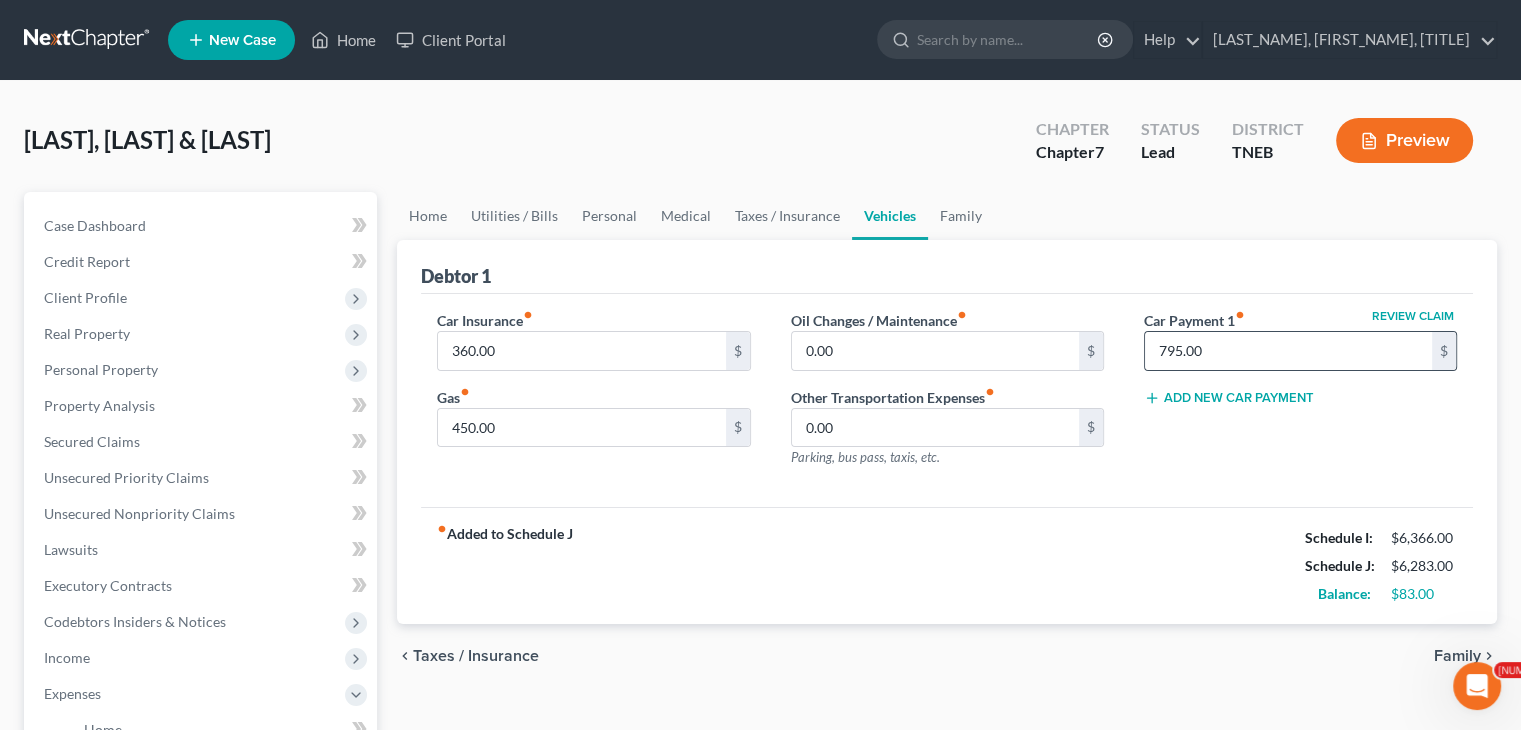 click on "795.00 $" at bounding box center (1300, 351) 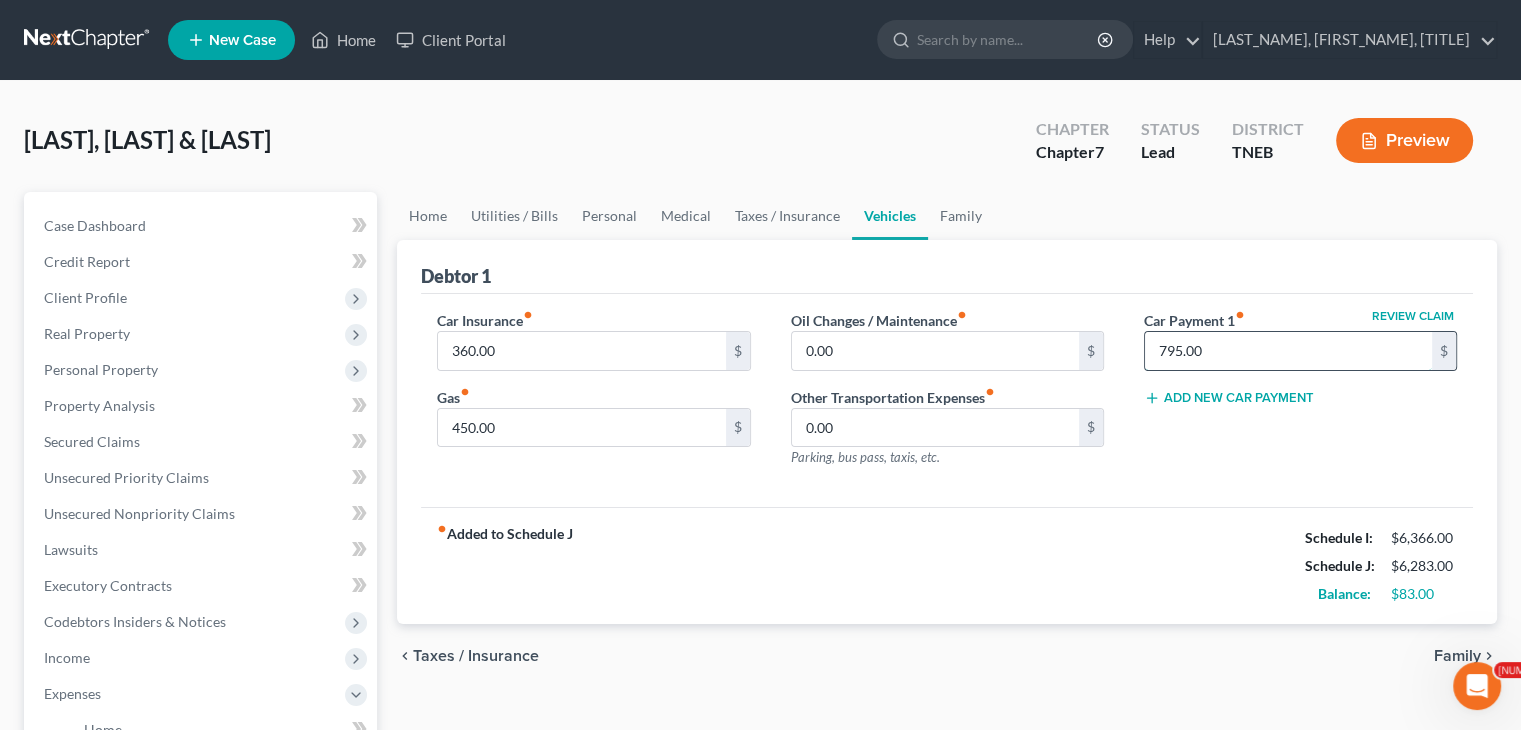 click on "795.00" at bounding box center [1288, 351] 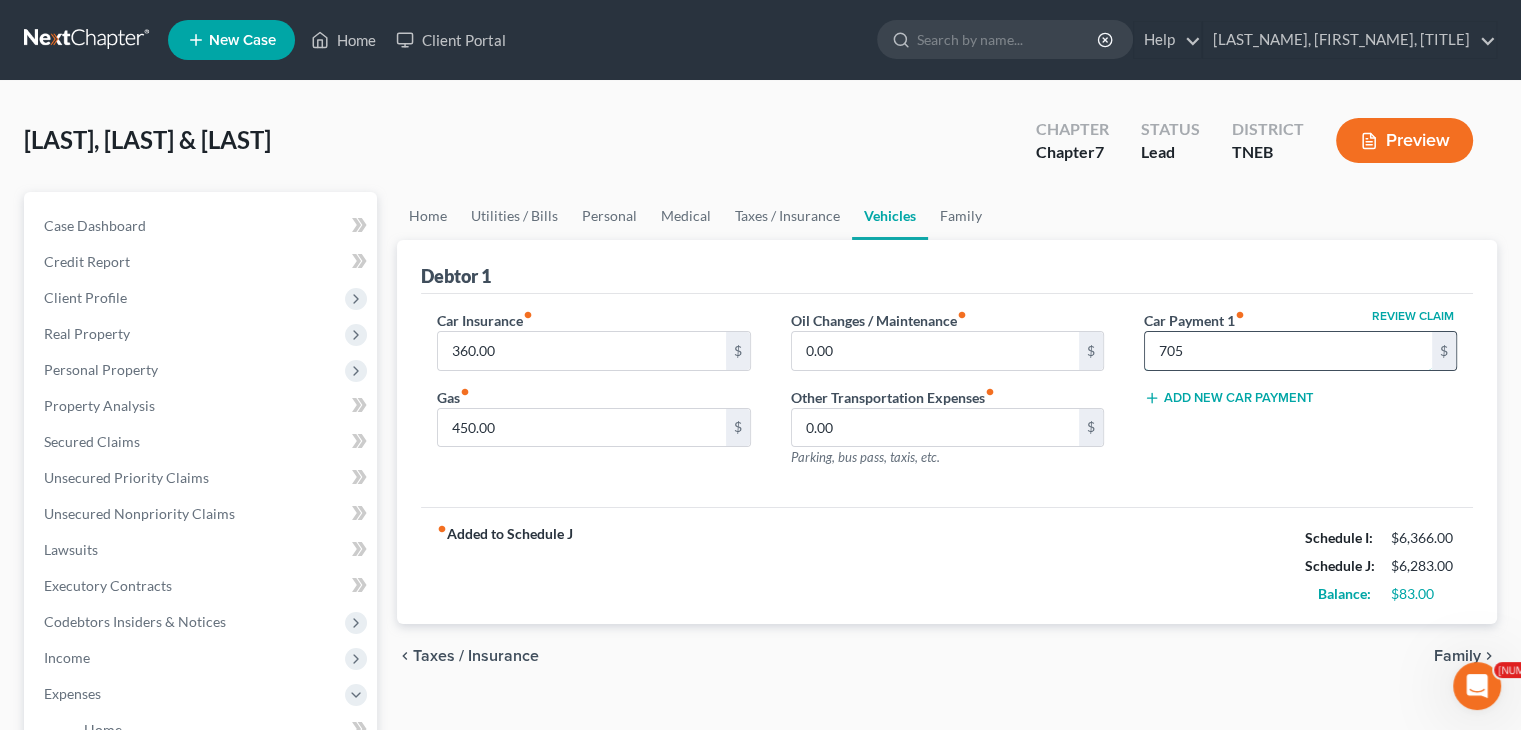 type on "705" 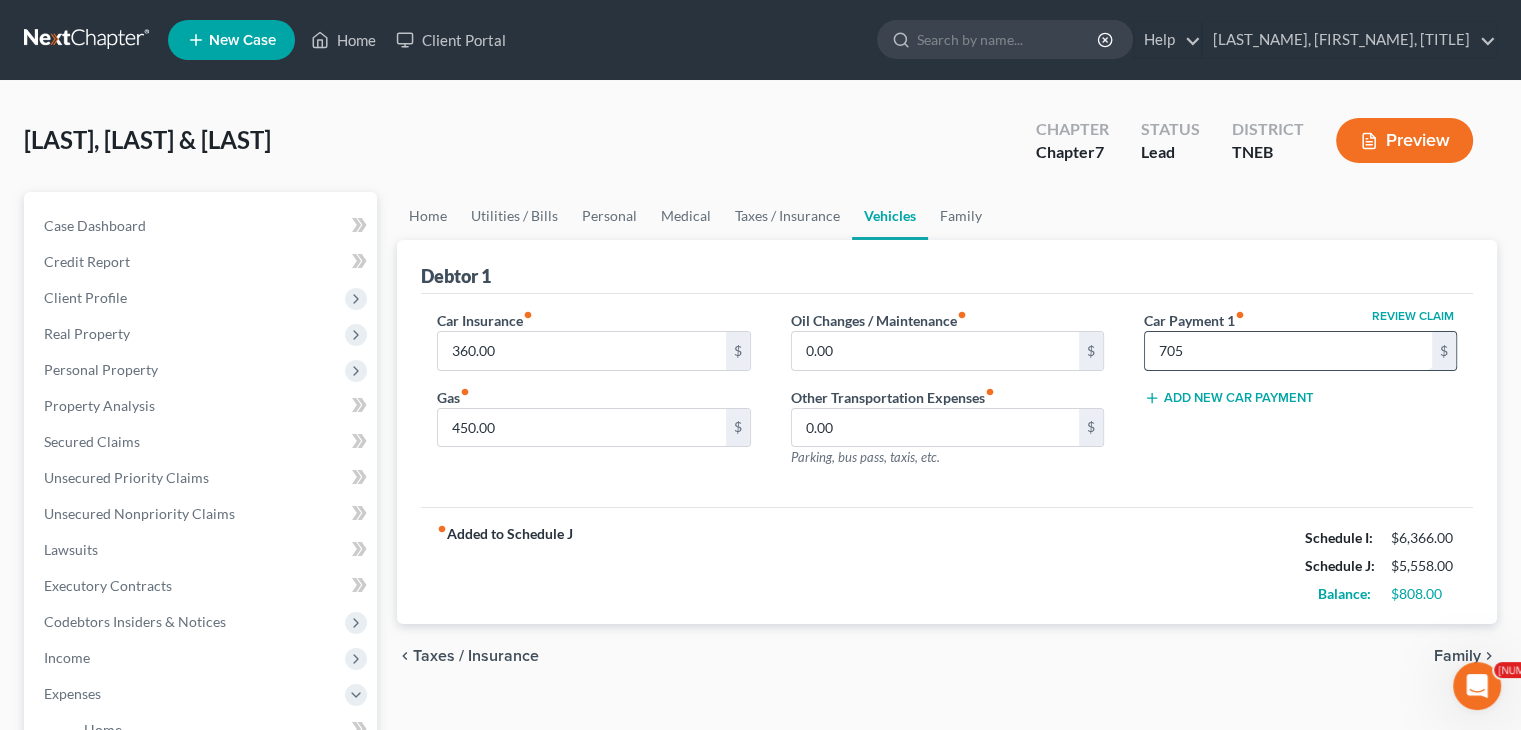 type 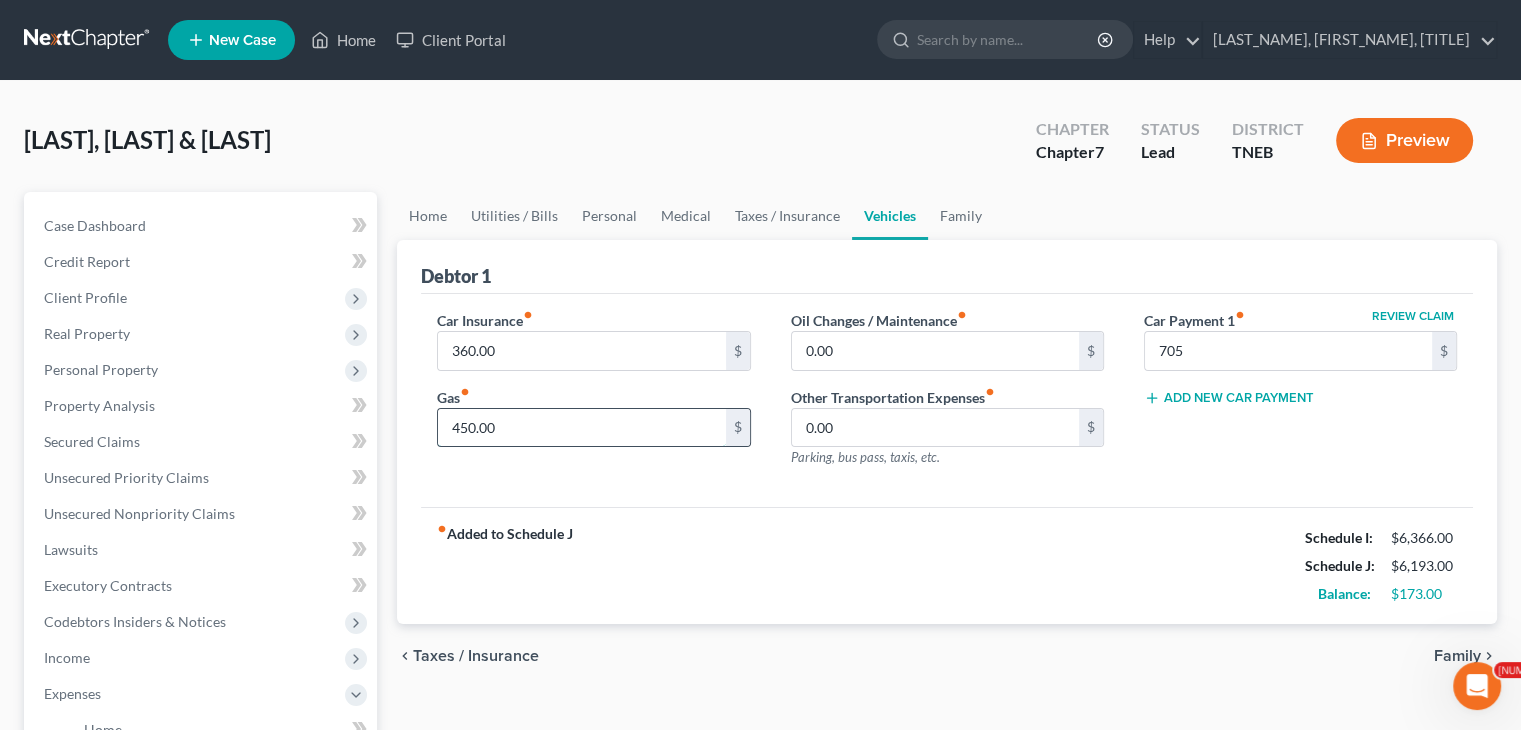 click on "450.00" at bounding box center (581, 428) 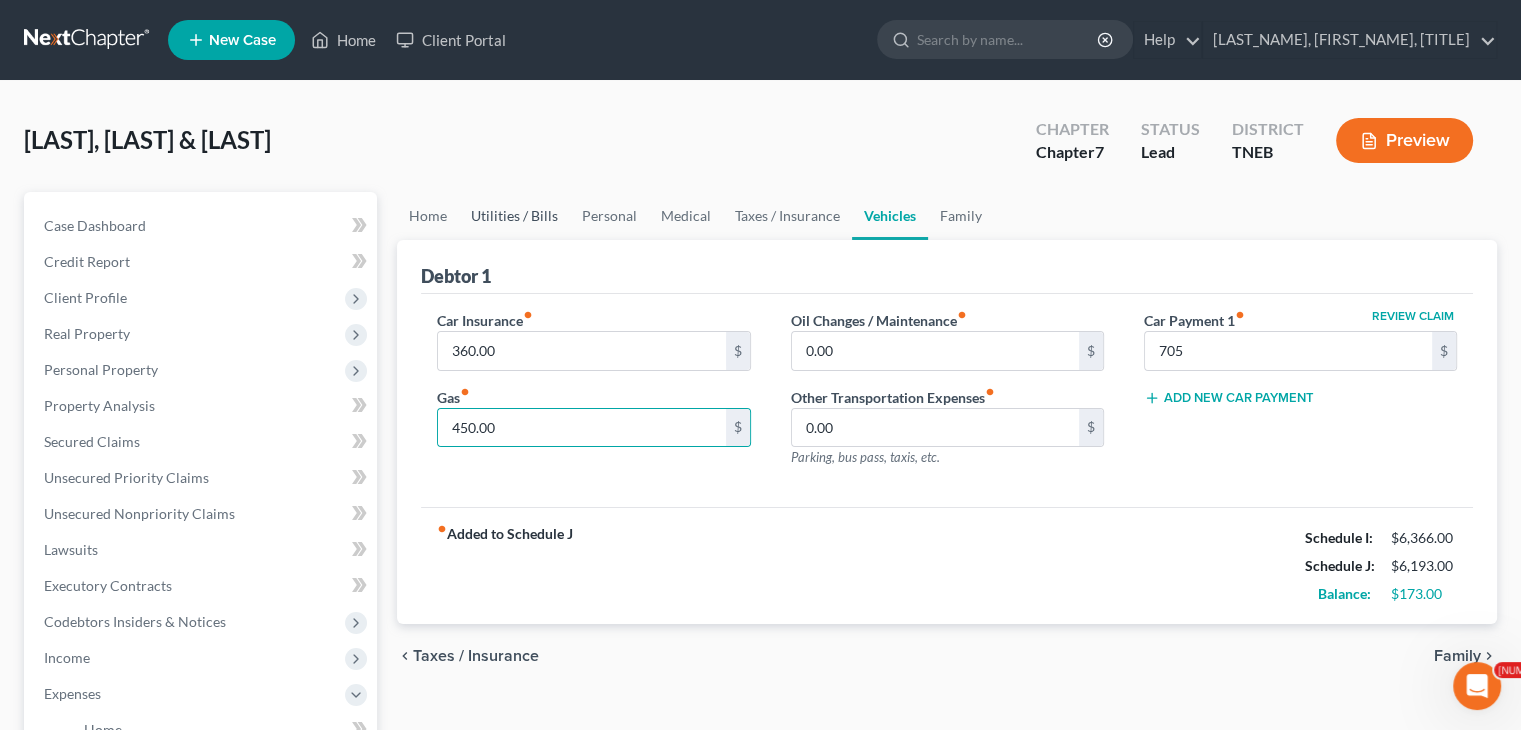 click on "Utilities / Bills" at bounding box center [514, 216] 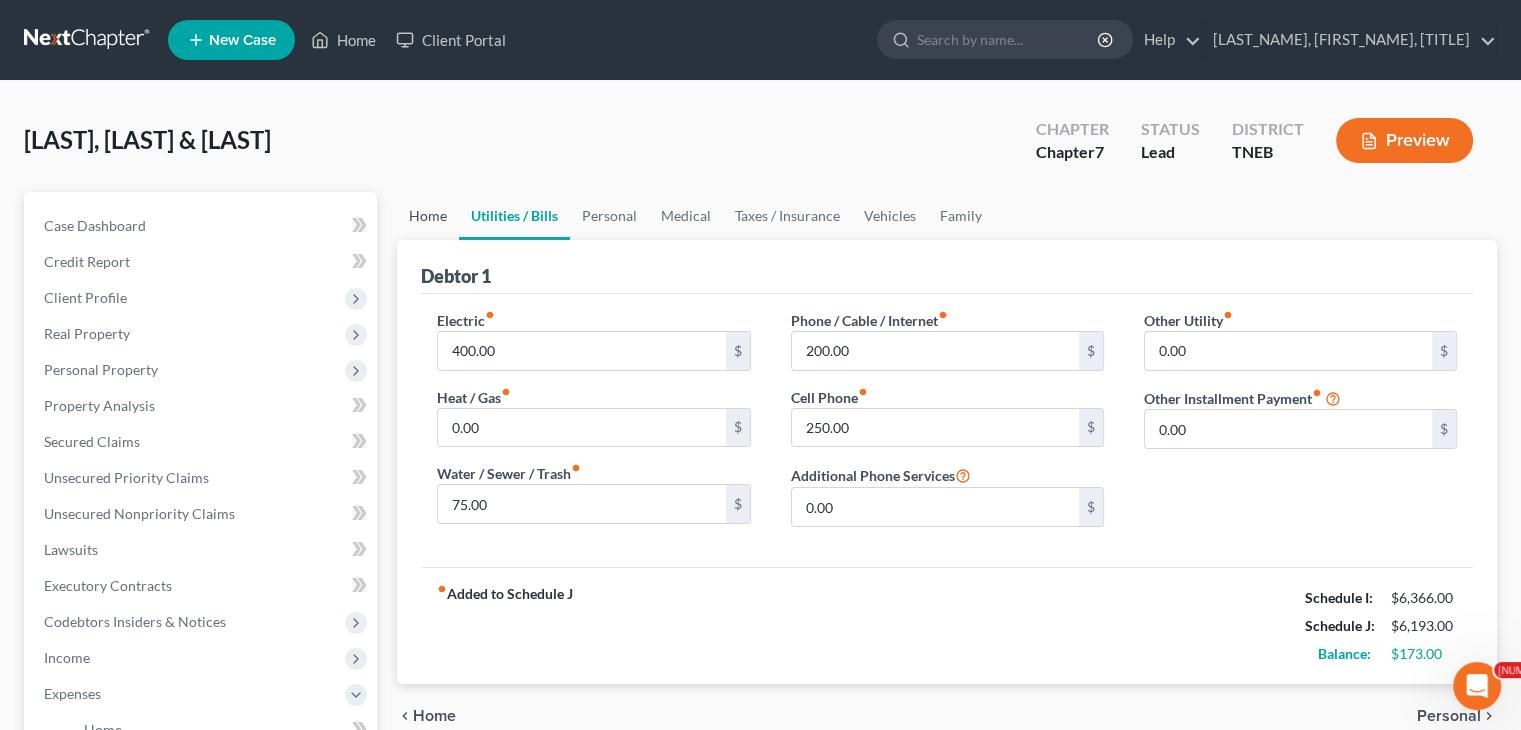 click on "Home" at bounding box center [428, 216] 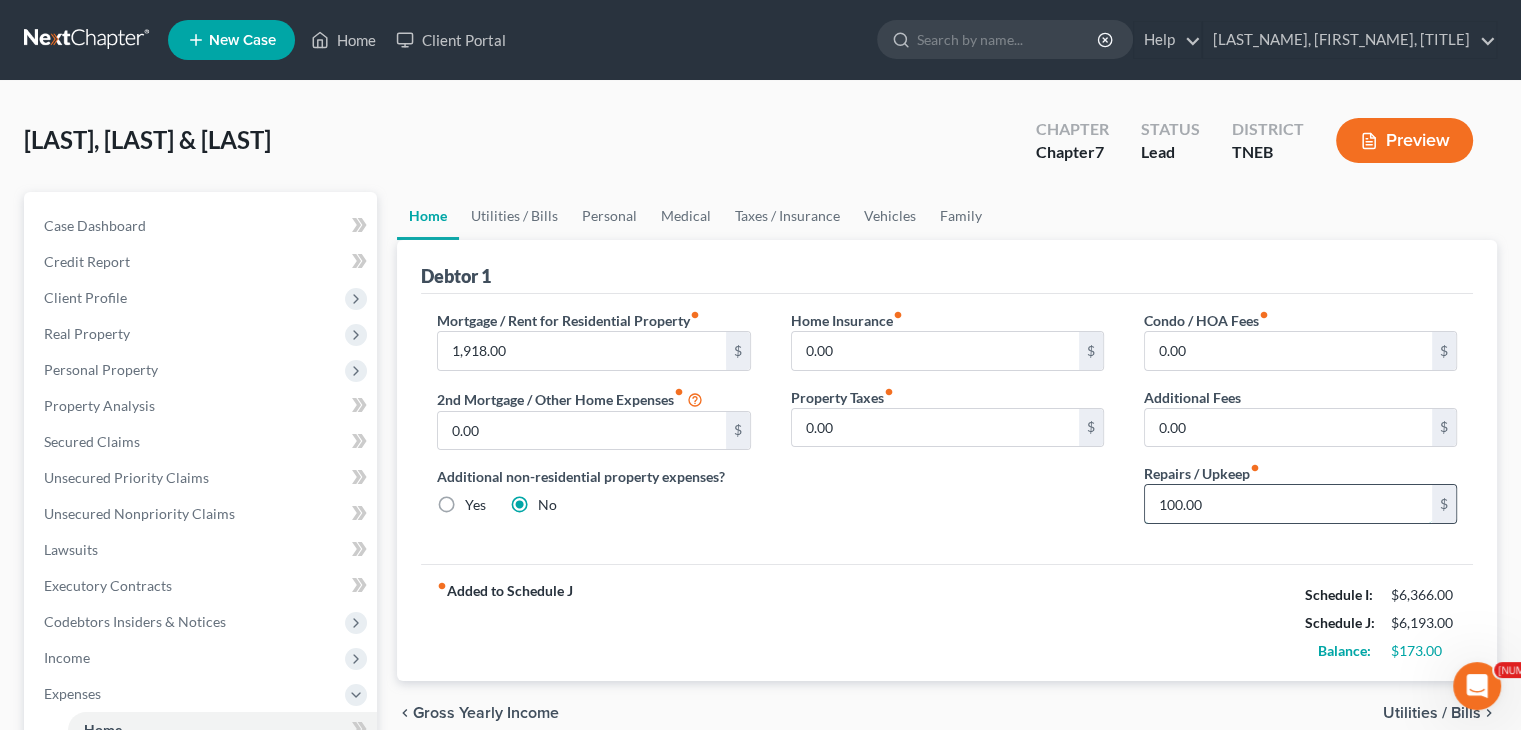 click on "100.00" at bounding box center (1288, 504) 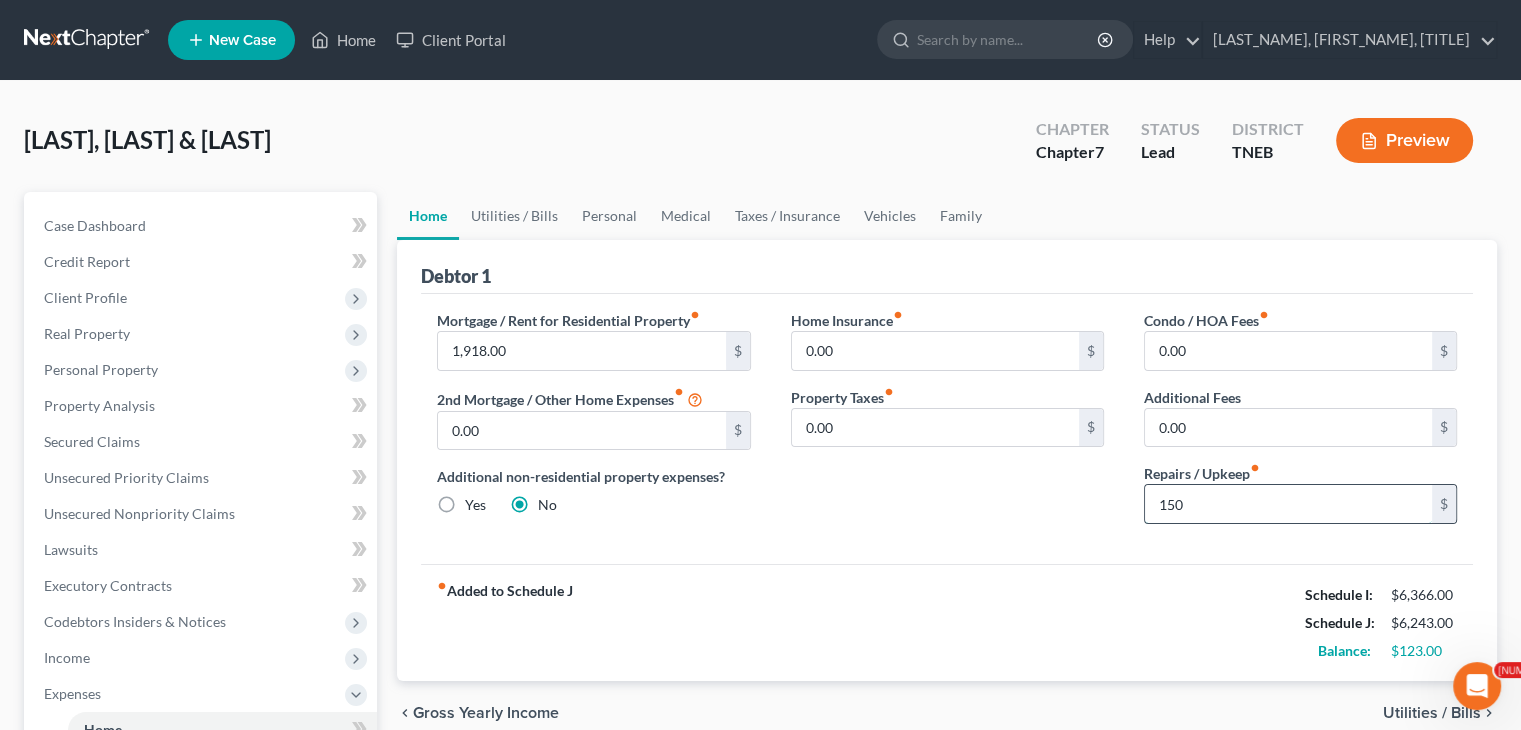 type on "150" 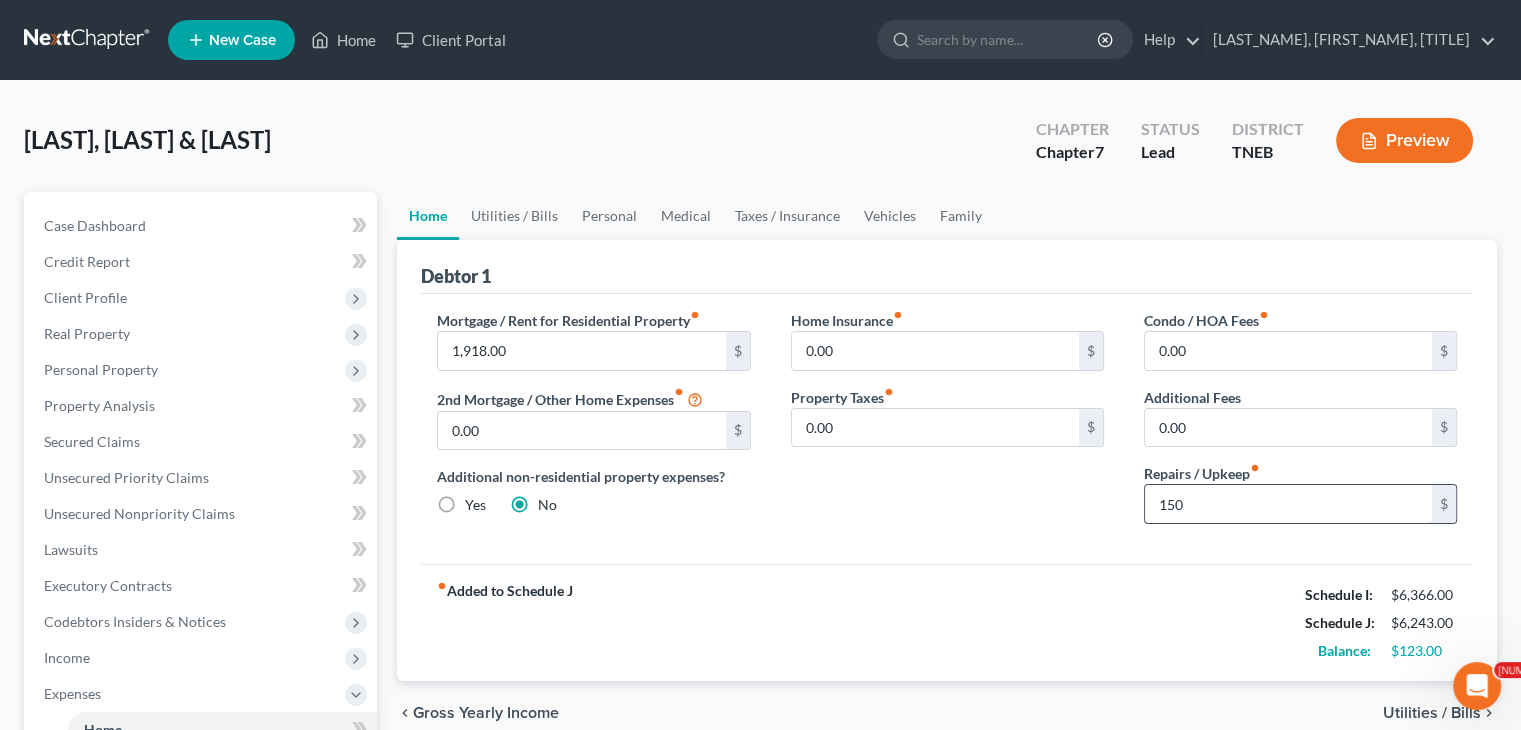 type 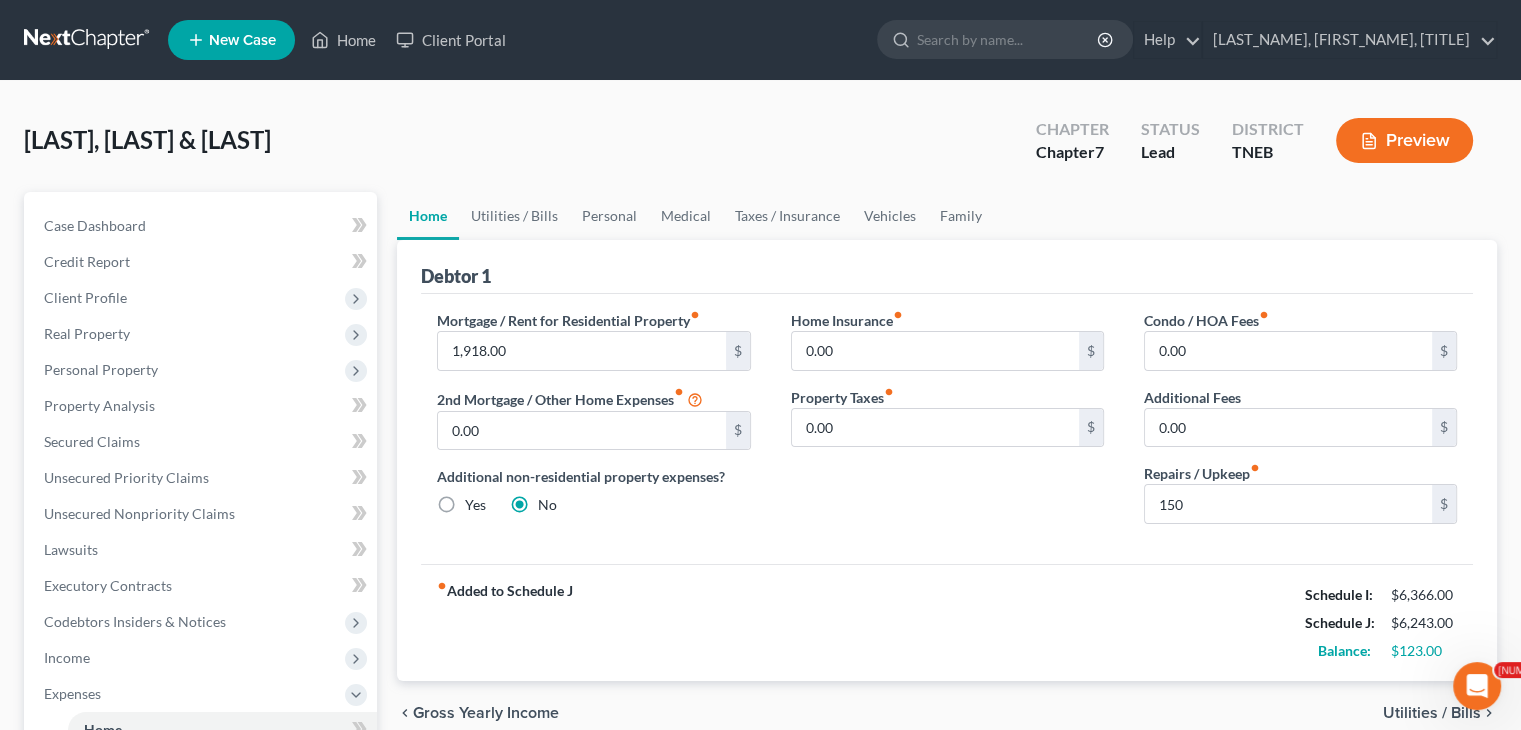 click on "Preview" at bounding box center [1404, 140] 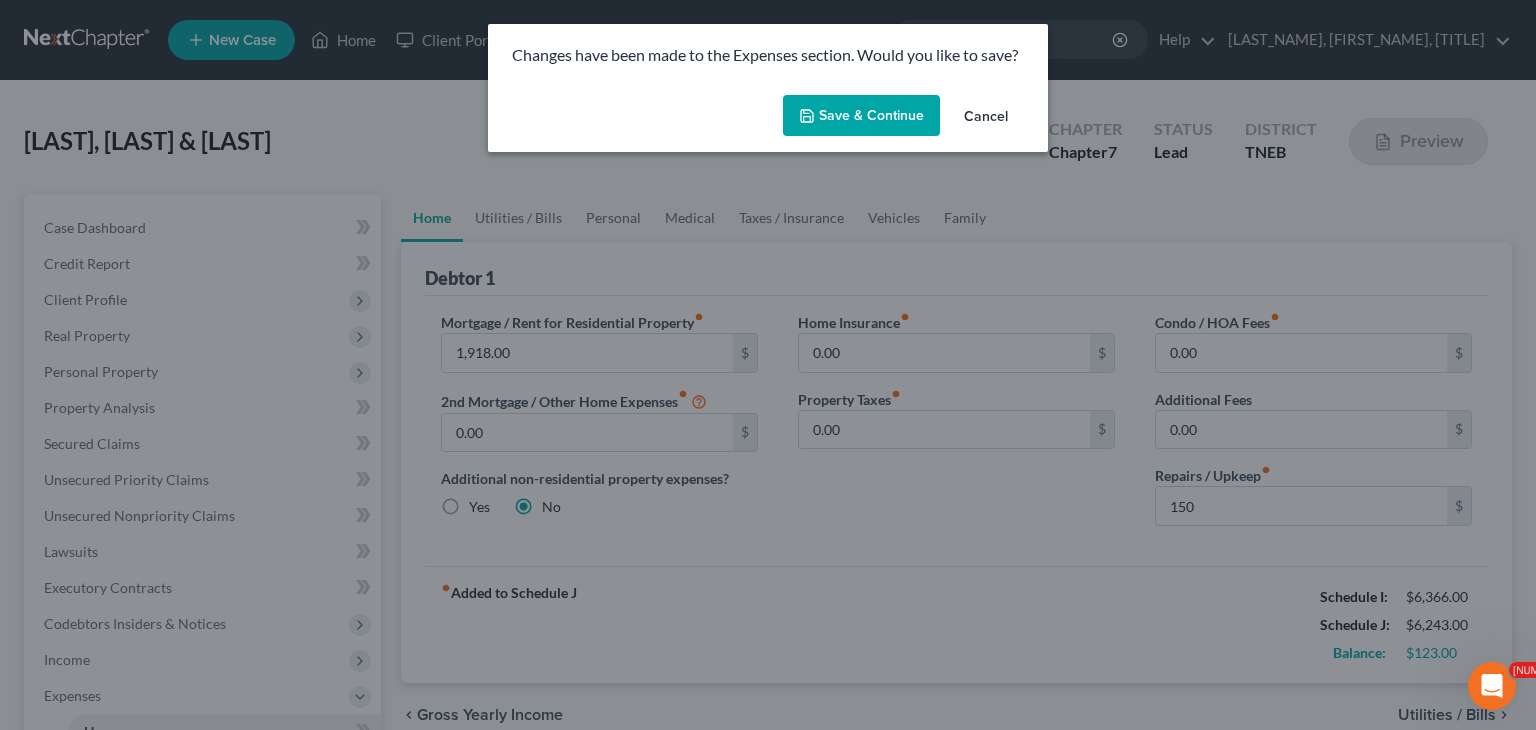 click on "Save & Continue" at bounding box center (861, 116) 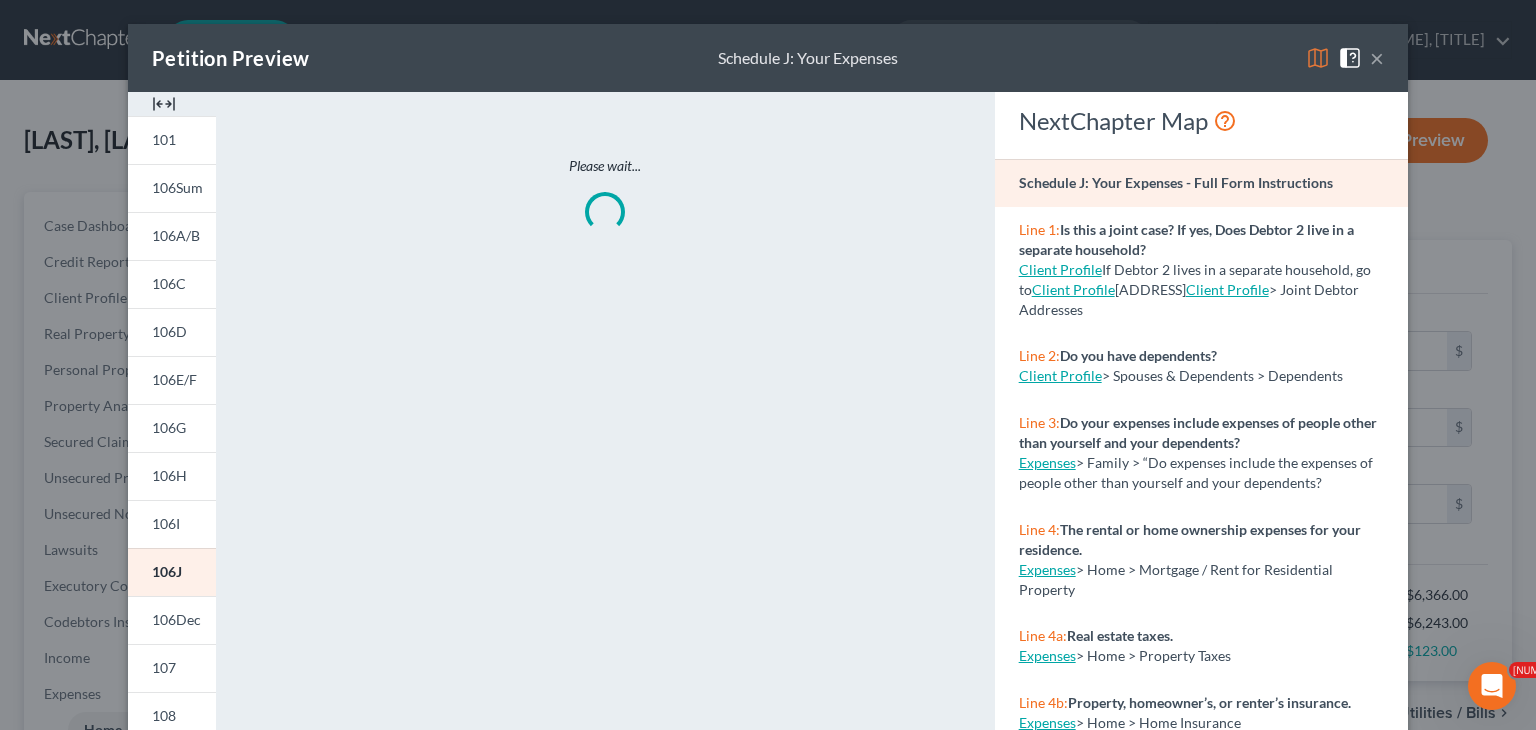 click at bounding box center (1318, 58) 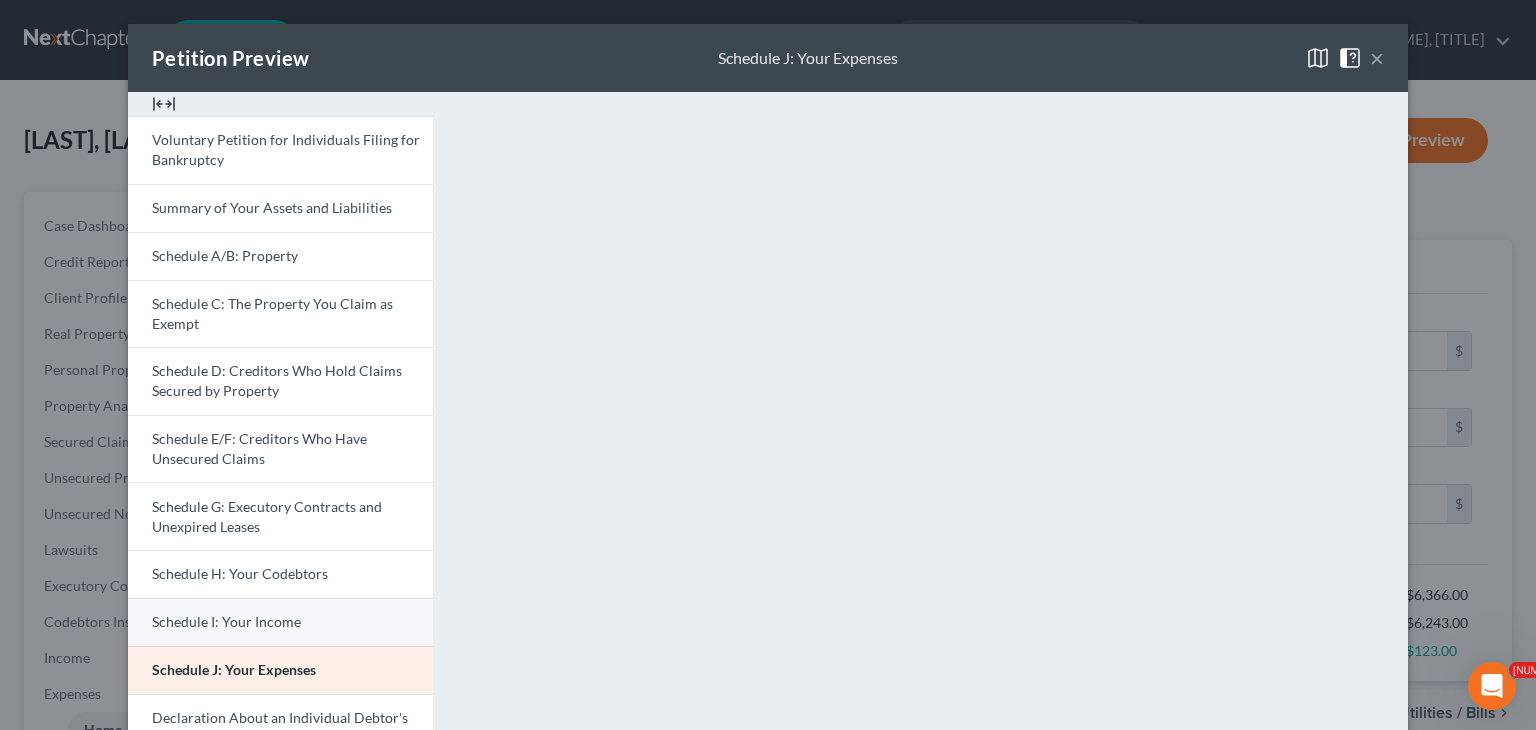 click on "Schedule I: Your Income" at bounding box center (286, 149) 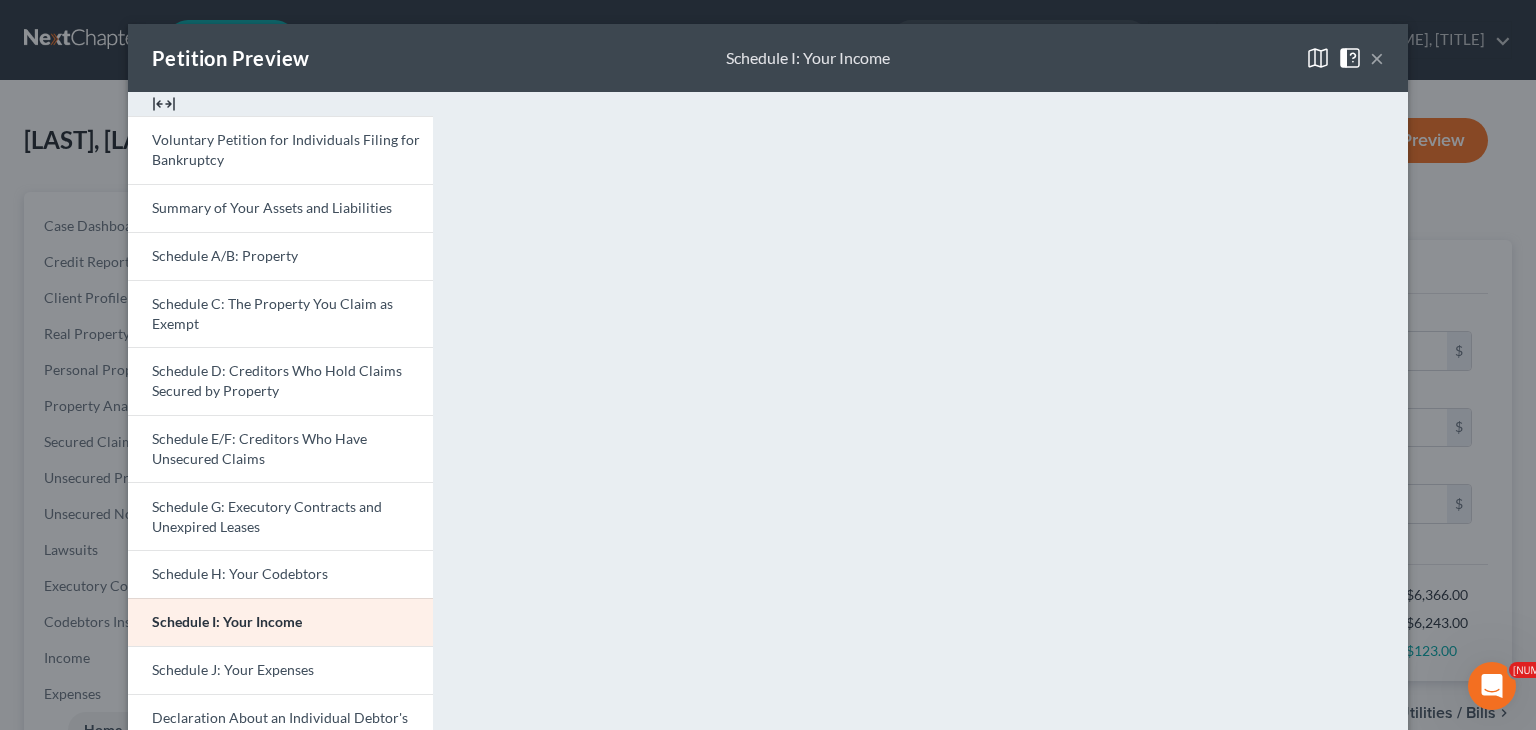scroll, scrollTop: 528, scrollLeft: 0, axis: vertical 